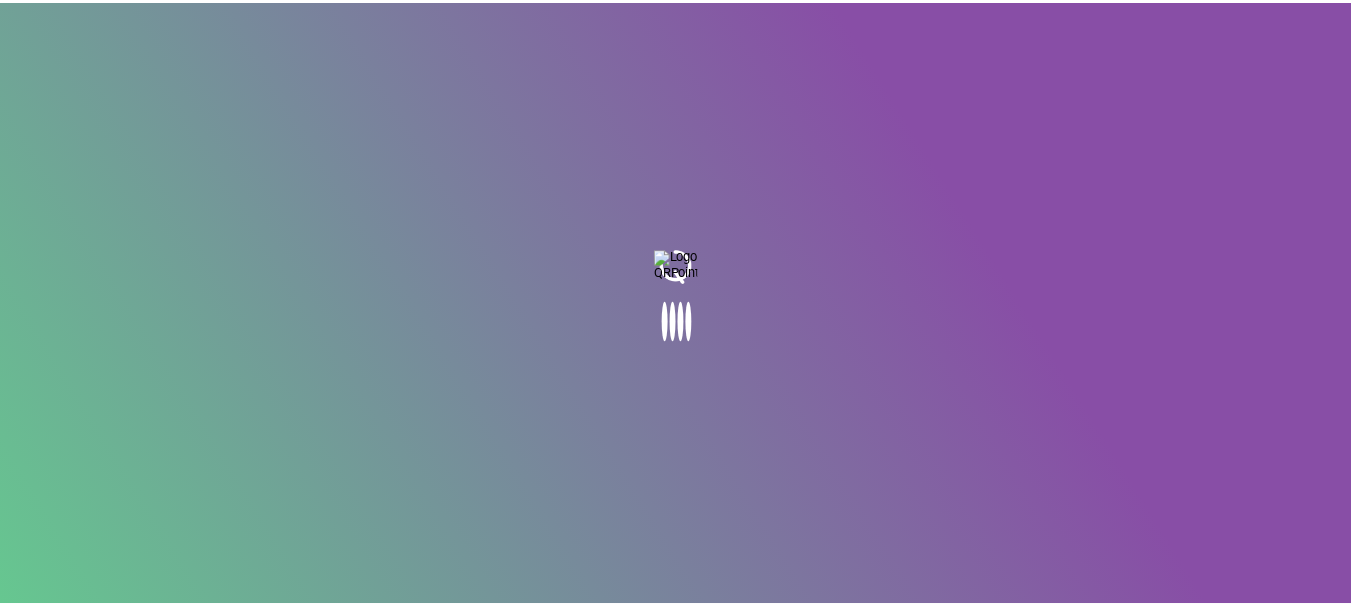 scroll, scrollTop: 0, scrollLeft: 0, axis: both 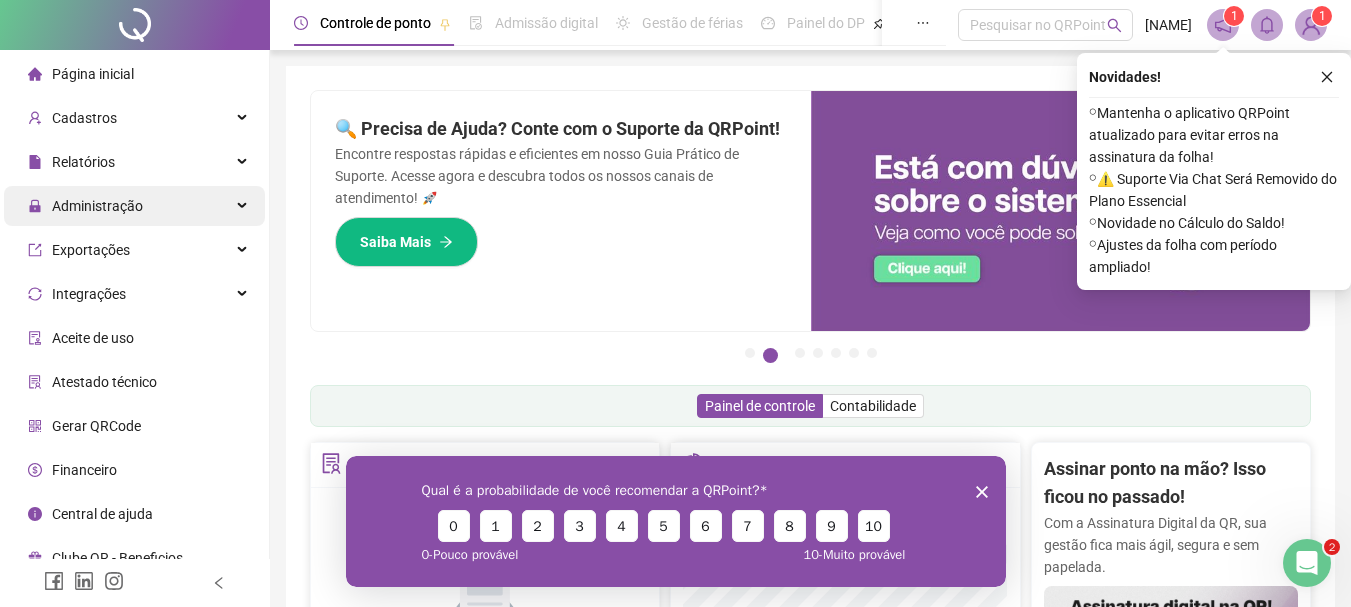 click on "Administração" at bounding box center (97, 206) 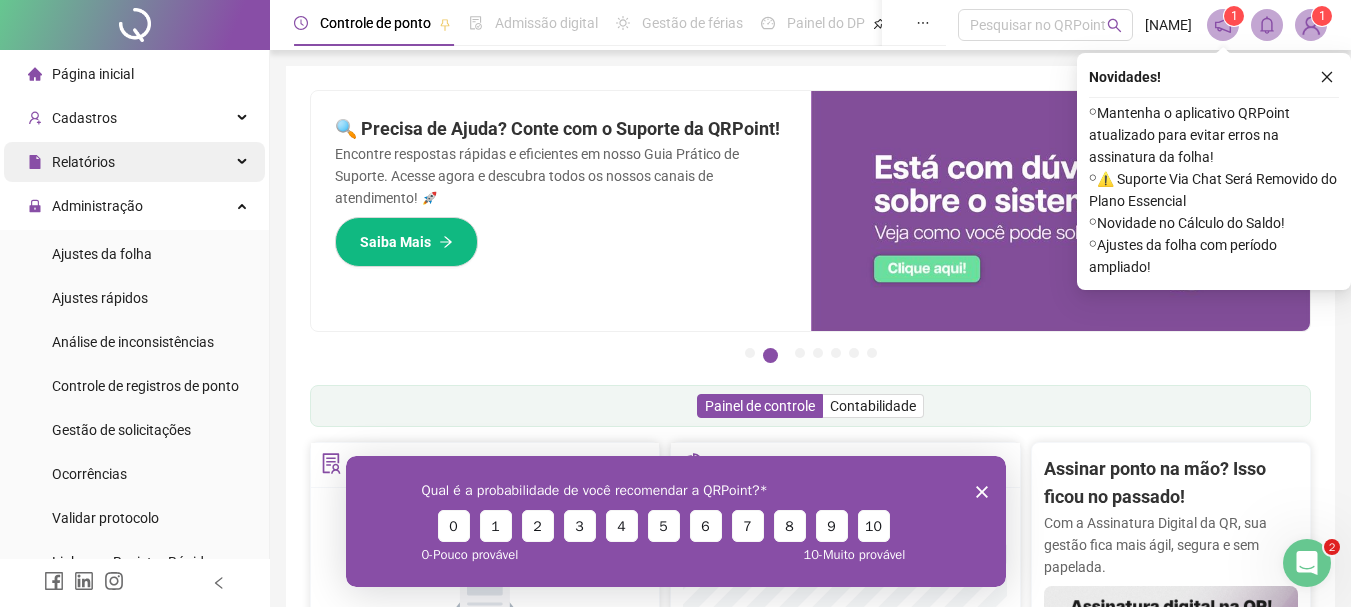click on "Relatórios" at bounding box center [134, 162] 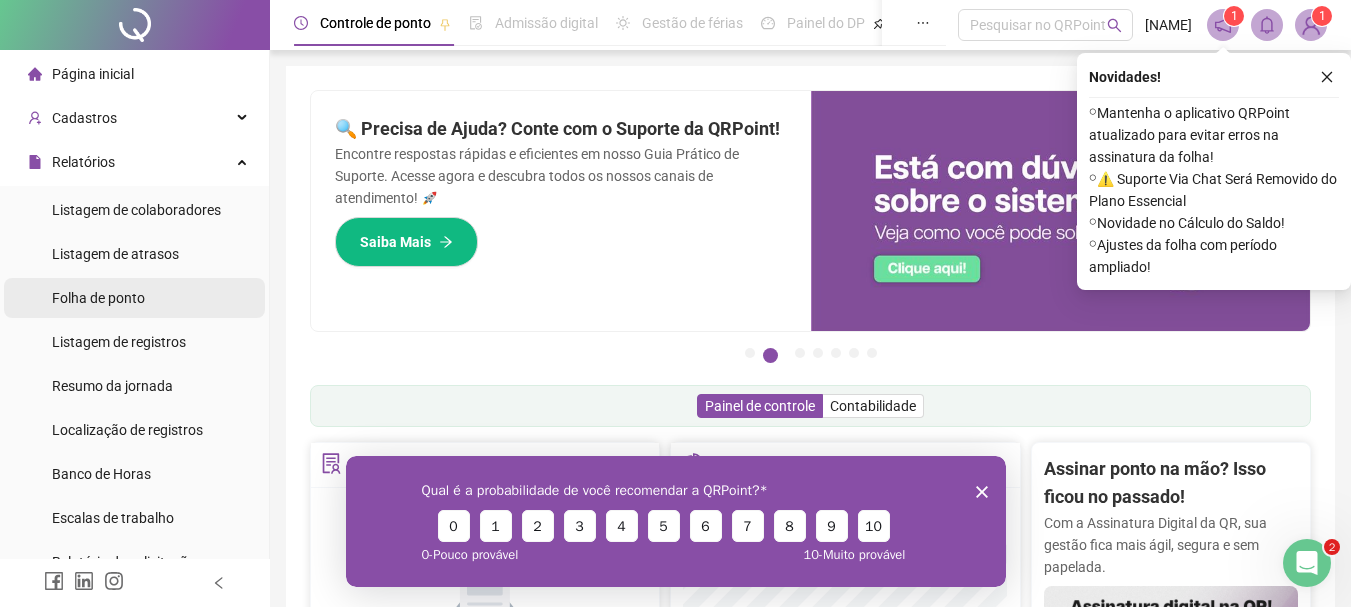 click on "Folha de ponto" at bounding box center (98, 298) 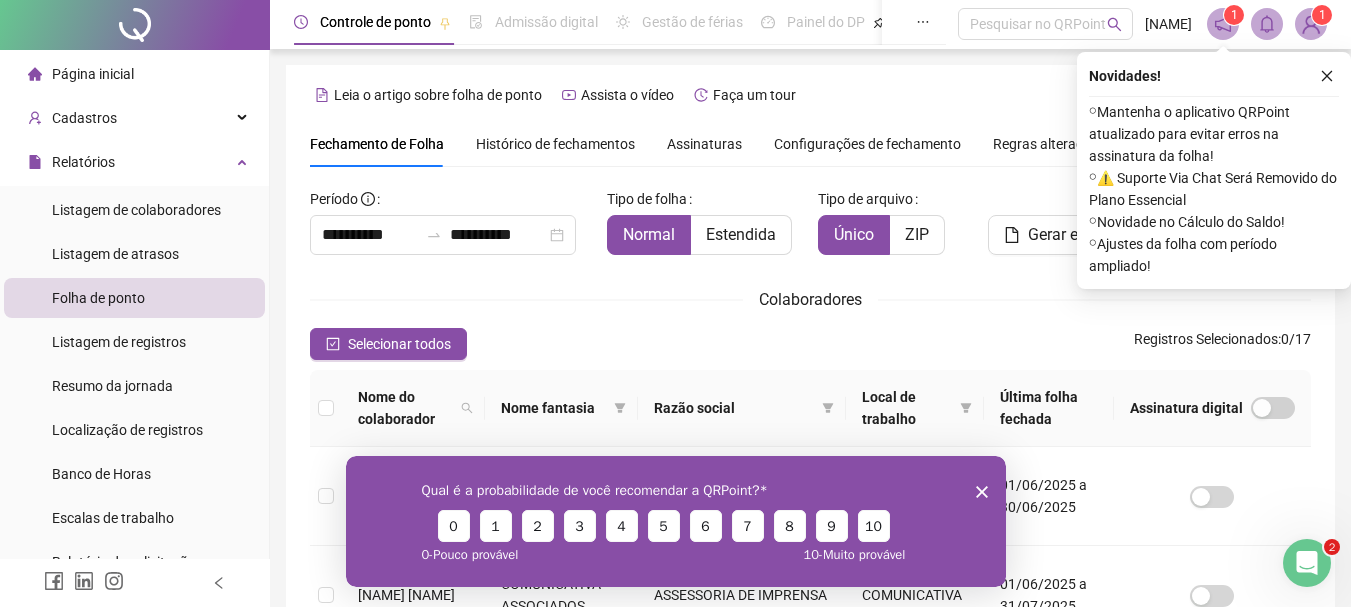 scroll, scrollTop: 0, scrollLeft: 0, axis: both 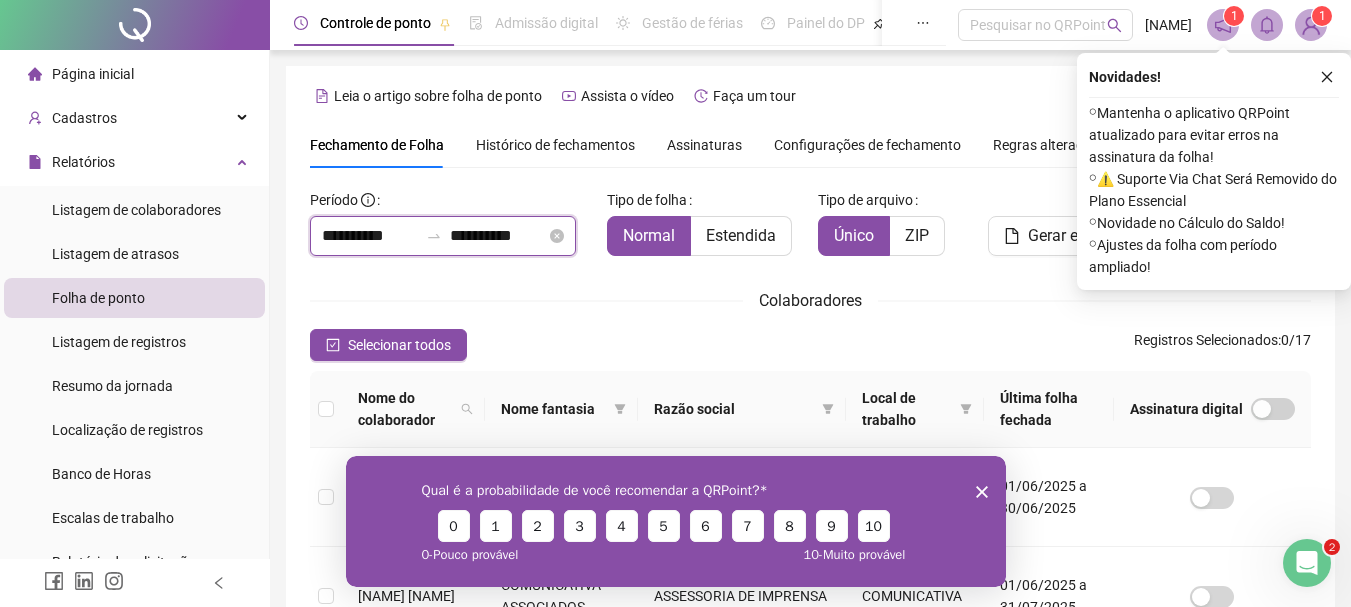 click on "**********" at bounding box center (370, 236) 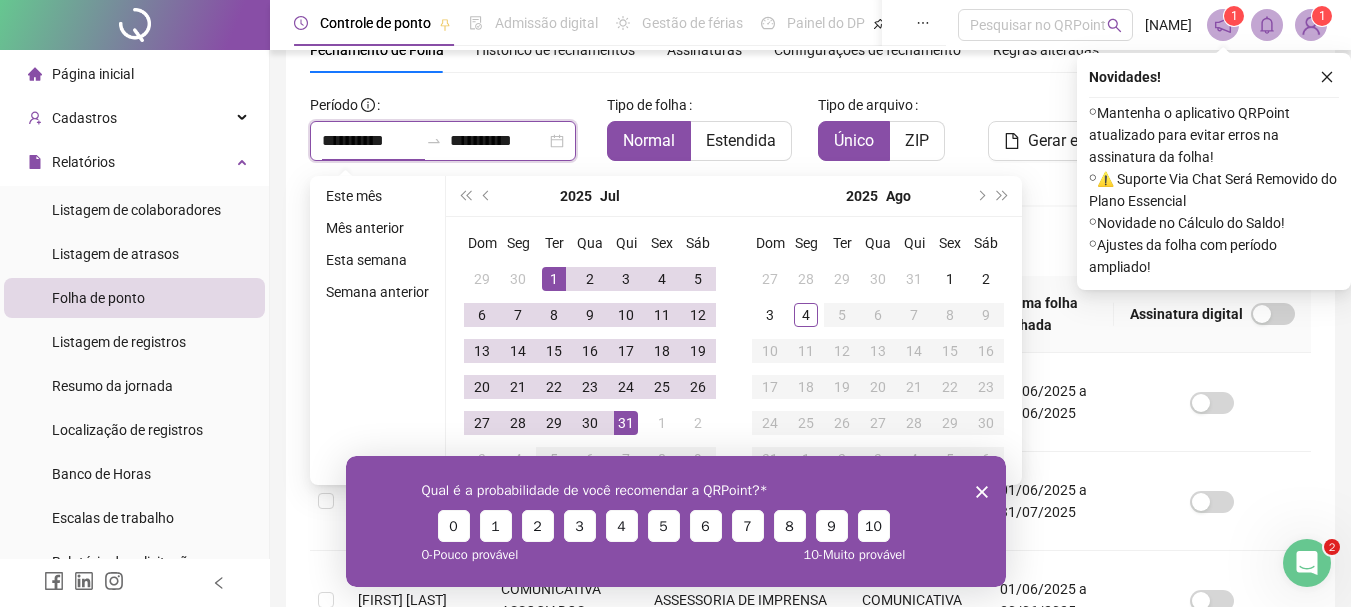 scroll, scrollTop: 100, scrollLeft: 0, axis: vertical 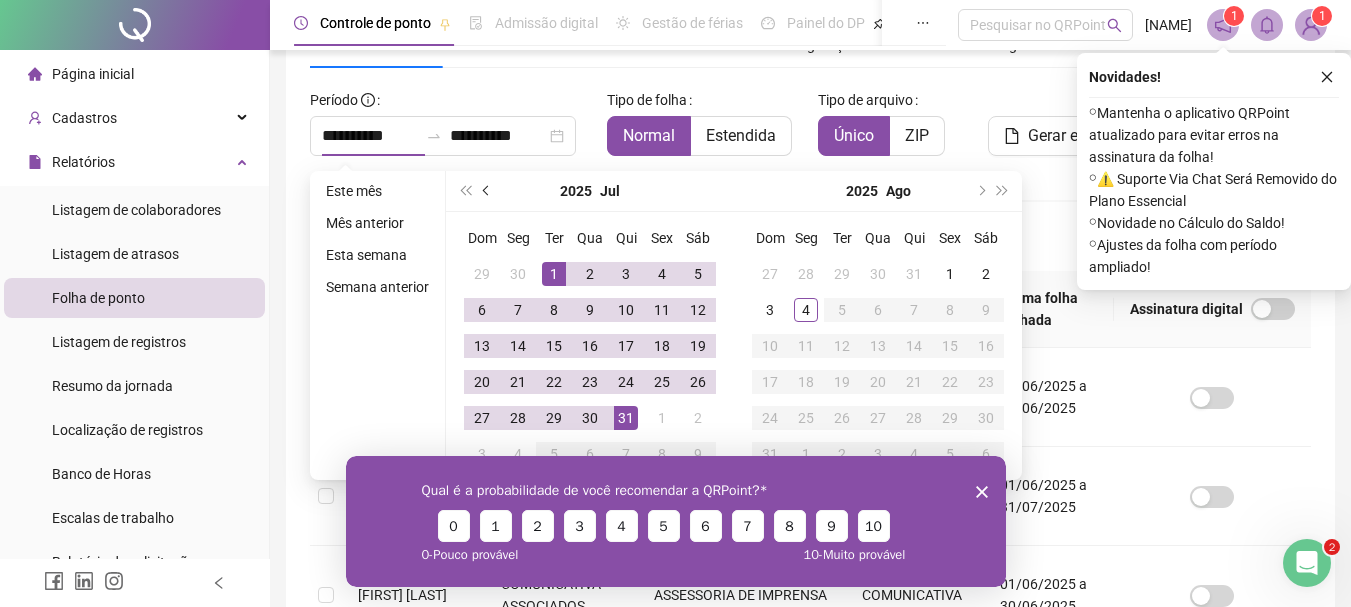 click at bounding box center (487, 191) 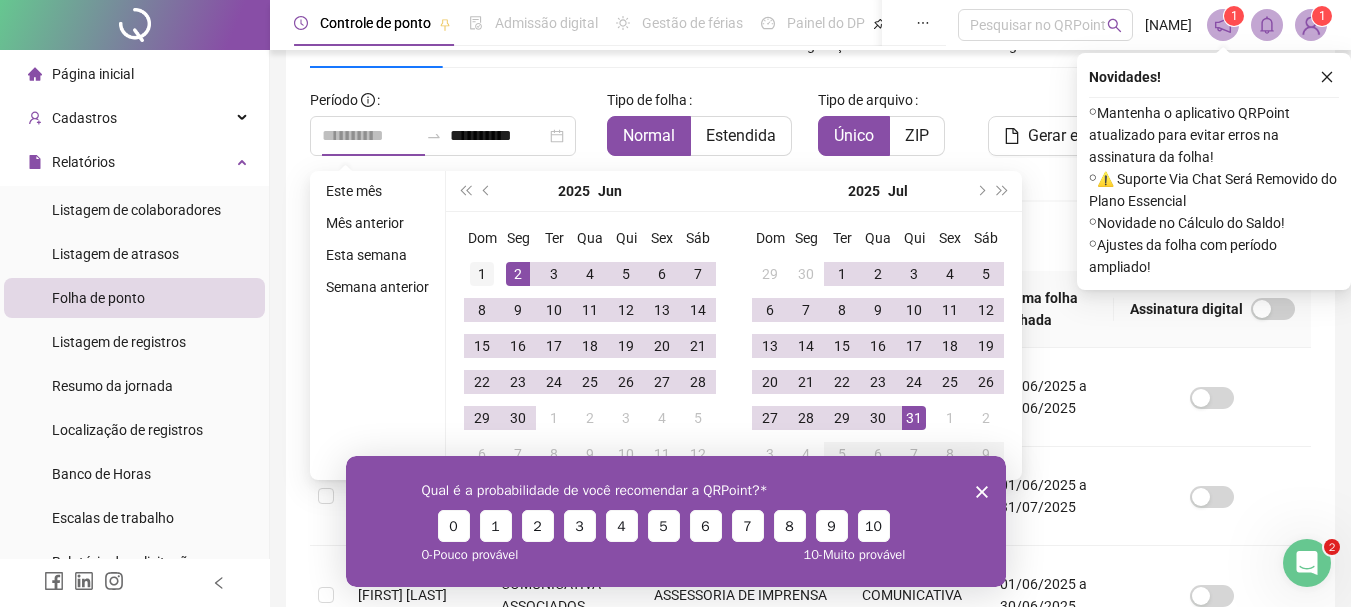 type on "**********" 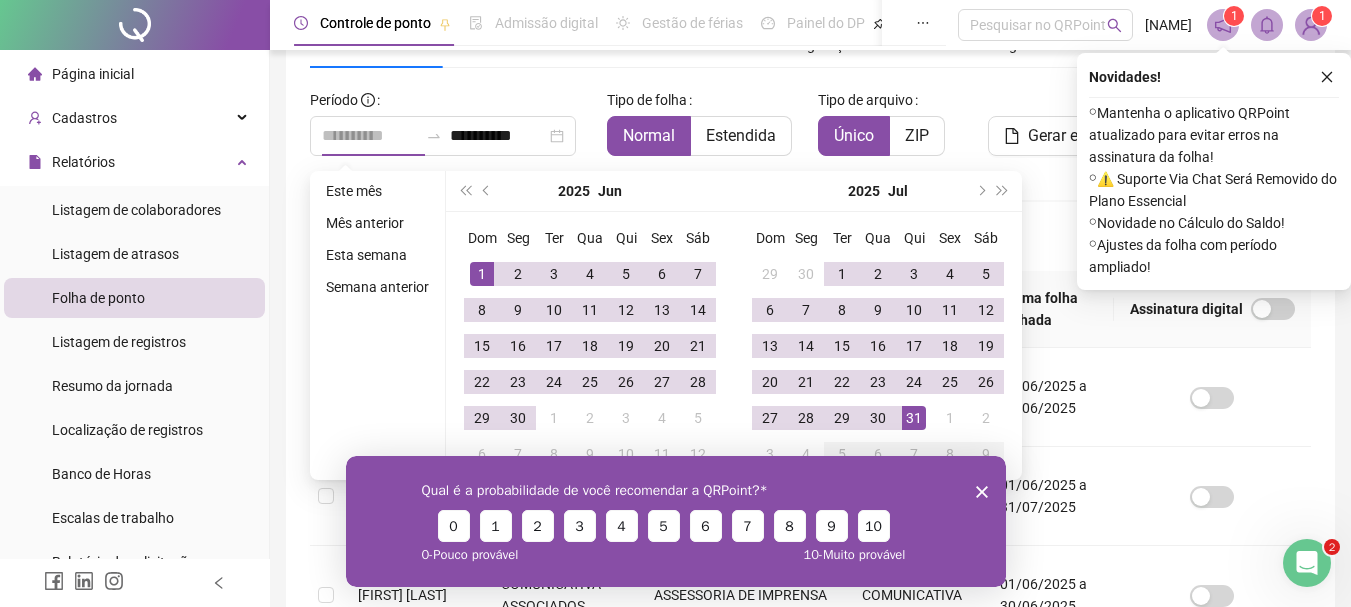 click on "1" at bounding box center [482, 274] 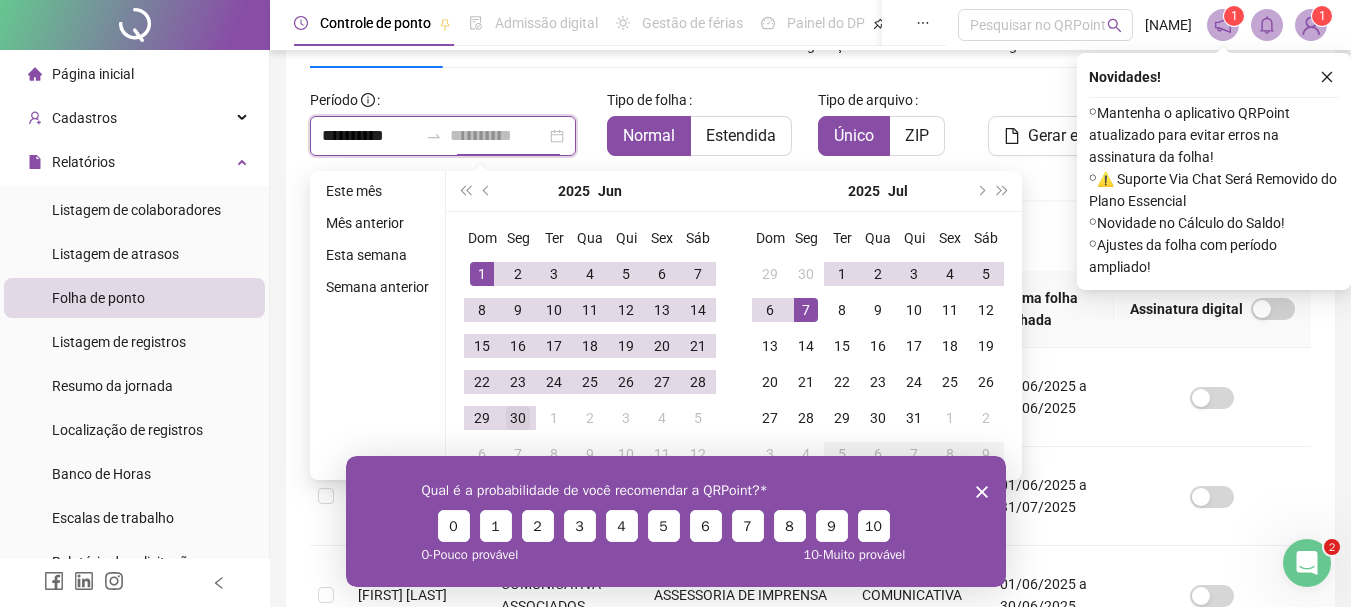 type on "**********" 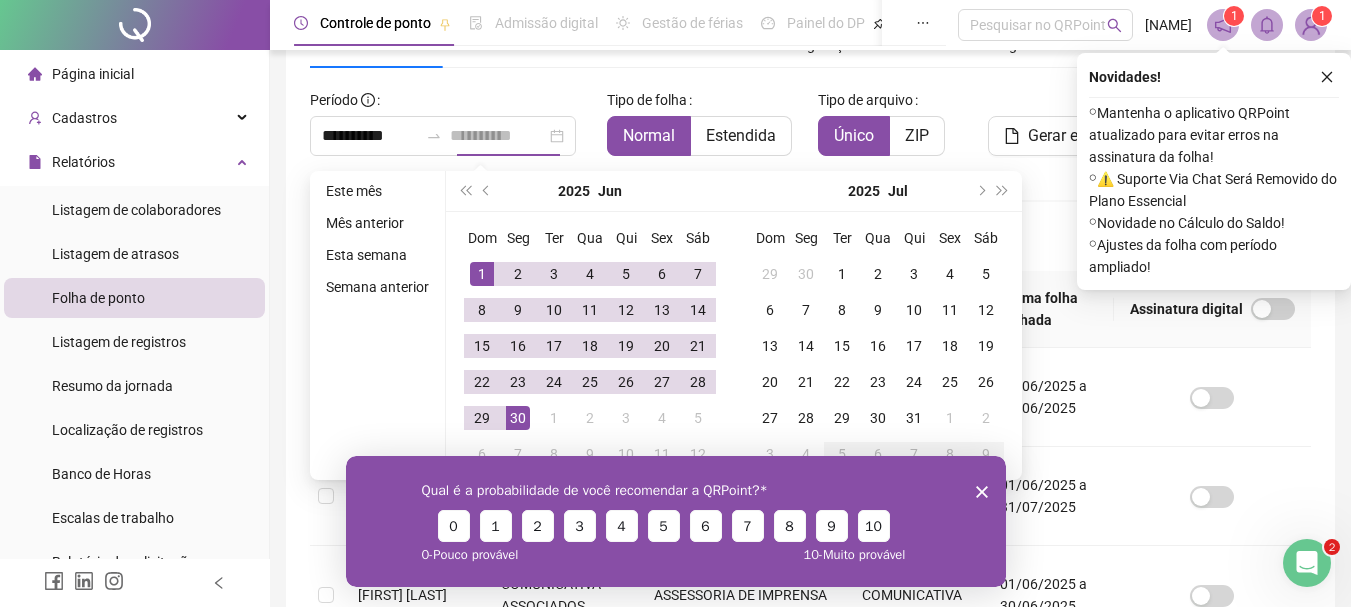 click on "30" at bounding box center [518, 418] 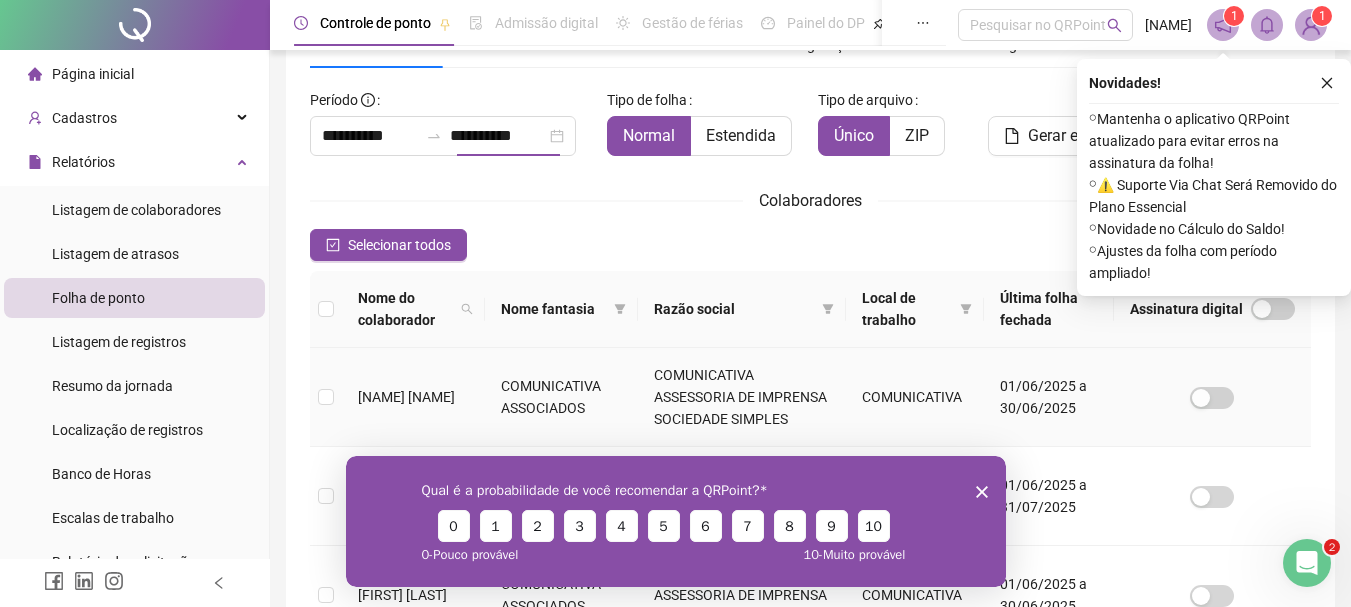 scroll, scrollTop: 106, scrollLeft: 0, axis: vertical 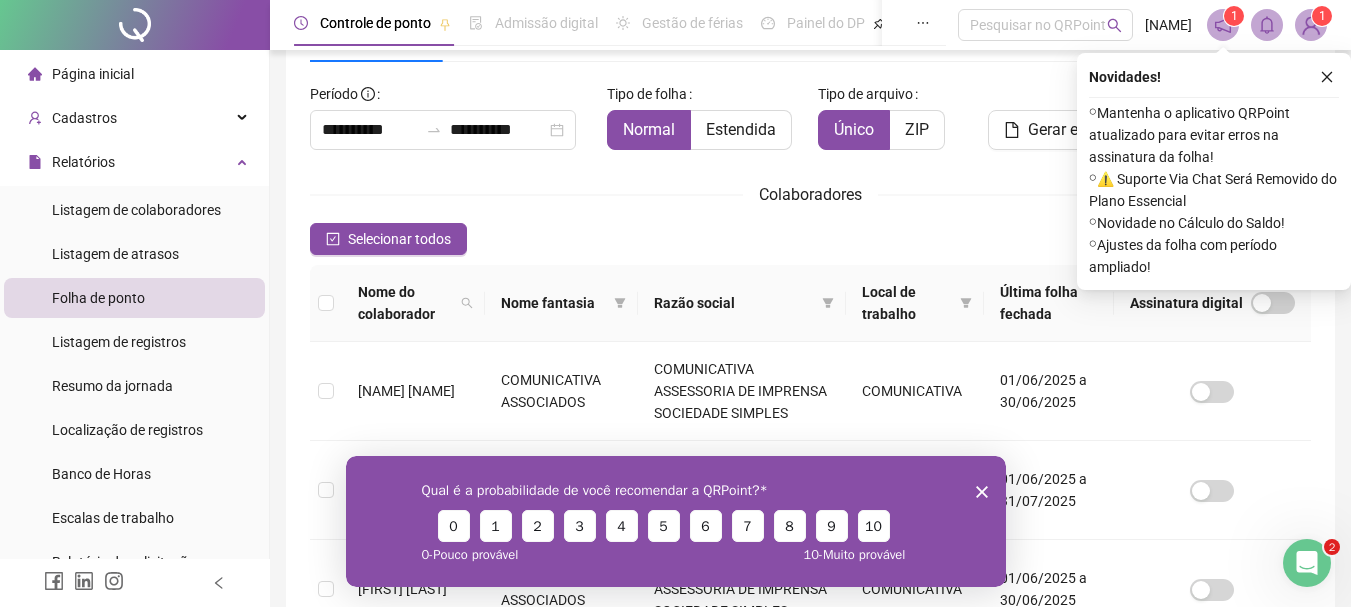 drag, startPoint x: 1337, startPoint y: 85, endPoint x: 1332, endPoint y: 94, distance: 10.29563 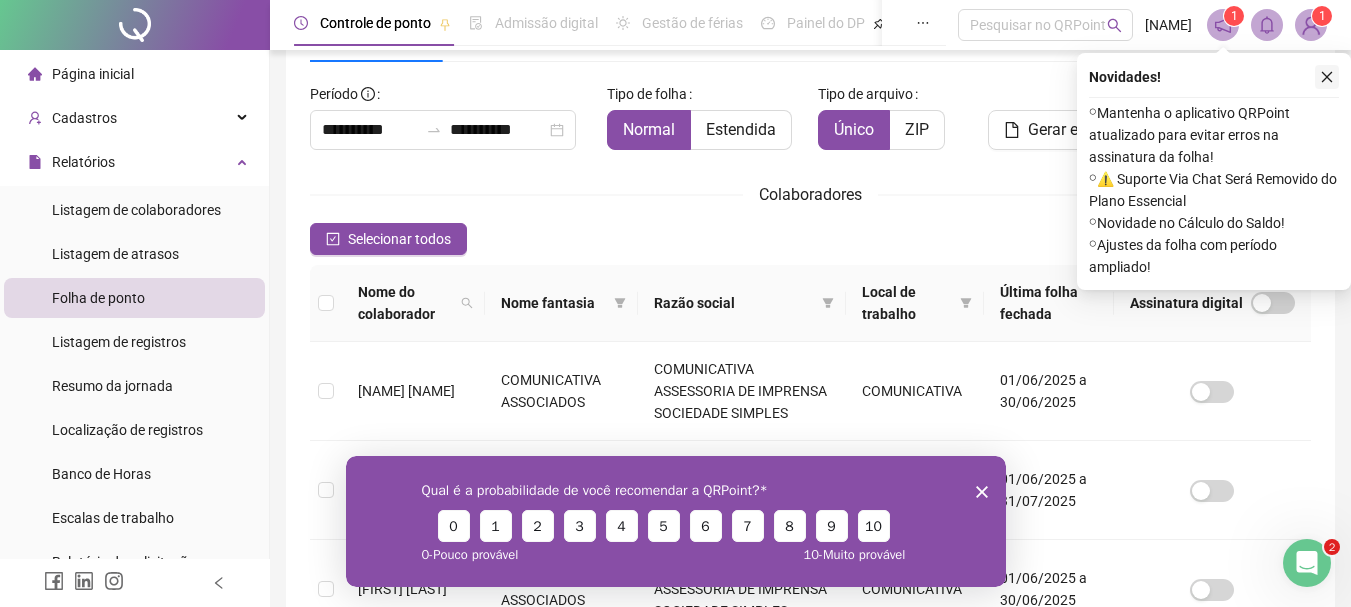 click 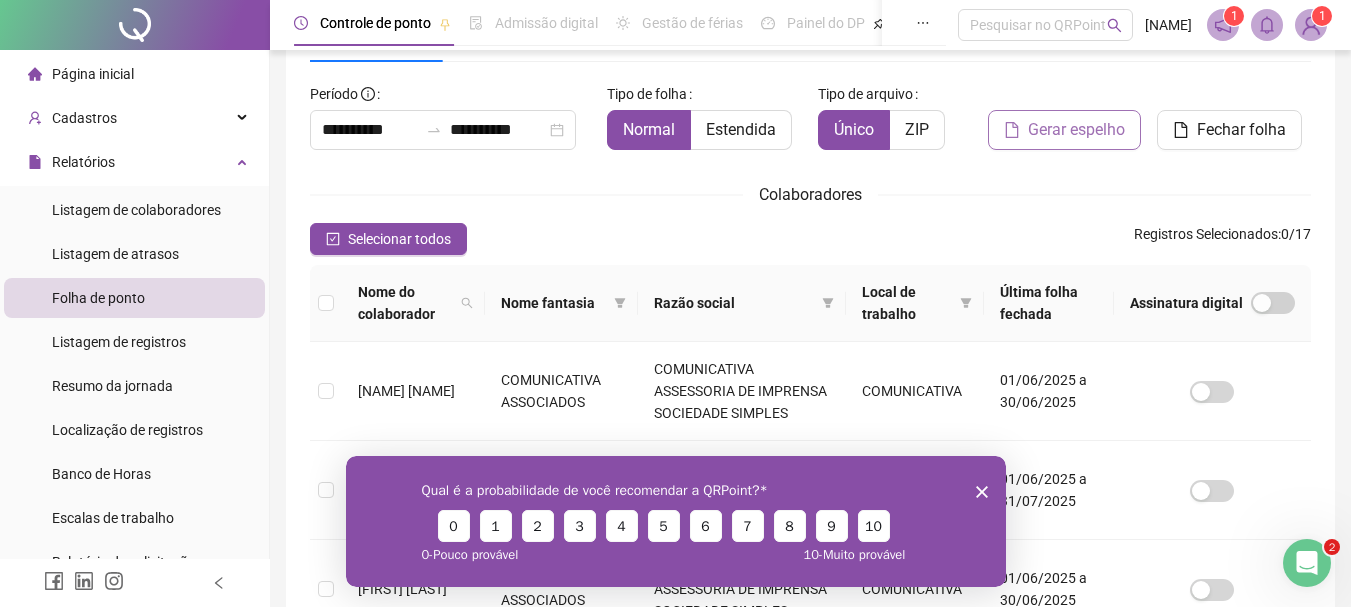 click on "Gerar espelho" at bounding box center (1076, 130) 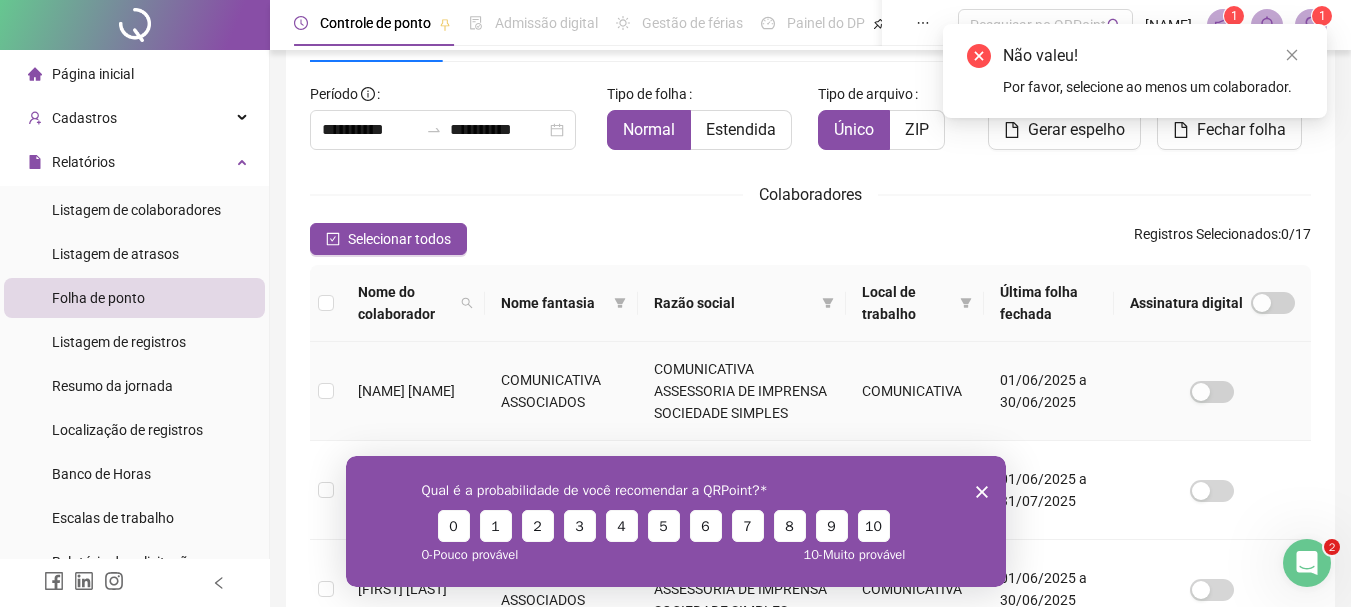 scroll, scrollTop: 206, scrollLeft: 0, axis: vertical 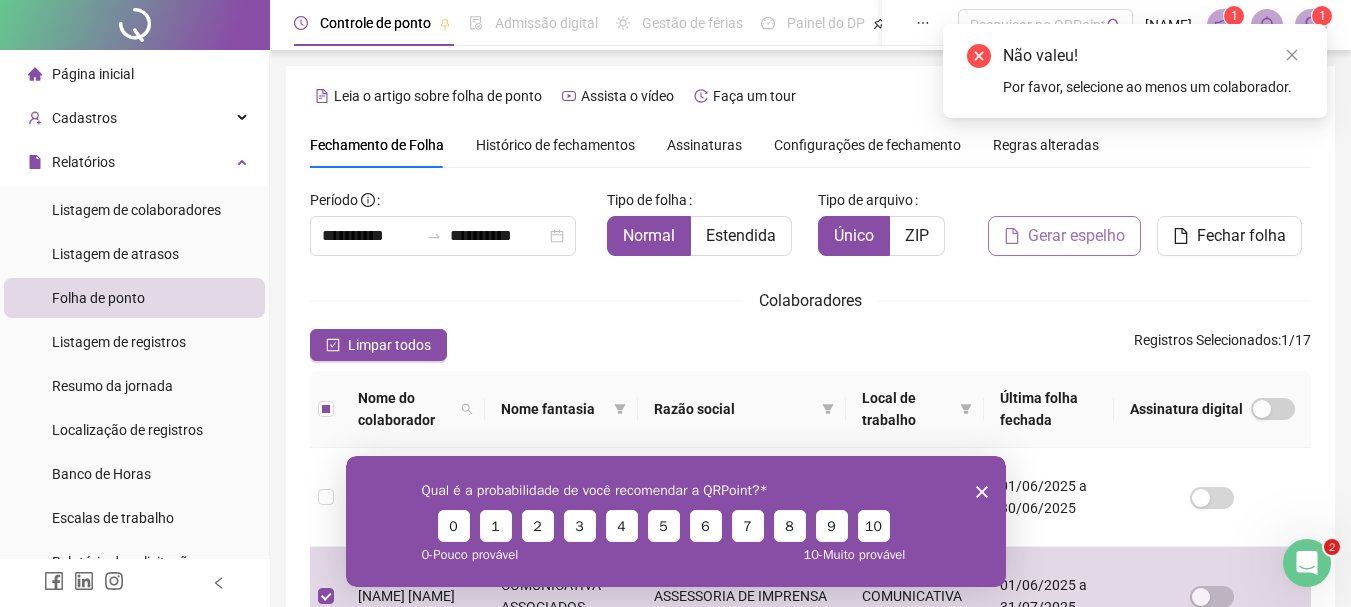click on "Gerar espelho" at bounding box center [1076, 236] 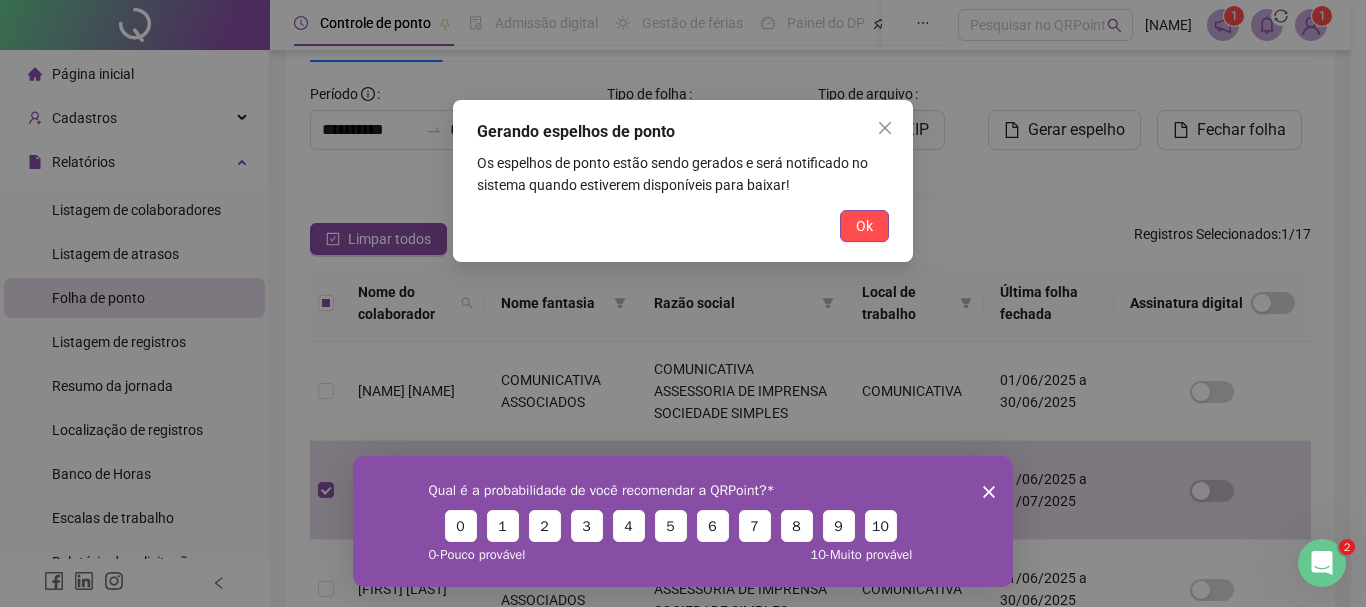 click on "Gerando espelhos de ponto Os espelhos de ponto estão sendo gerados e será notificado no
sistema quando estiverem disponíveis para baixar! Ok" at bounding box center [683, 181] 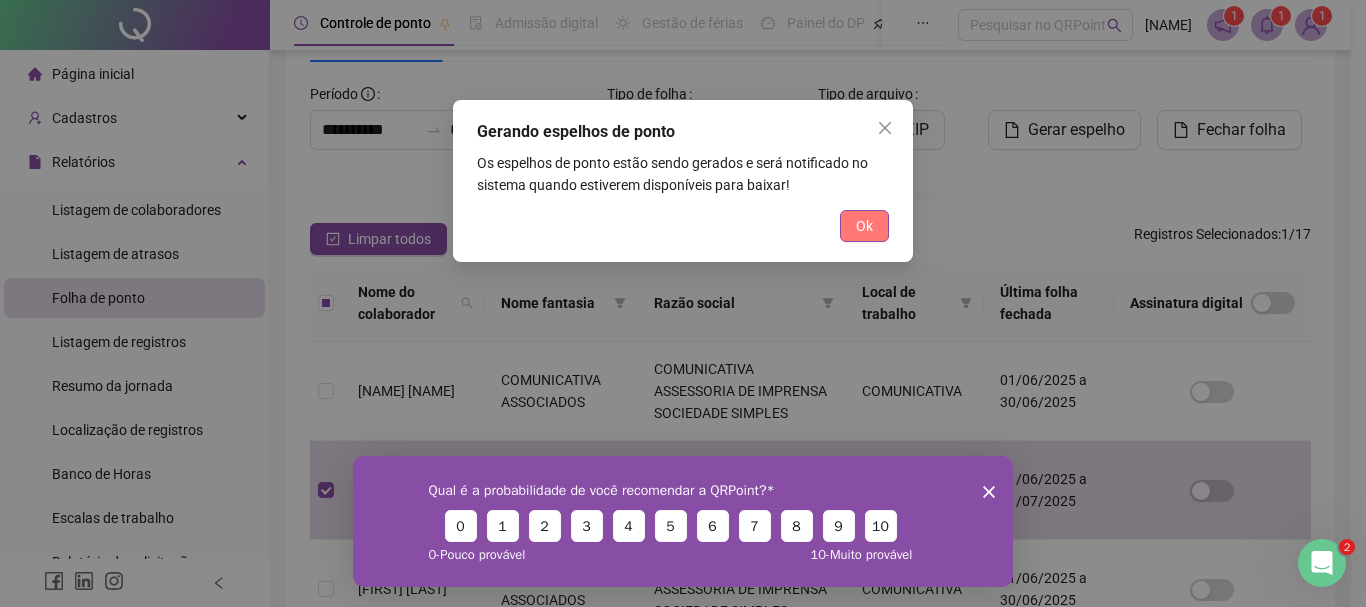 click on "Ok" at bounding box center [864, 226] 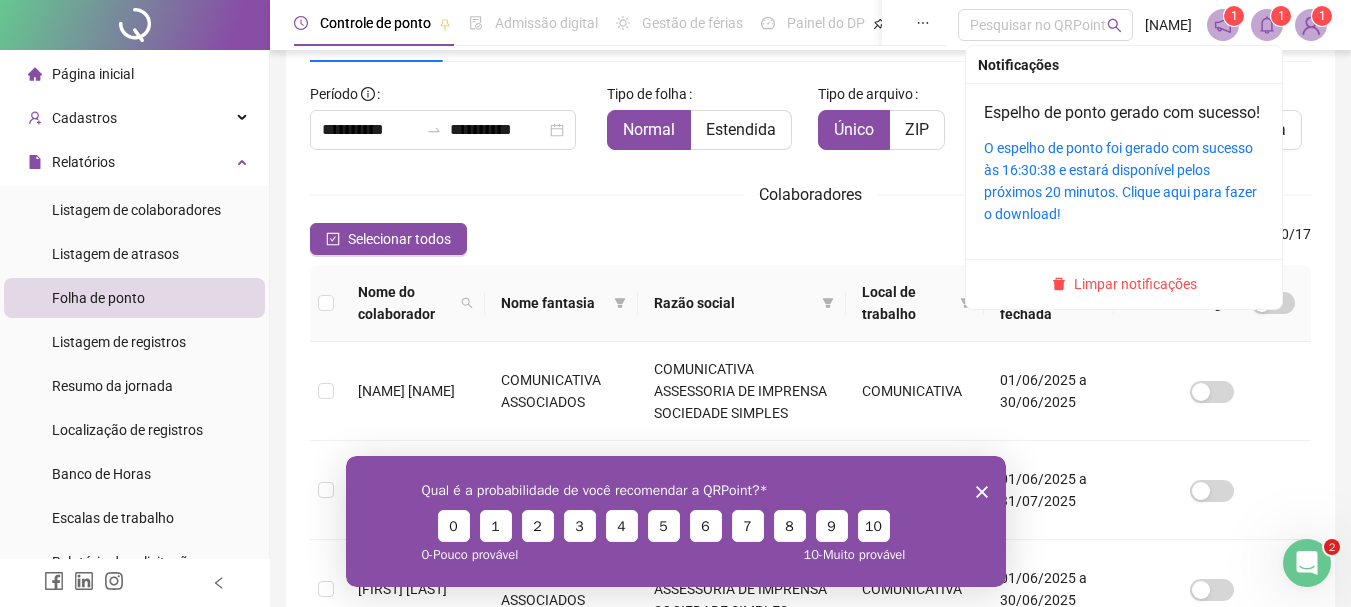click at bounding box center (1267, 25) 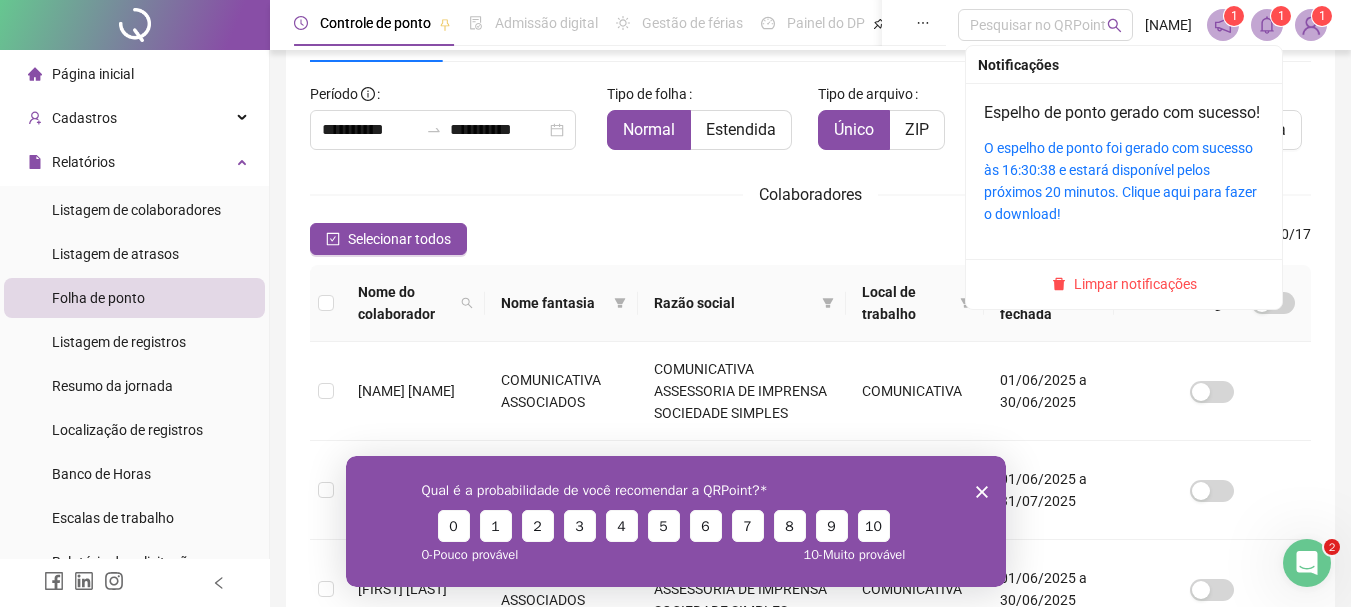 click on "O espelho de ponto foi gerado com sucesso às 16:30:38 e estará disponível pelos próximos 20 minutos.
Clique aqui para fazer o download!" at bounding box center [1124, 181] 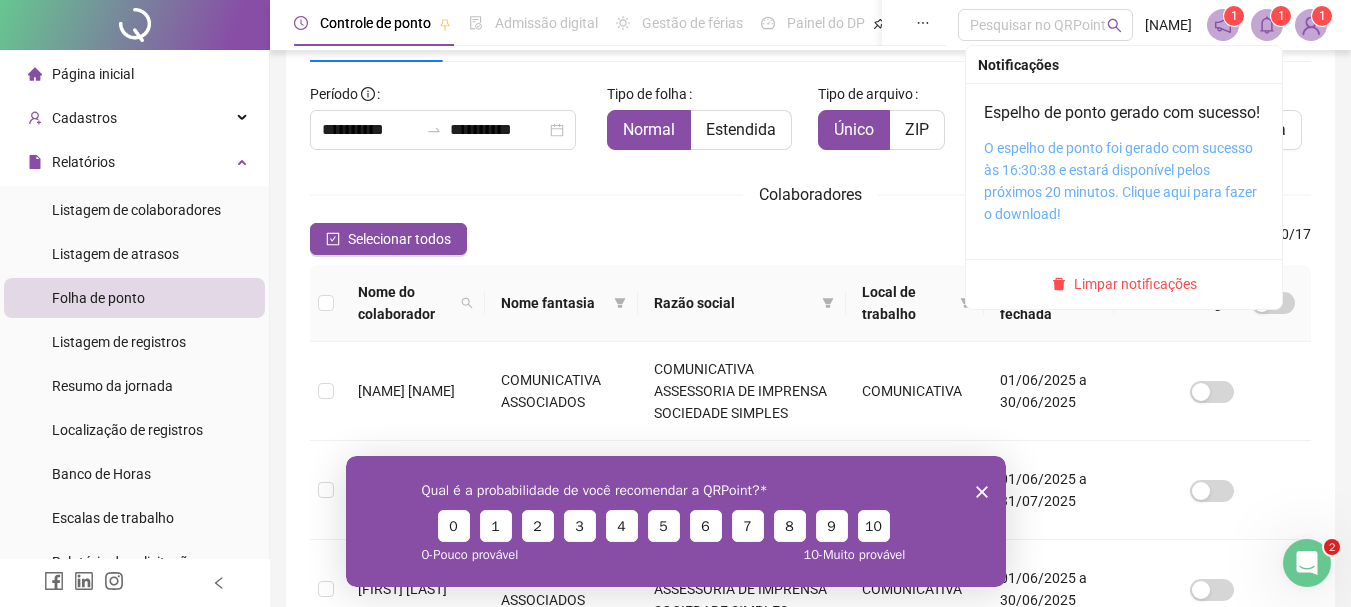 click on "O espelho de ponto foi gerado com sucesso às 16:30:38 e estará disponível pelos próximos 20 minutos.
Clique aqui para fazer o download!" at bounding box center (1120, 181) 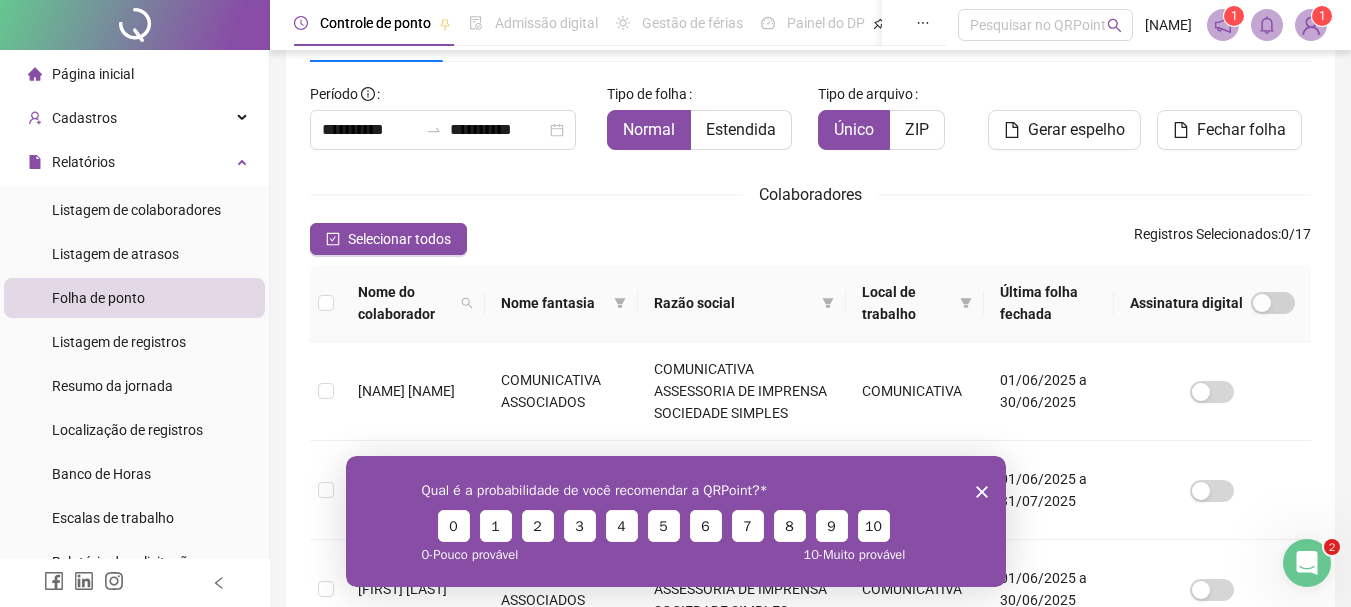 scroll, scrollTop: 500, scrollLeft: 0, axis: vertical 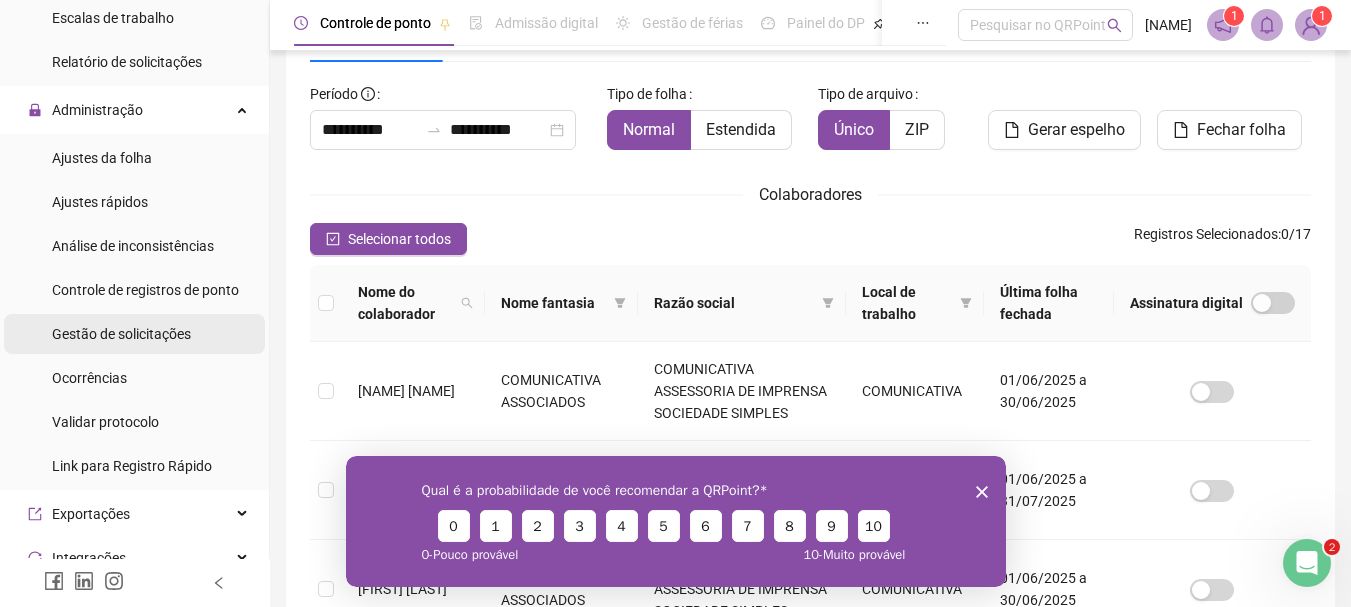 click on "Gestão de solicitações" at bounding box center [121, 334] 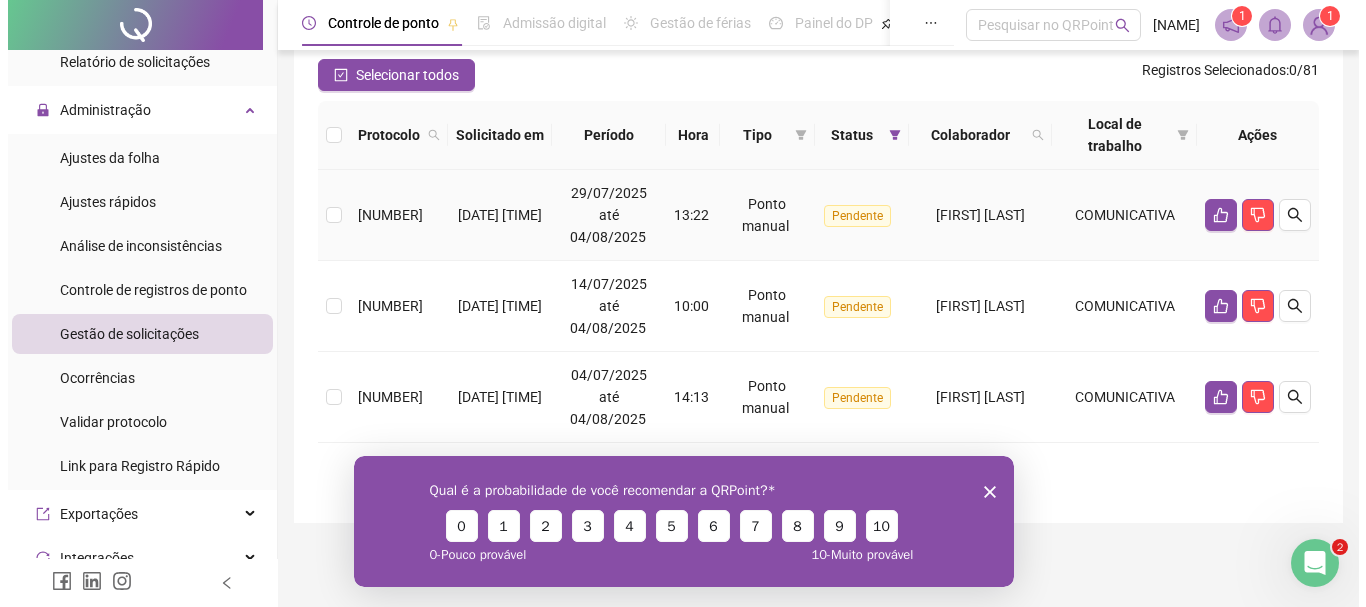scroll, scrollTop: 175, scrollLeft: 0, axis: vertical 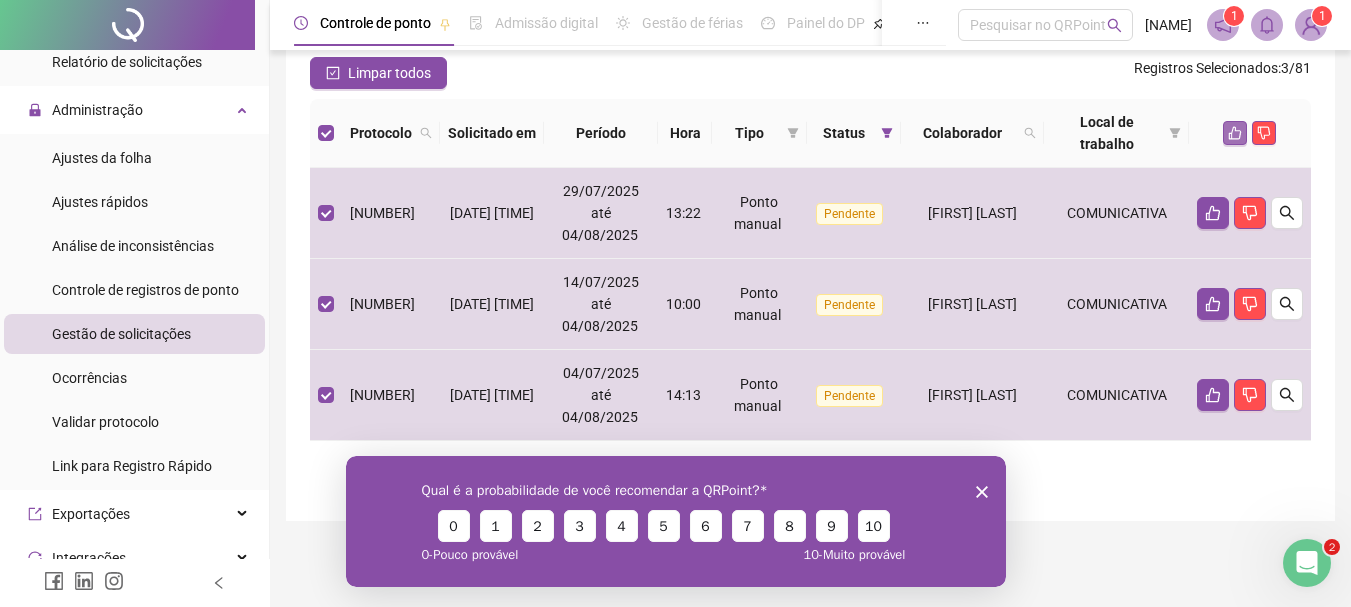 click 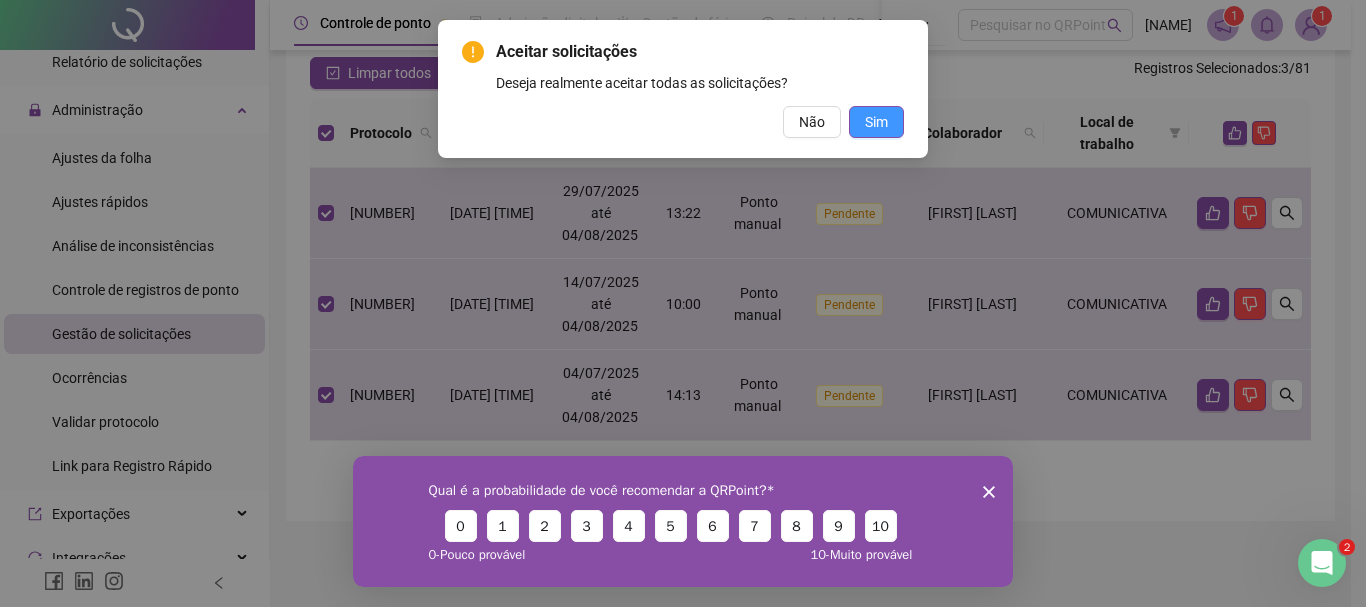 click on "Sim" at bounding box center [876, 122] 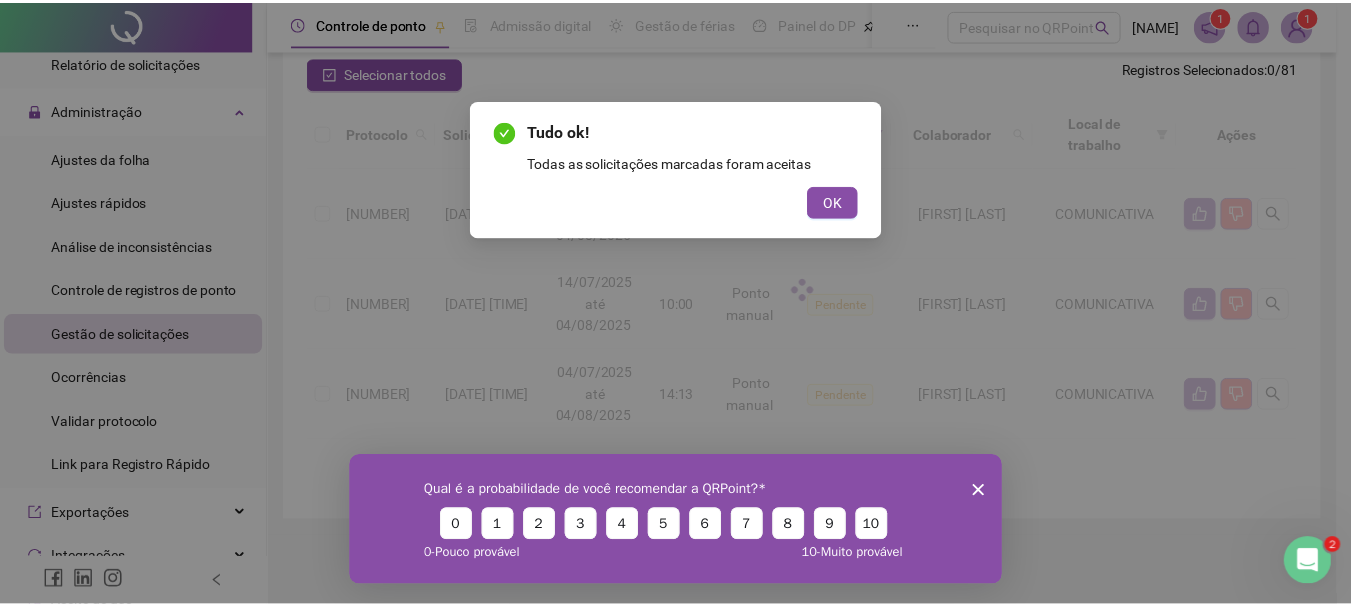 scroll, scrollTop: 13, scrollLeft: 0, axis: vertical 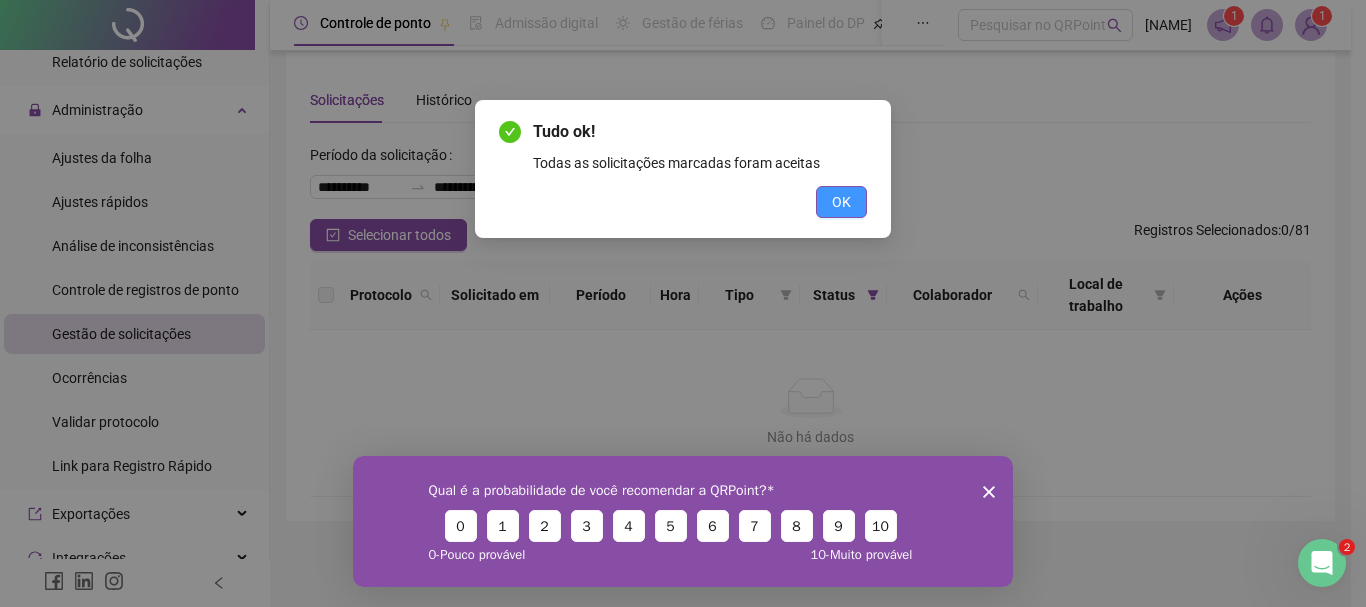 click on "OK" at bounding box center [841, 202] 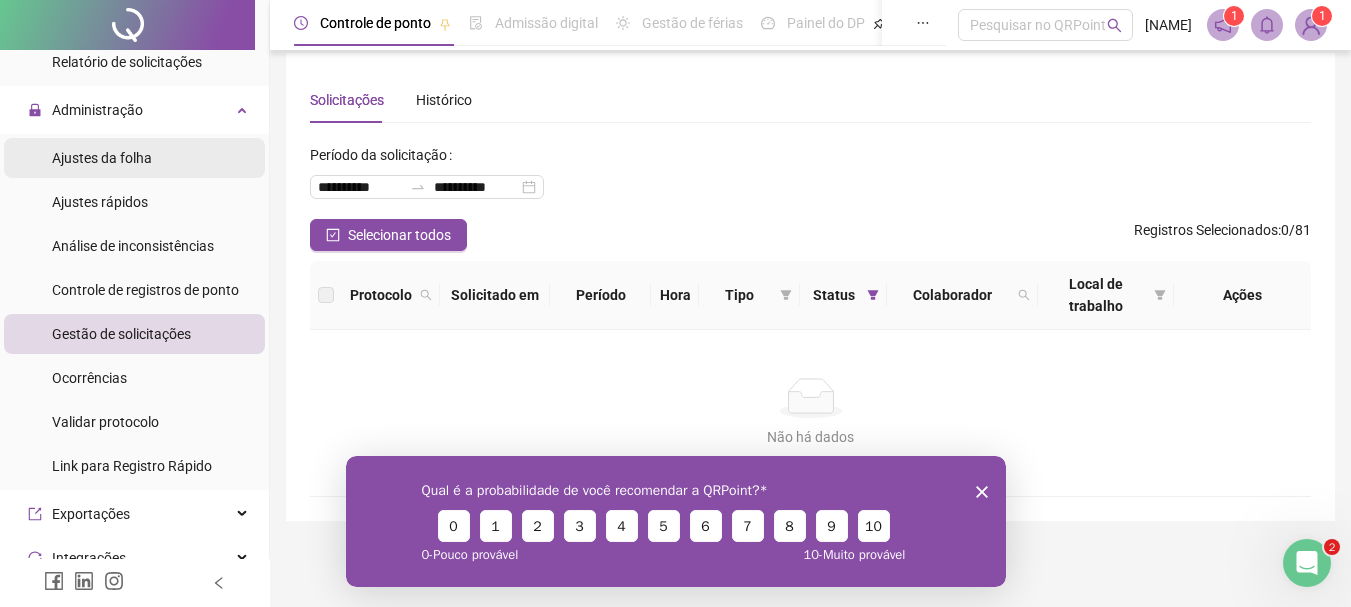 click on "Ajustes da folha" at bounding box center [102, 158] 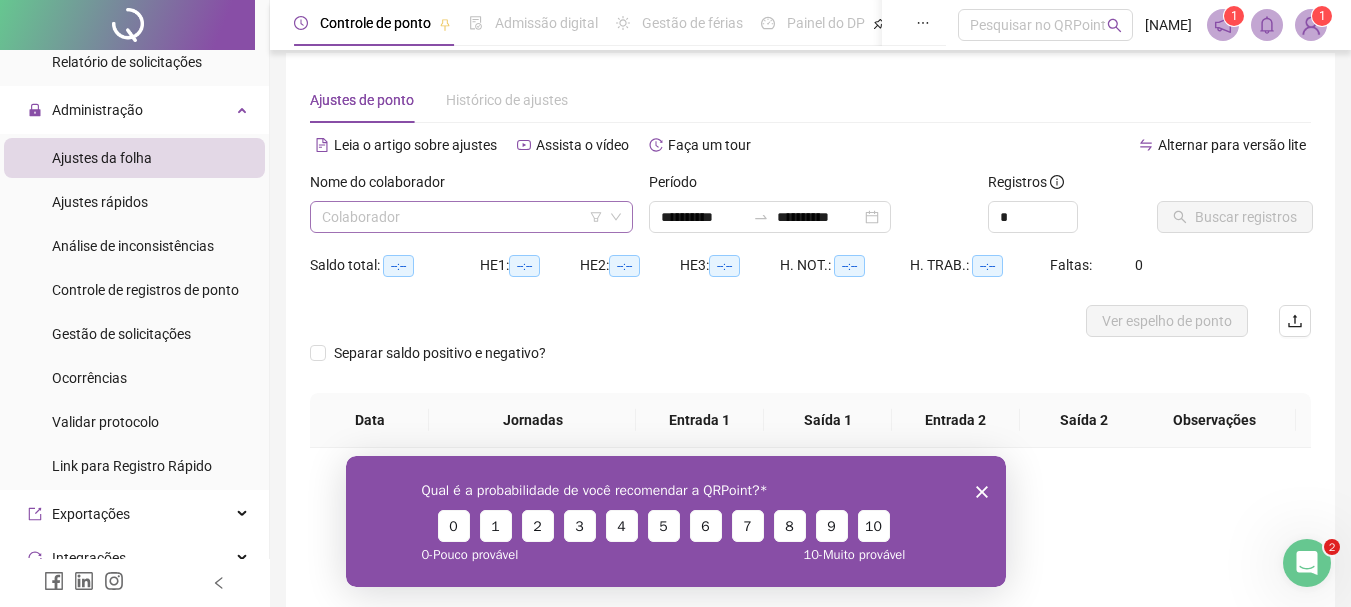 click at bounding box center (462, 217) 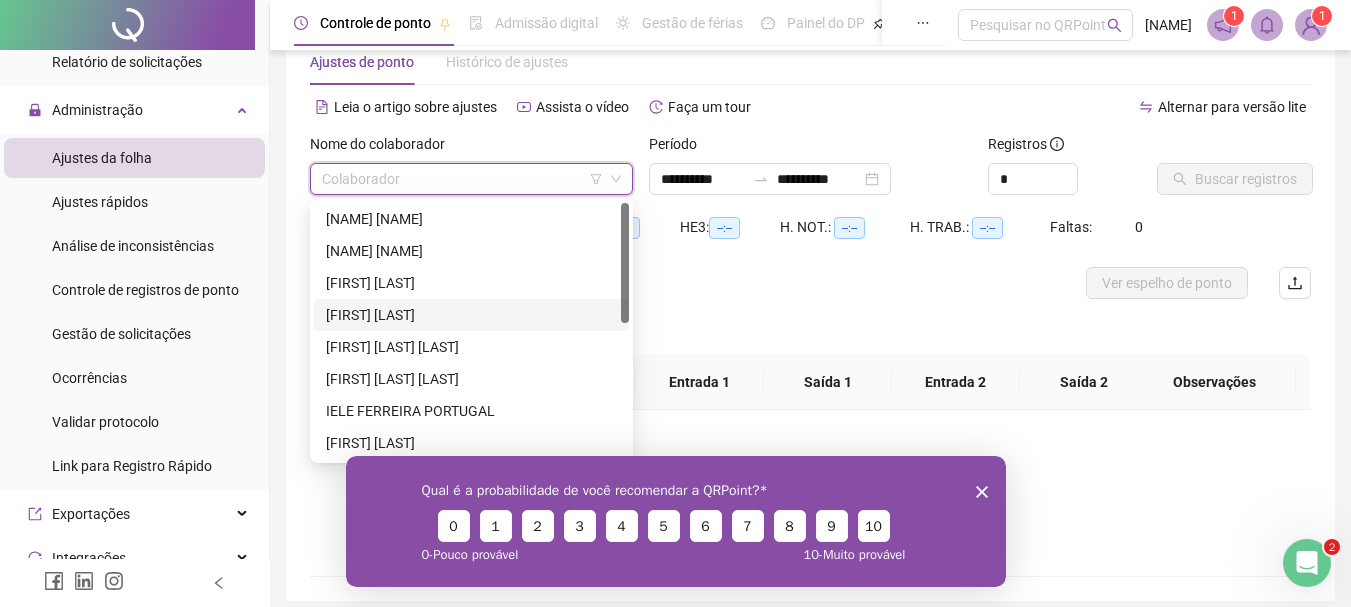 scroll, scrollTop: 113, scrollLeft: 0, axis: vertical 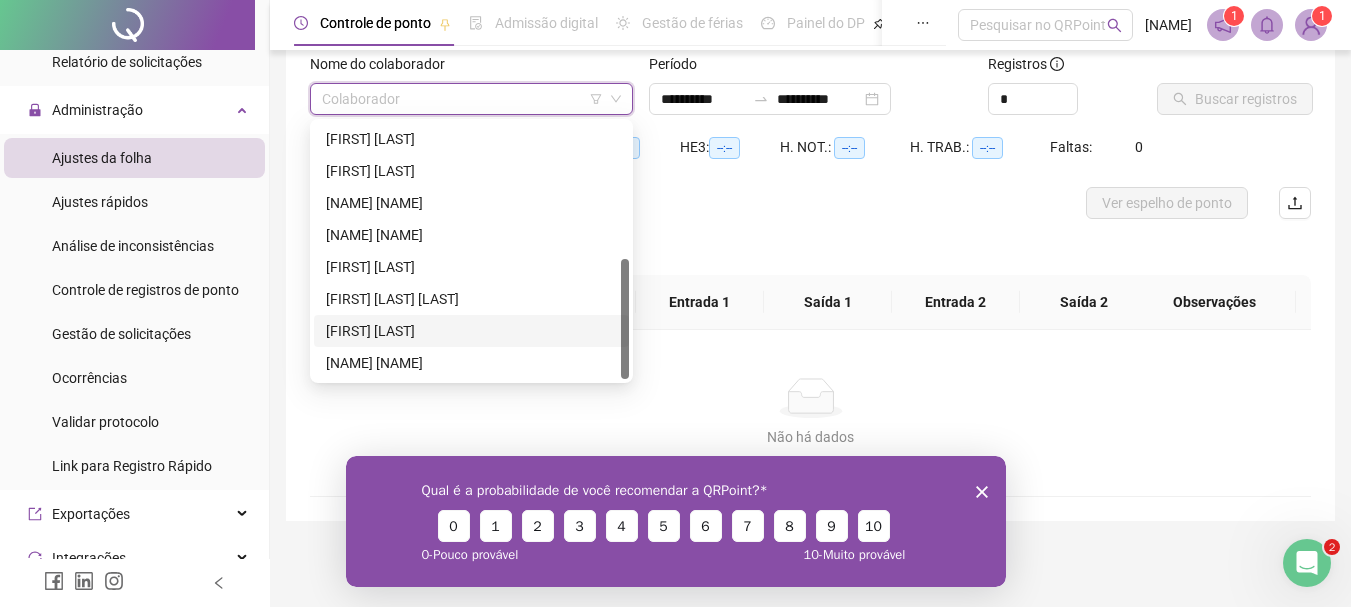 click on "[FIRST] [LAST]" at bounding box center (471, 331) 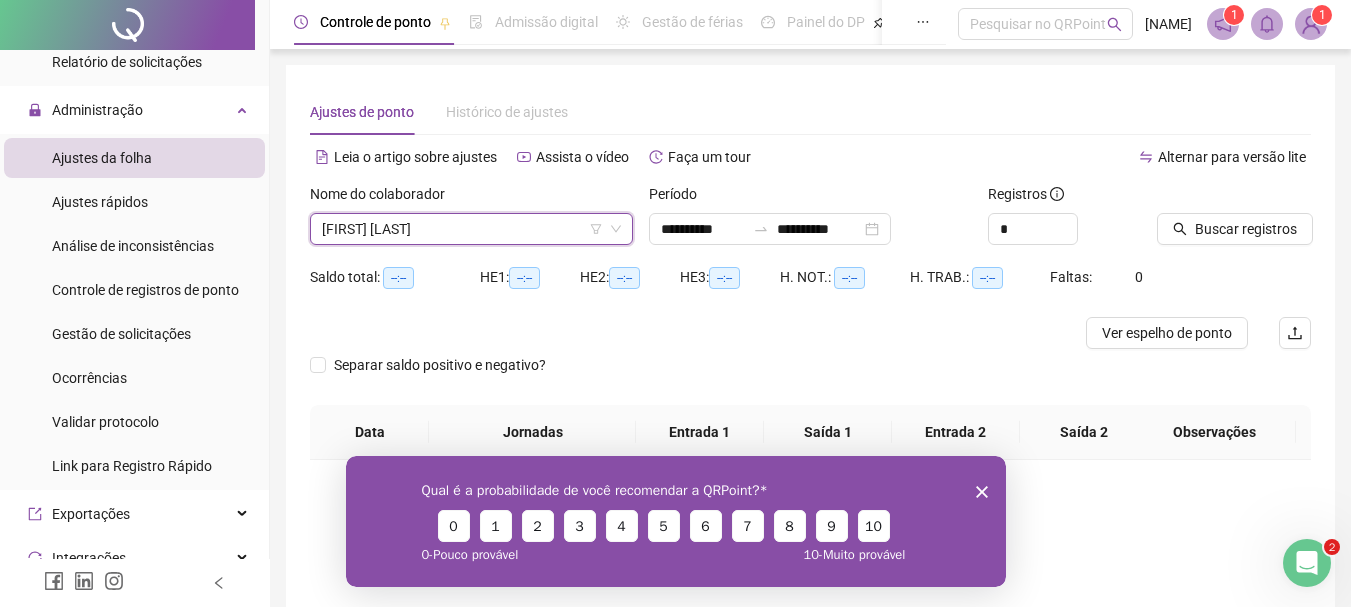 scroll, scrollTop: 0, scrollLeft: 0, axis: both 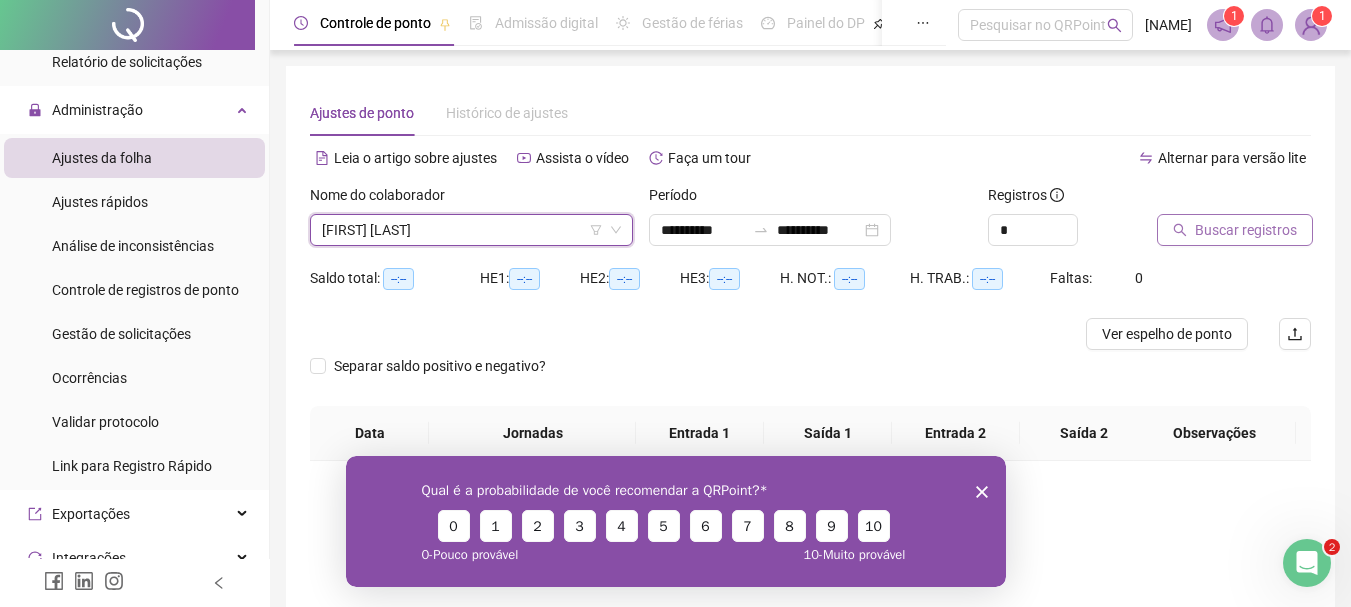 click on "Buscar registros" at bounding box center (1246, 230) 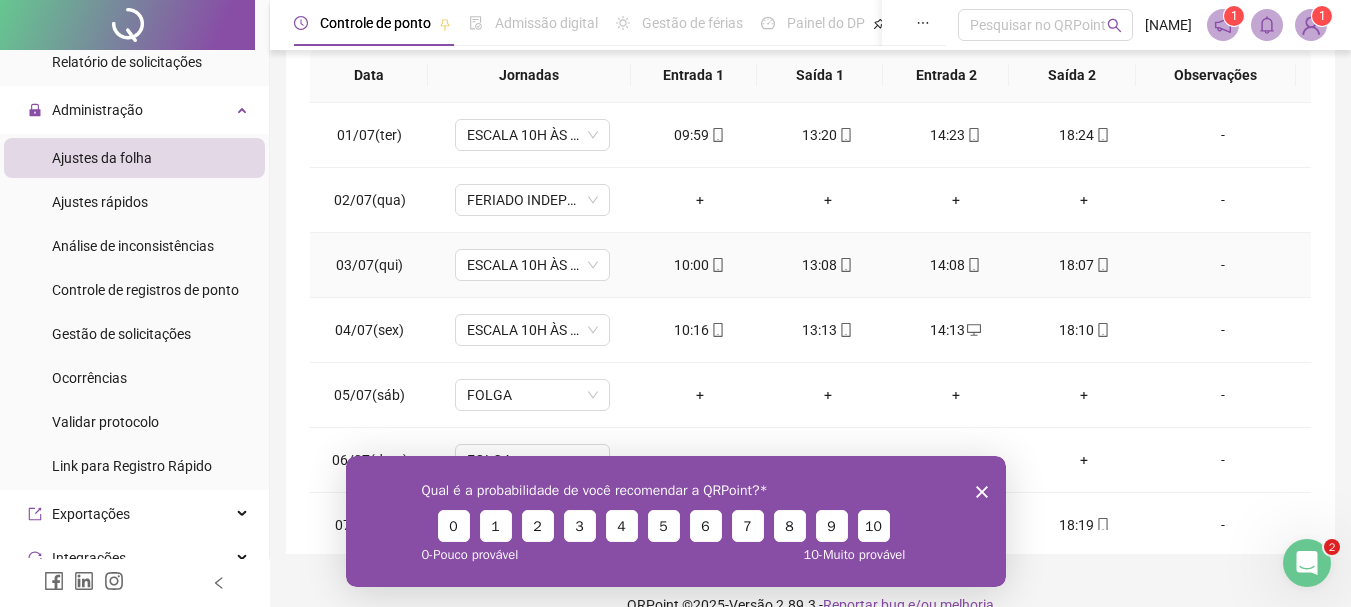 scroll, scrollTop: 400, scrollLeft: 0, axis: vertical 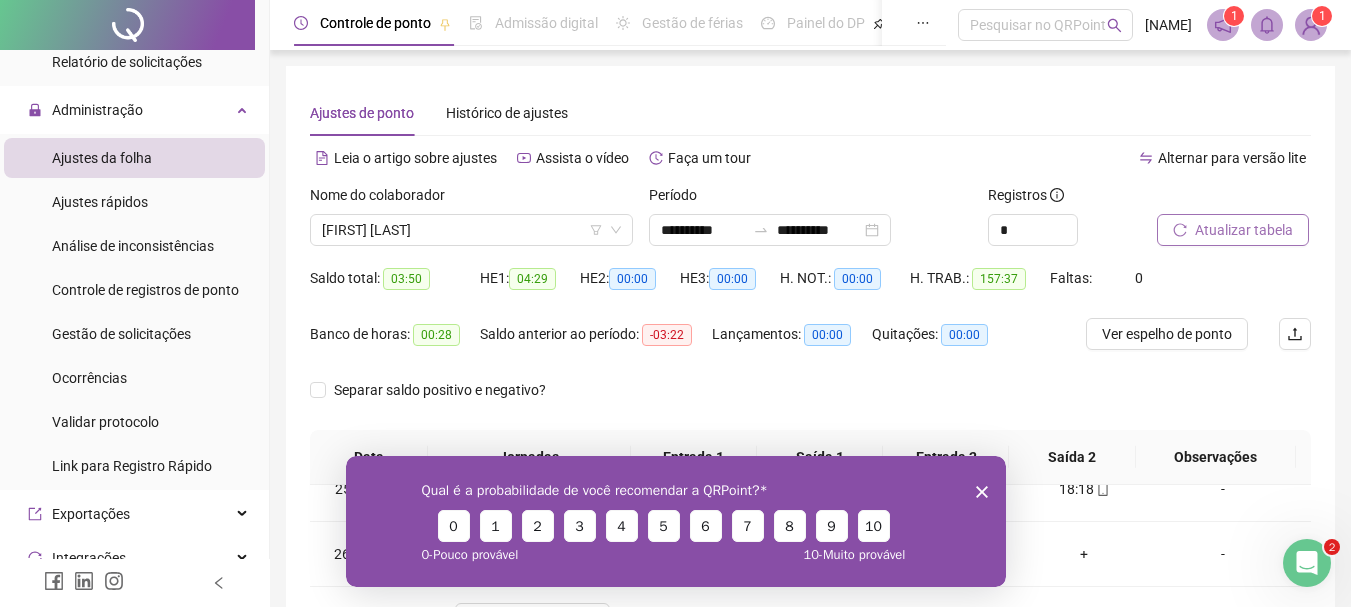 click on "Atualizar tabela" at bounding box center [1244, 230] 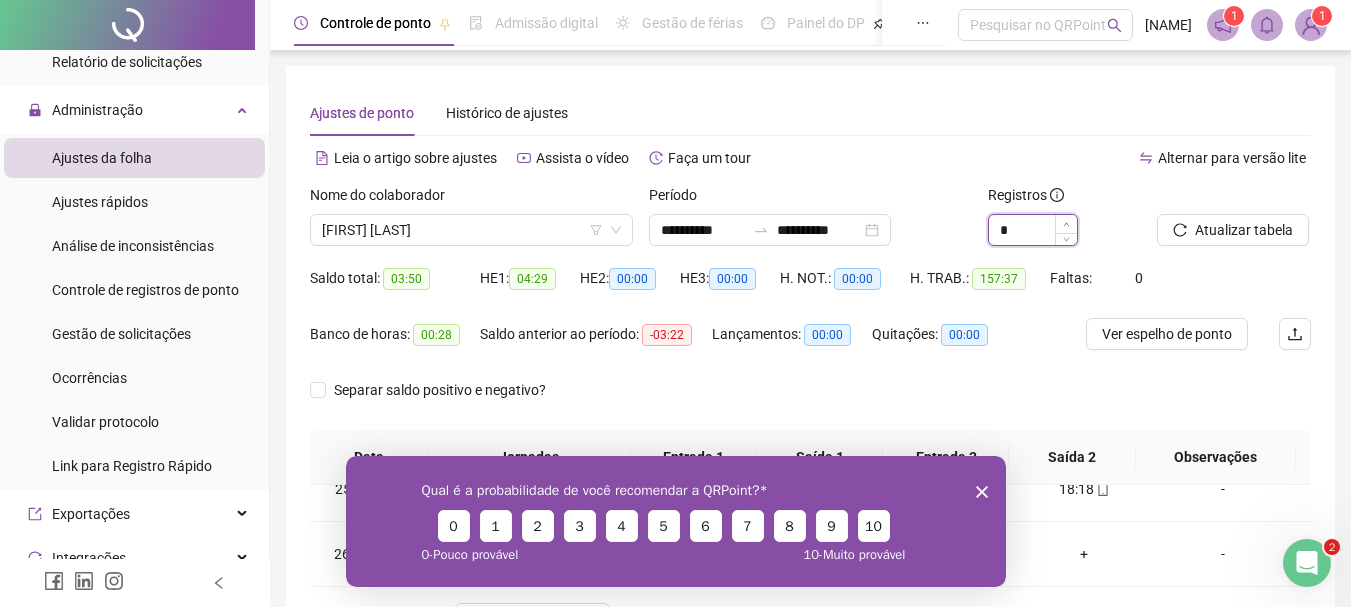 click at bounding box center (1066, 224) 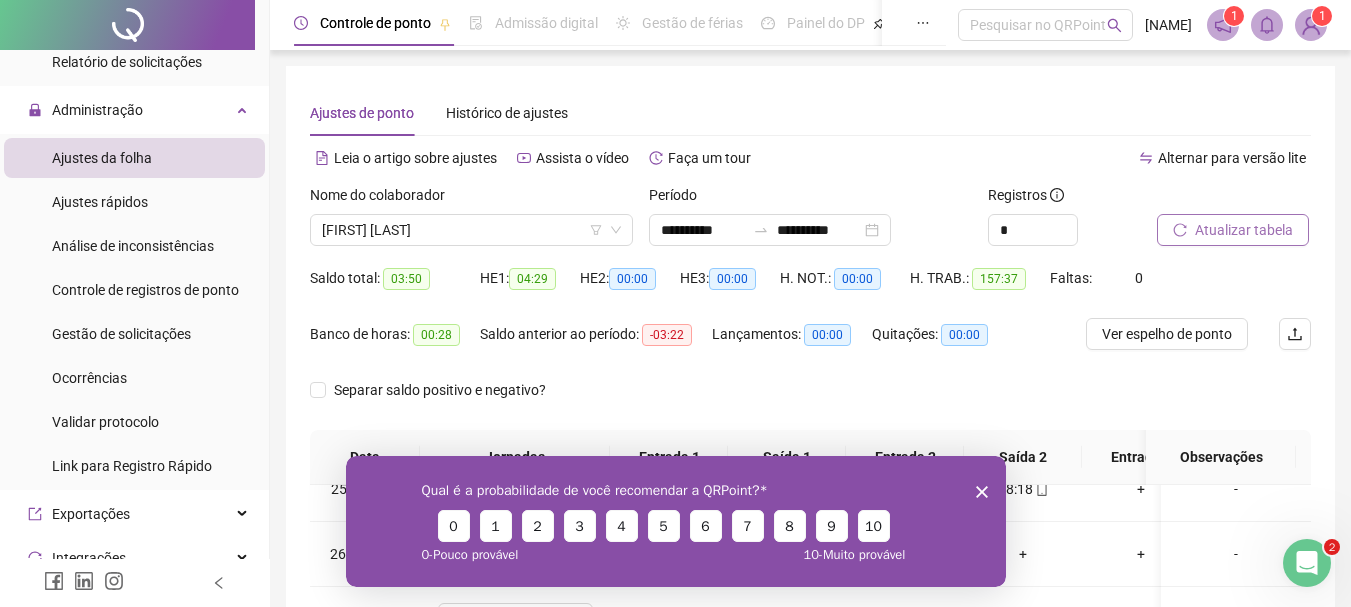 click on "Atualizar tabela" at bounding box center (1244, 230) 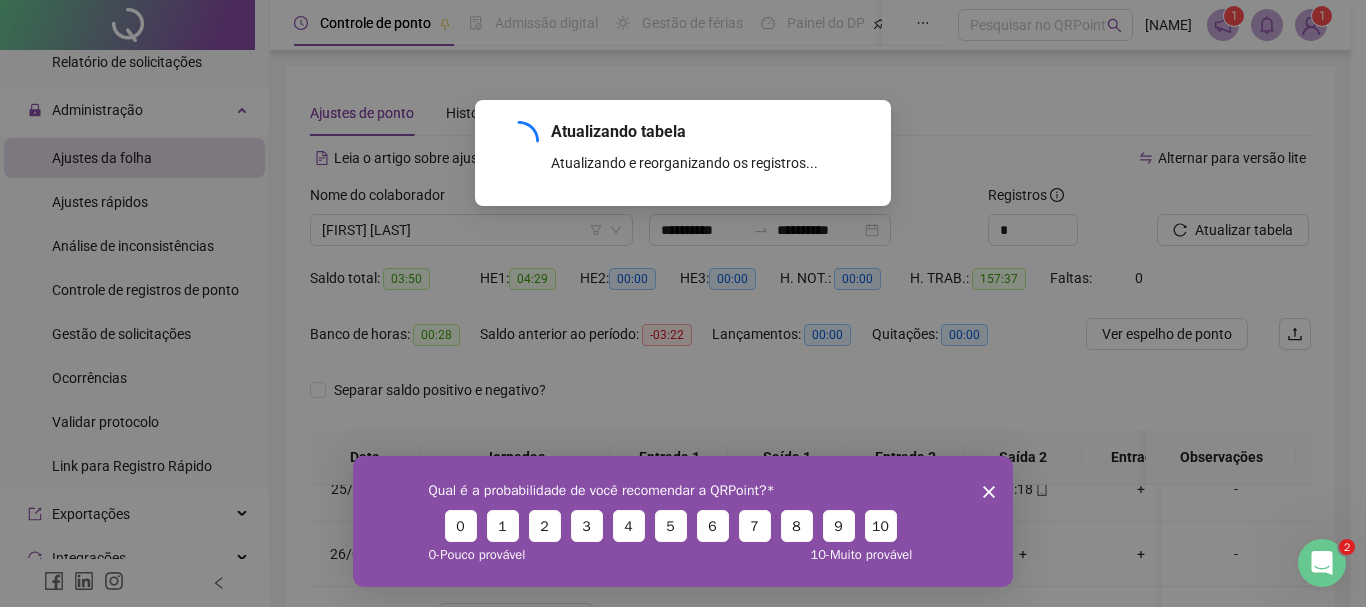 click 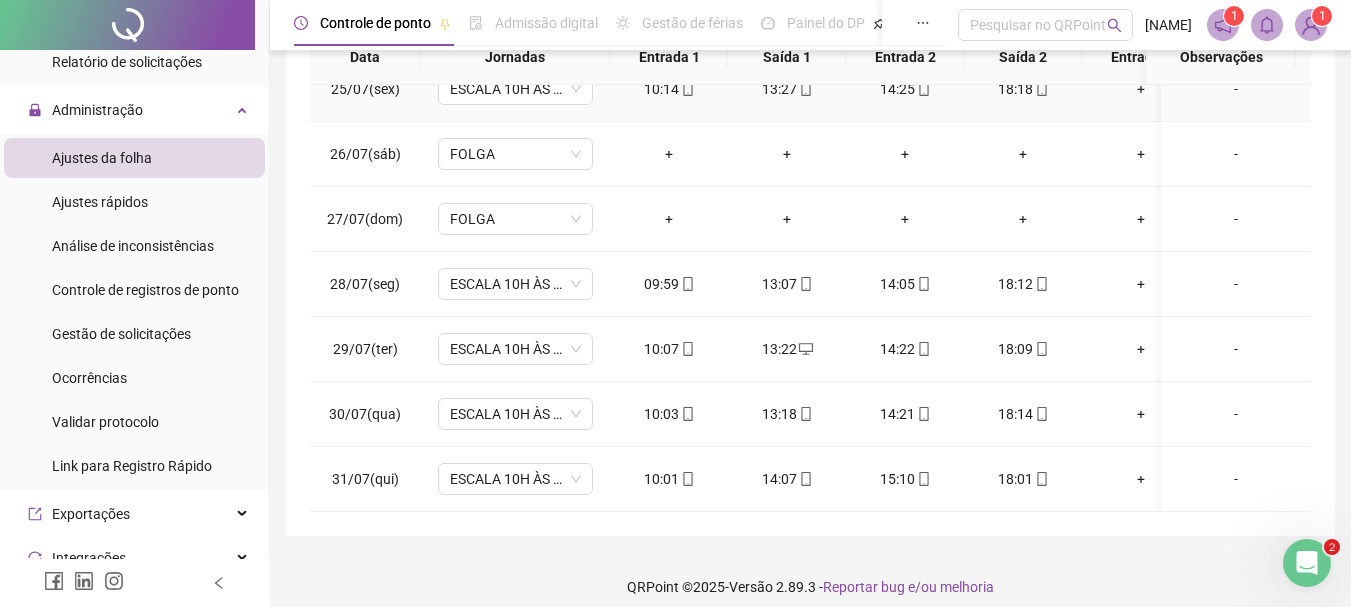 scroll, scrollTop: 415, scrollLeft: 0, axis: vertical 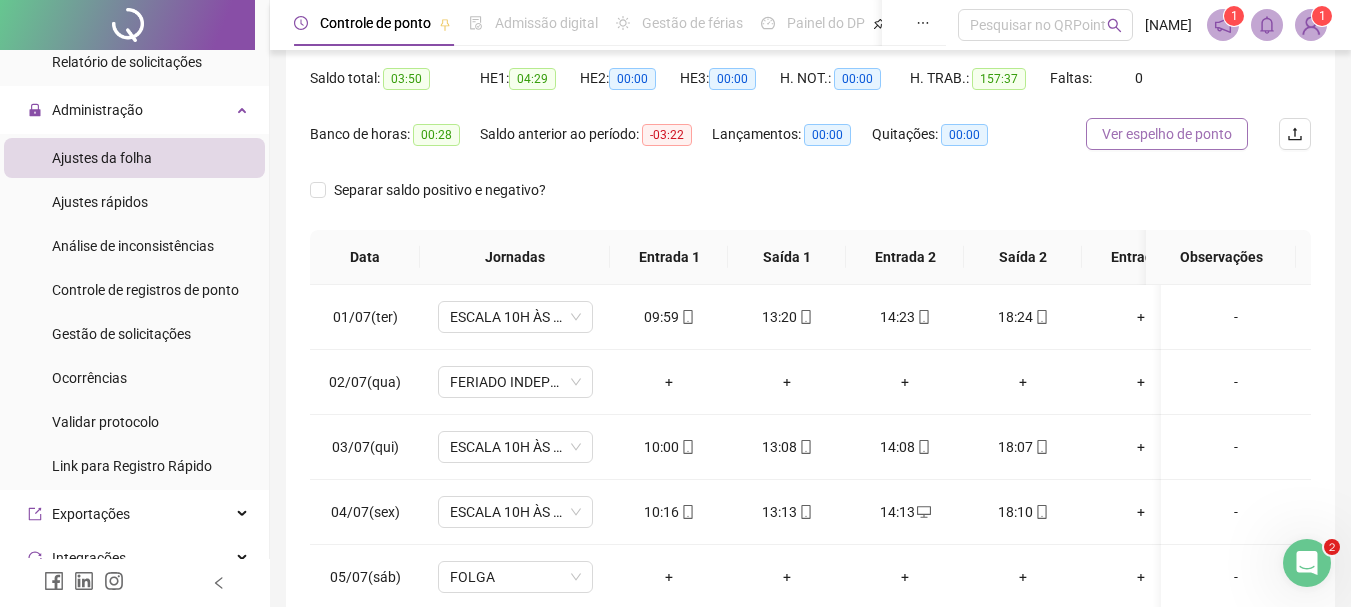 click on "Ver espelho de ponto" at bounding box center (1167, 134) 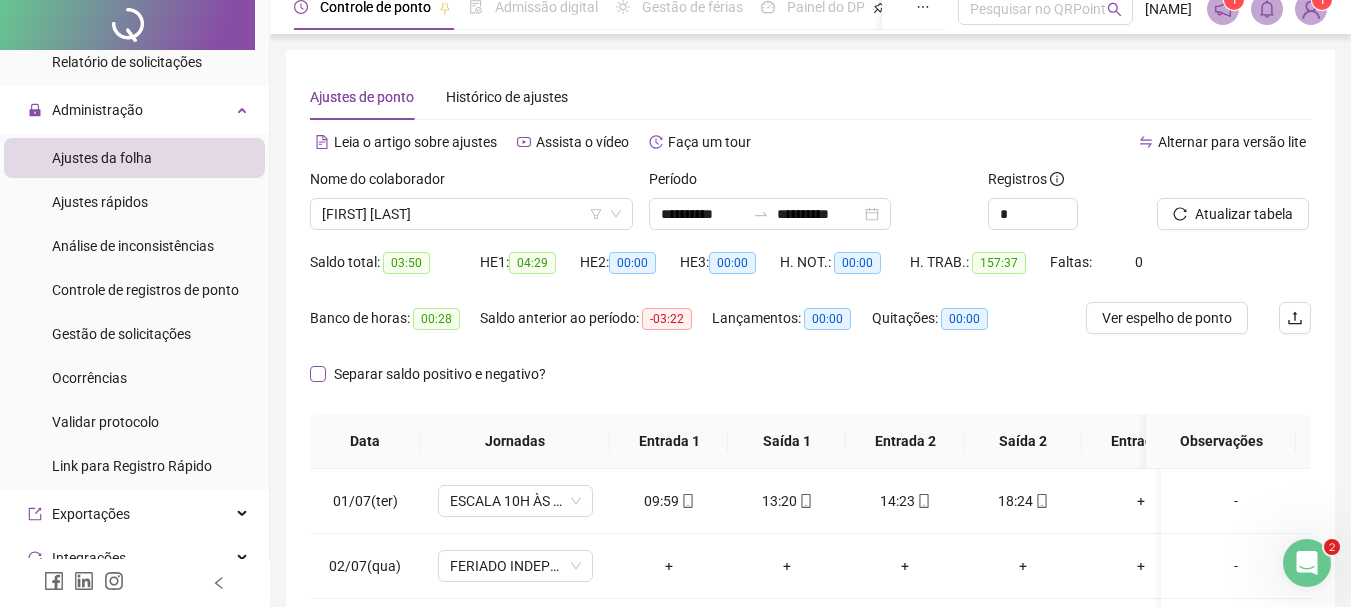 scroll, scrollTop: 0, scrollLeft: 0, axis: both 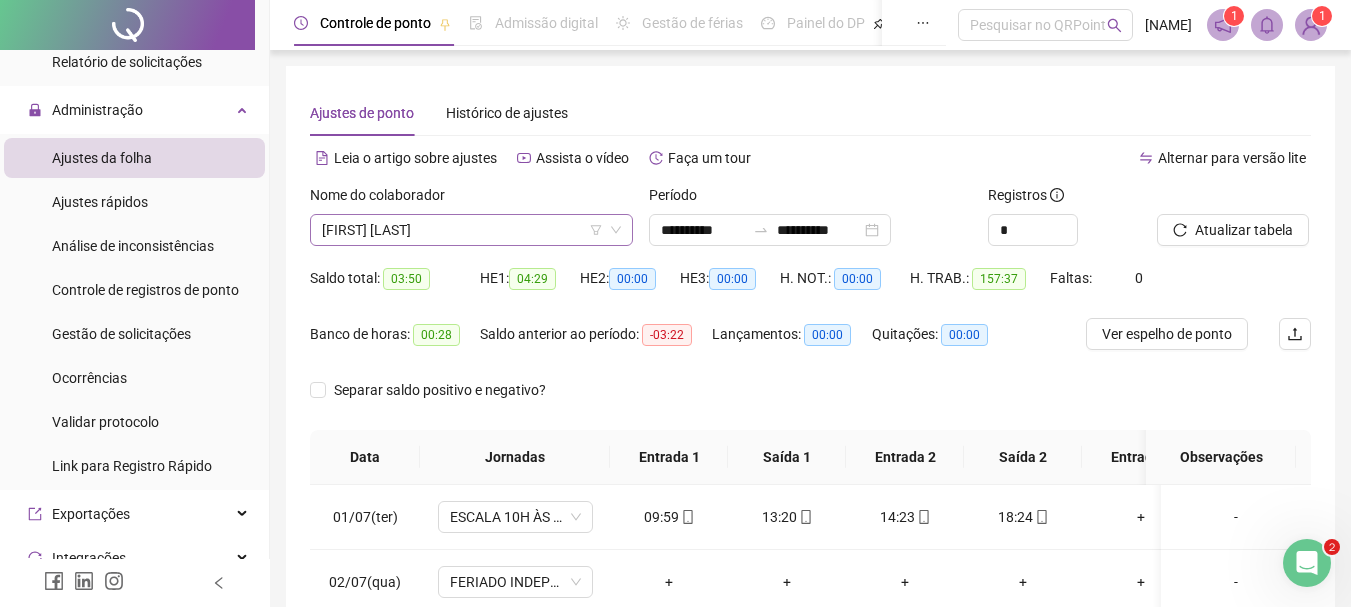 click on "[FIRST] [LAST]" at bounding box center (471, 230) 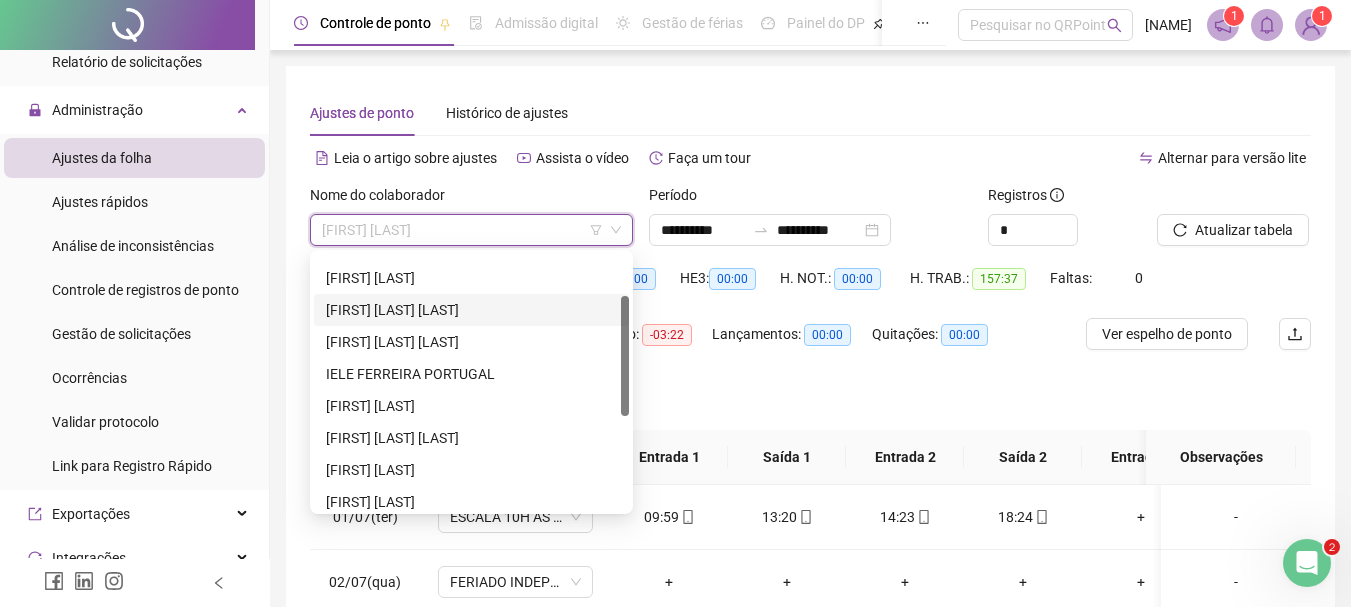 scroll, scrollTop: 0, scrollLeft: 0, axis: both 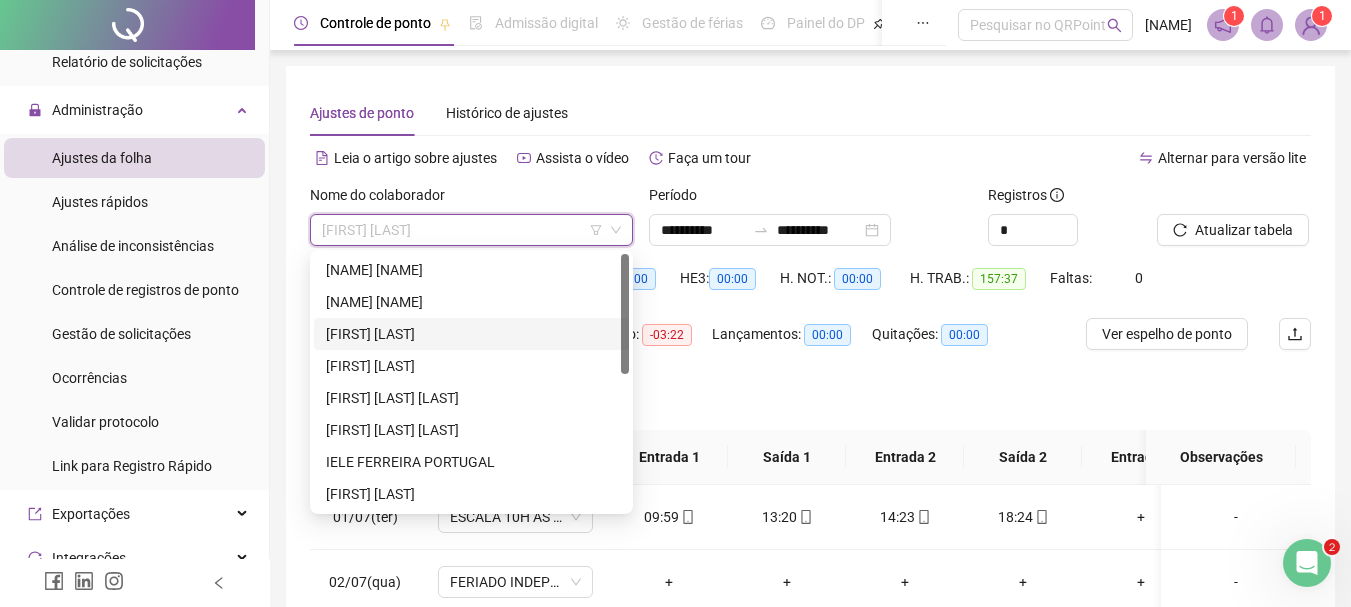 click on "[FIRST] [LAST]" at bounding box center (471, 334) 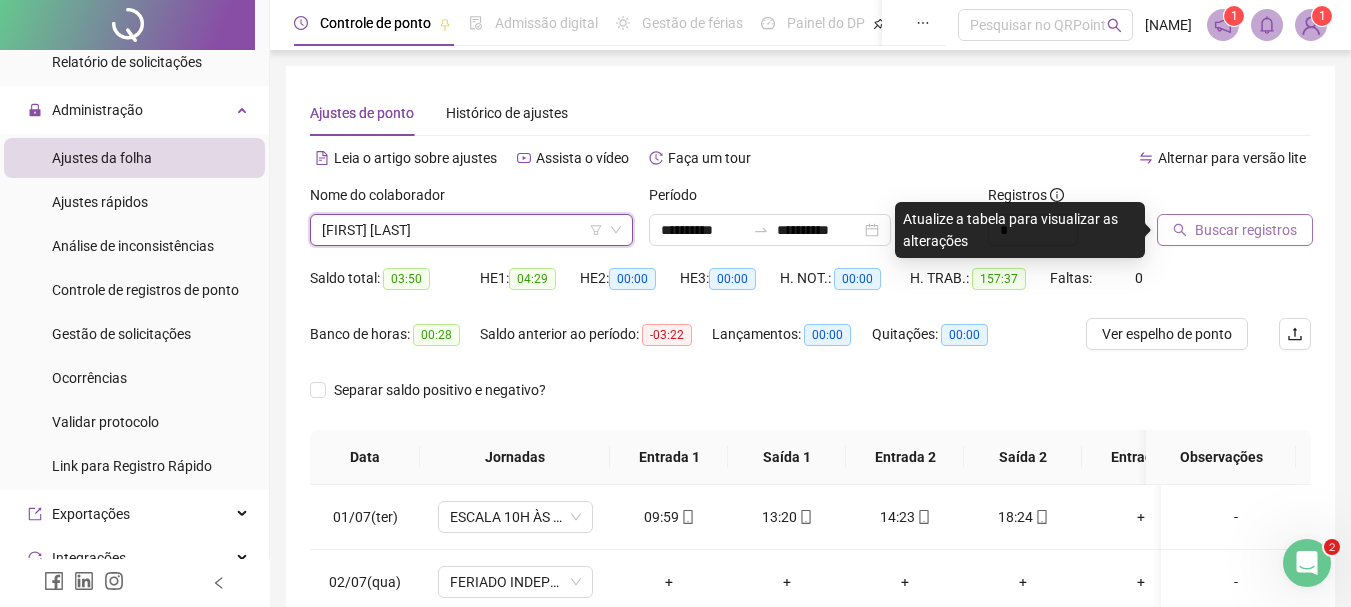click on "Buscar registros" at bounding box center [1246, 230] 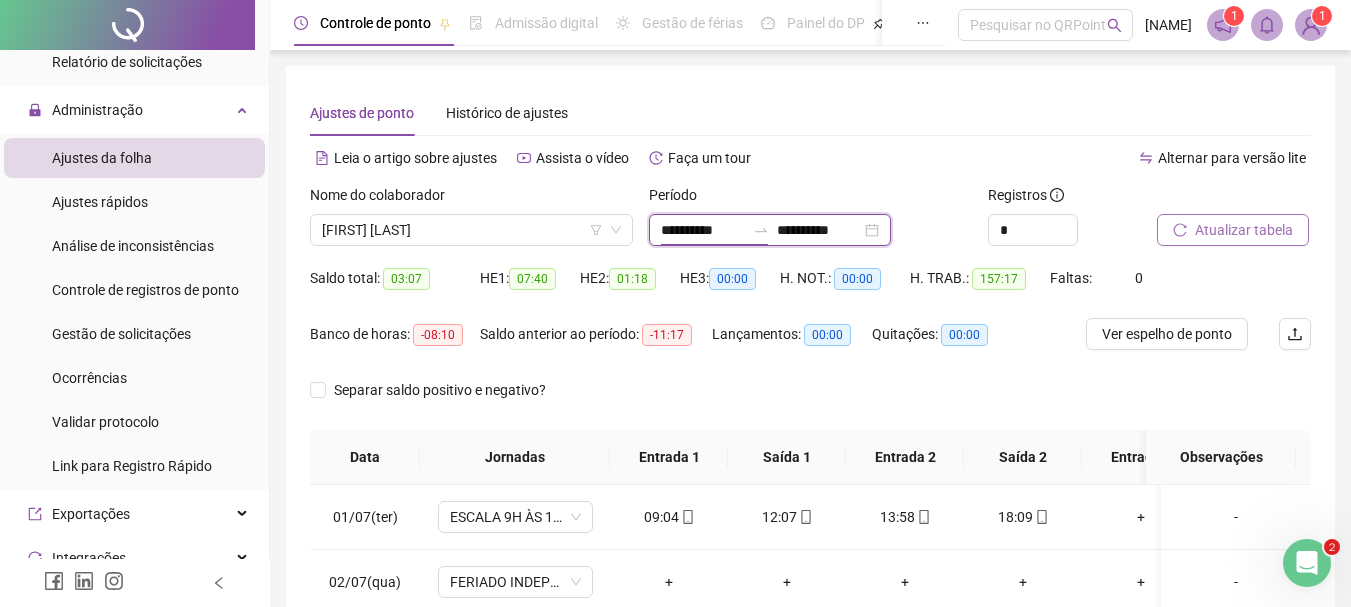 click on "**********" at bounding box center (703, 230) 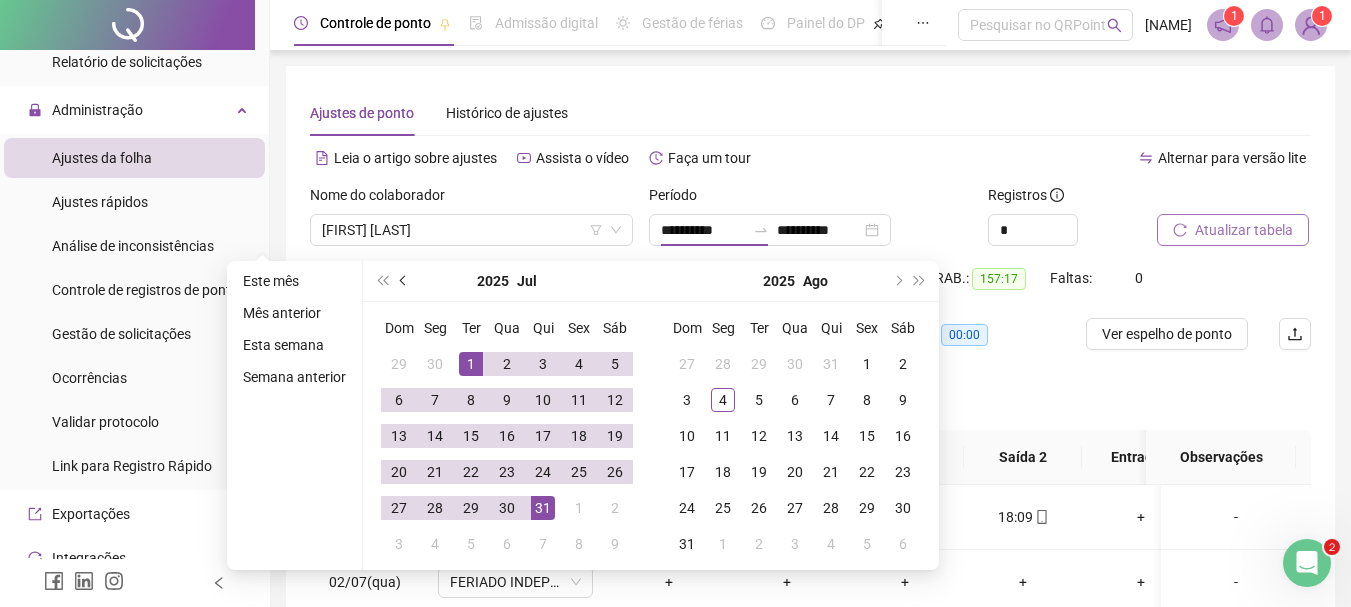 click at bounding box center [404, 281] 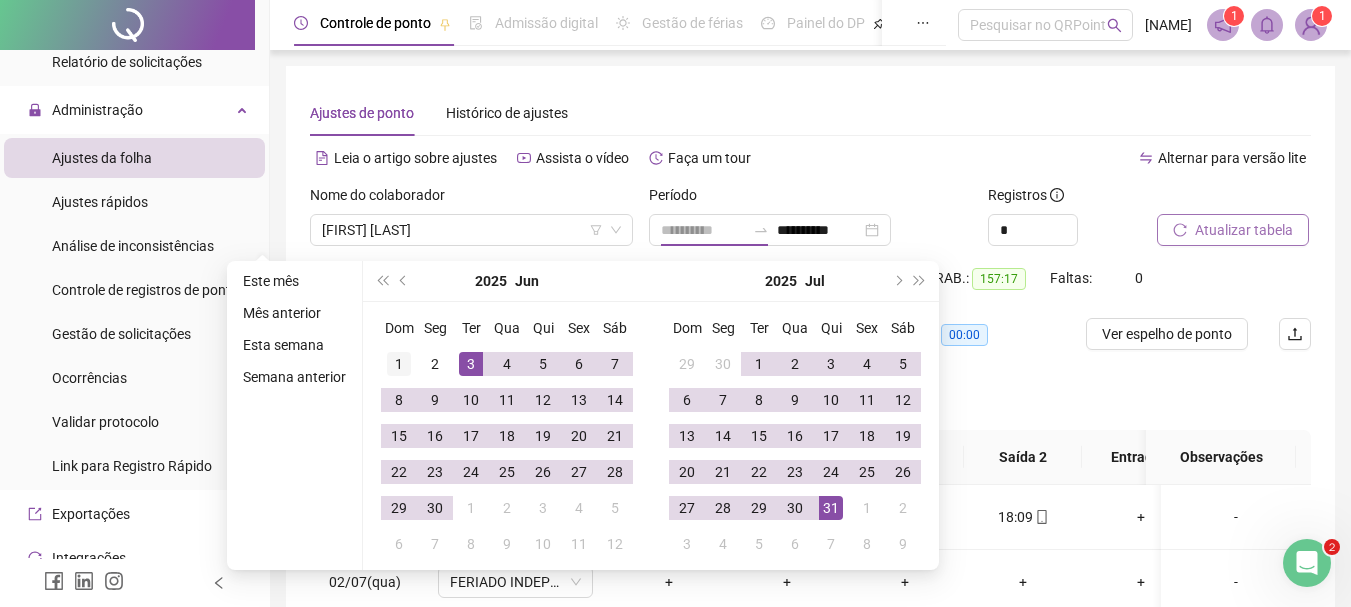 type on "**********" 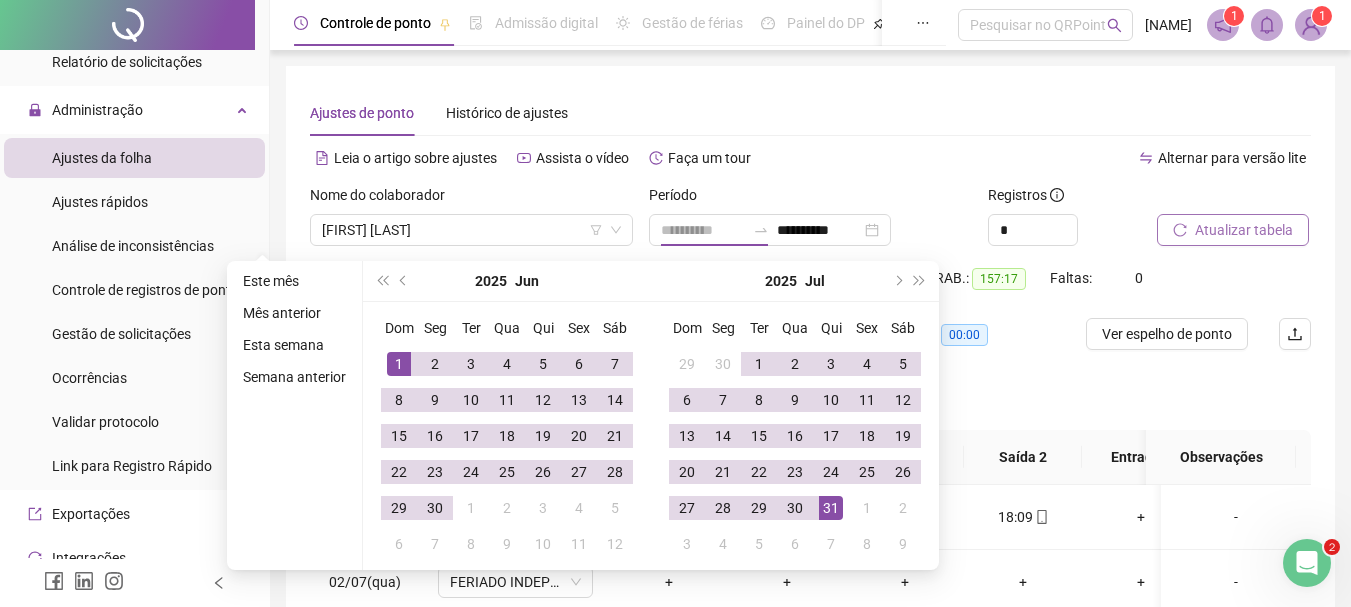 click on "1" at bounding box center (399, 364) 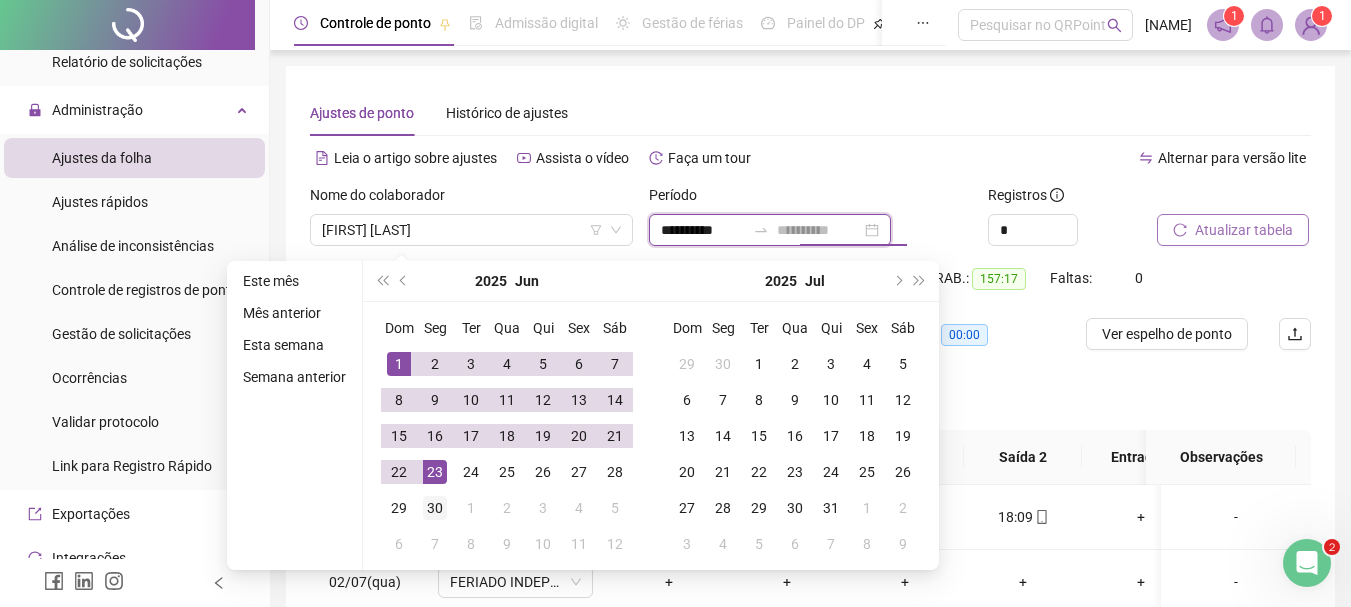 type on "**********" 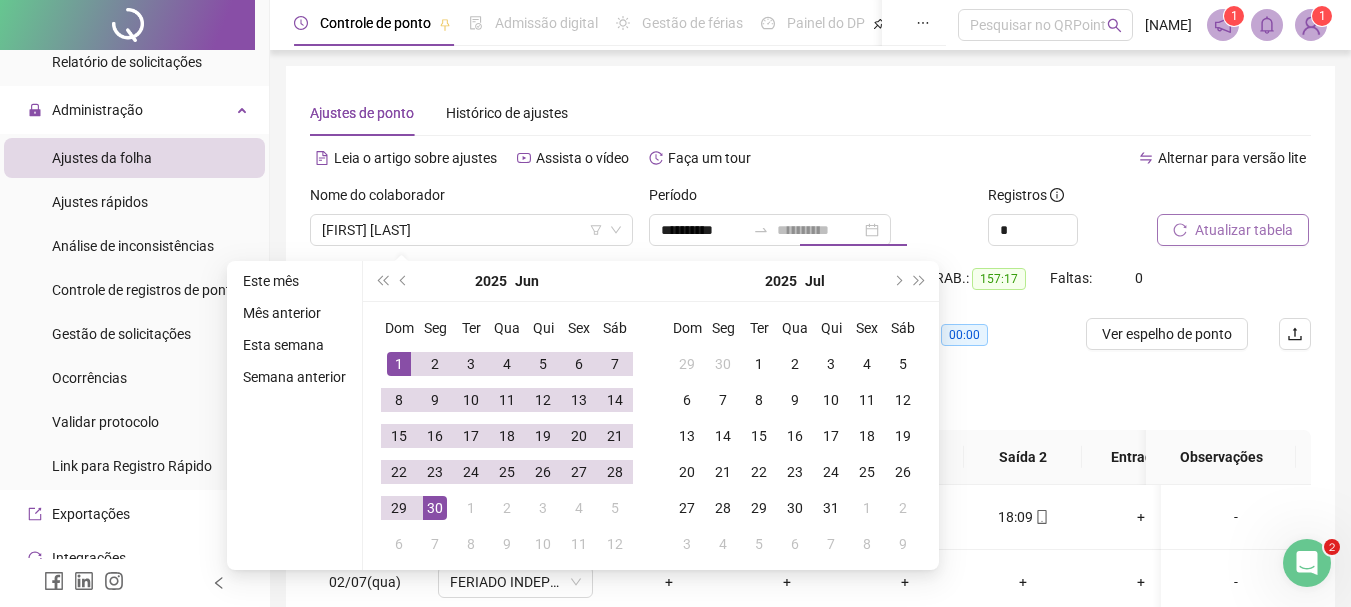 drag, startPoint x: 437, startPoint y: 510, endPoint x: 1183, endPoint y: 389, distance: 755.74927 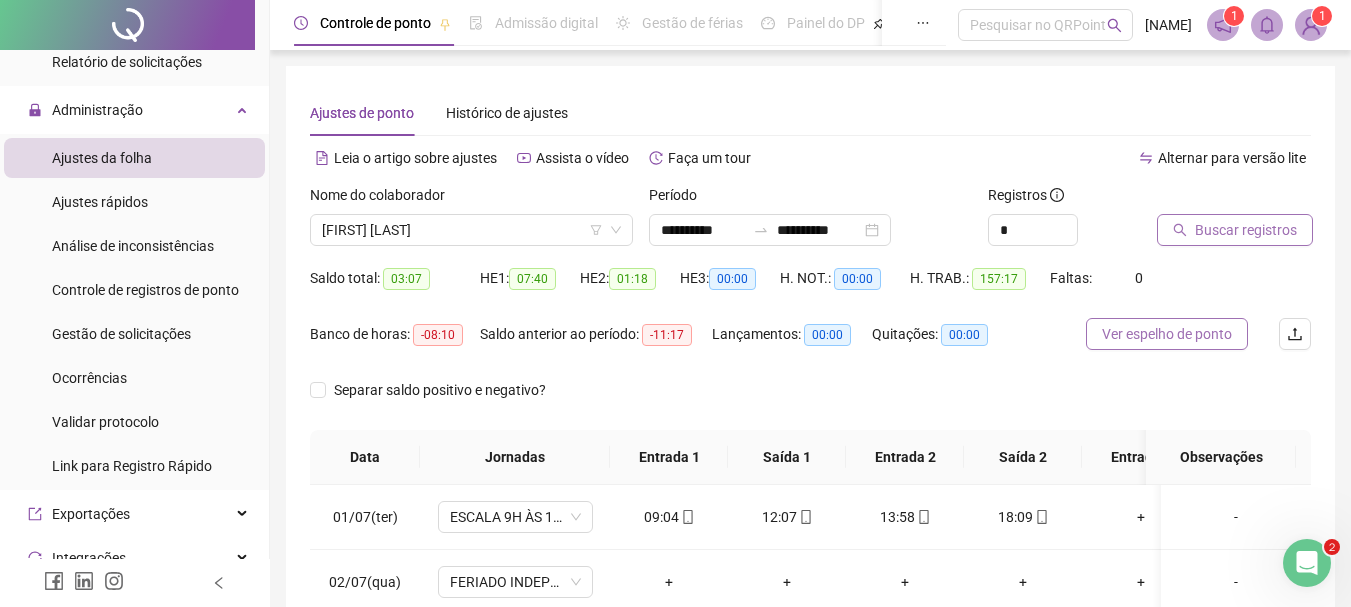 click on "Ver espelho de ponto" at bounding box center [1167, 334] 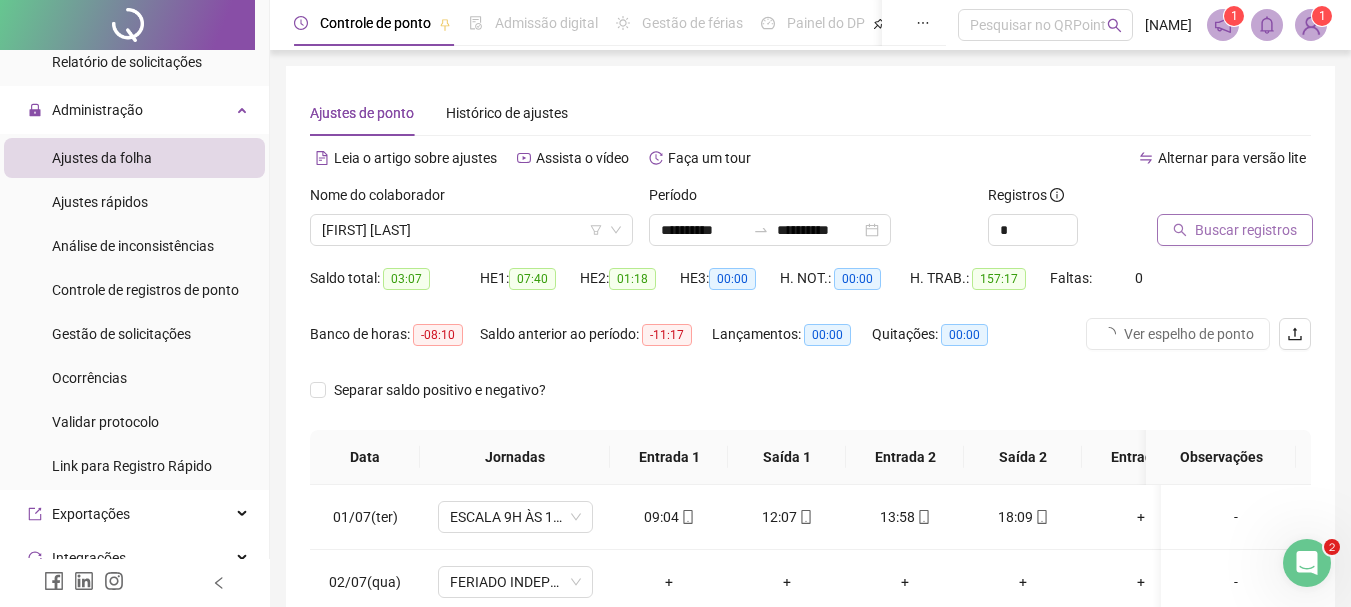 click on "Buscar registros" at bounding box center (1246, 230) 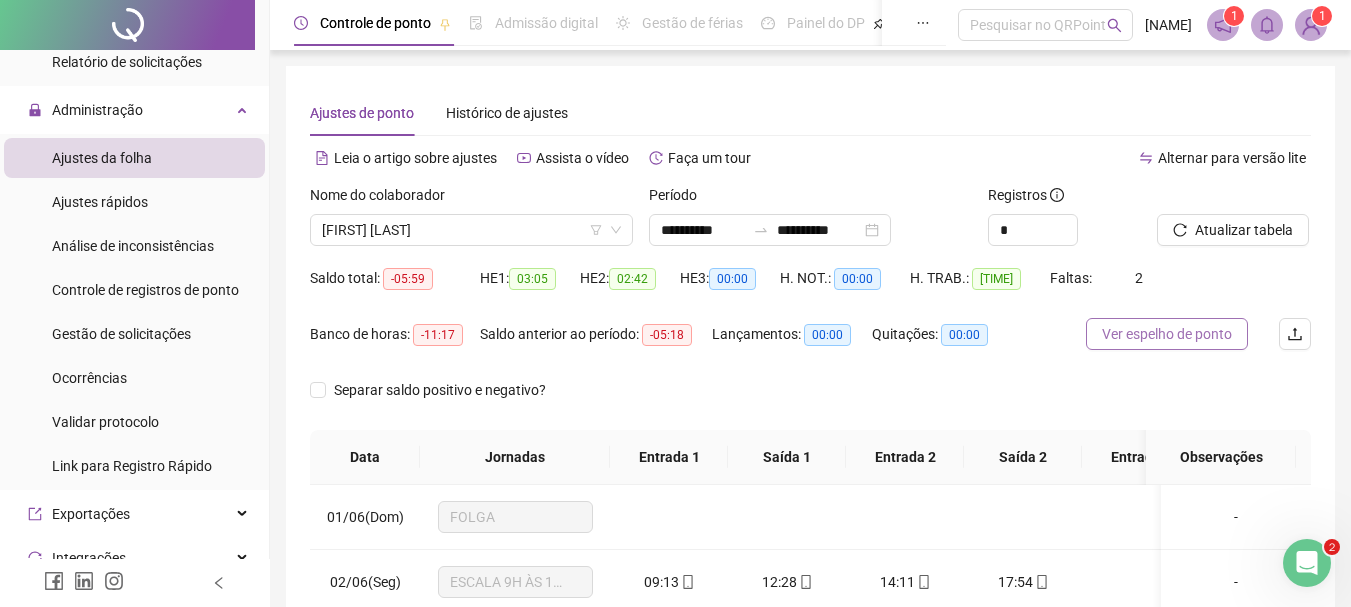 click on "Ver espelho de ponto" at bounding box center (1167, 334) 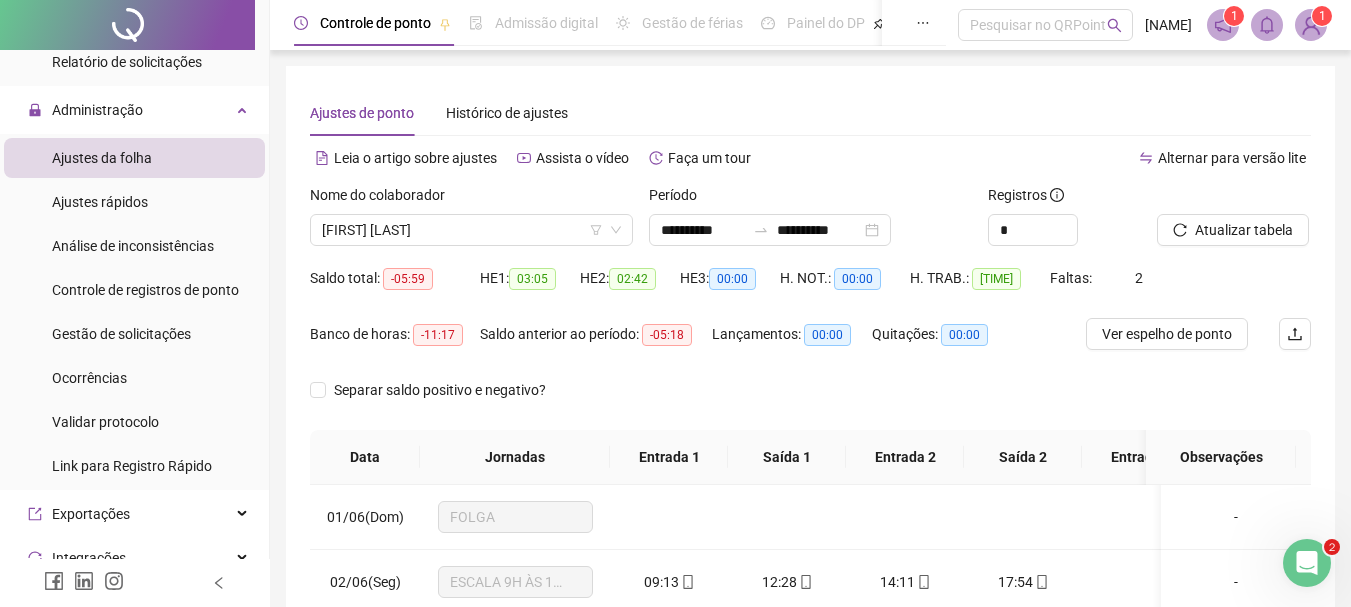 click 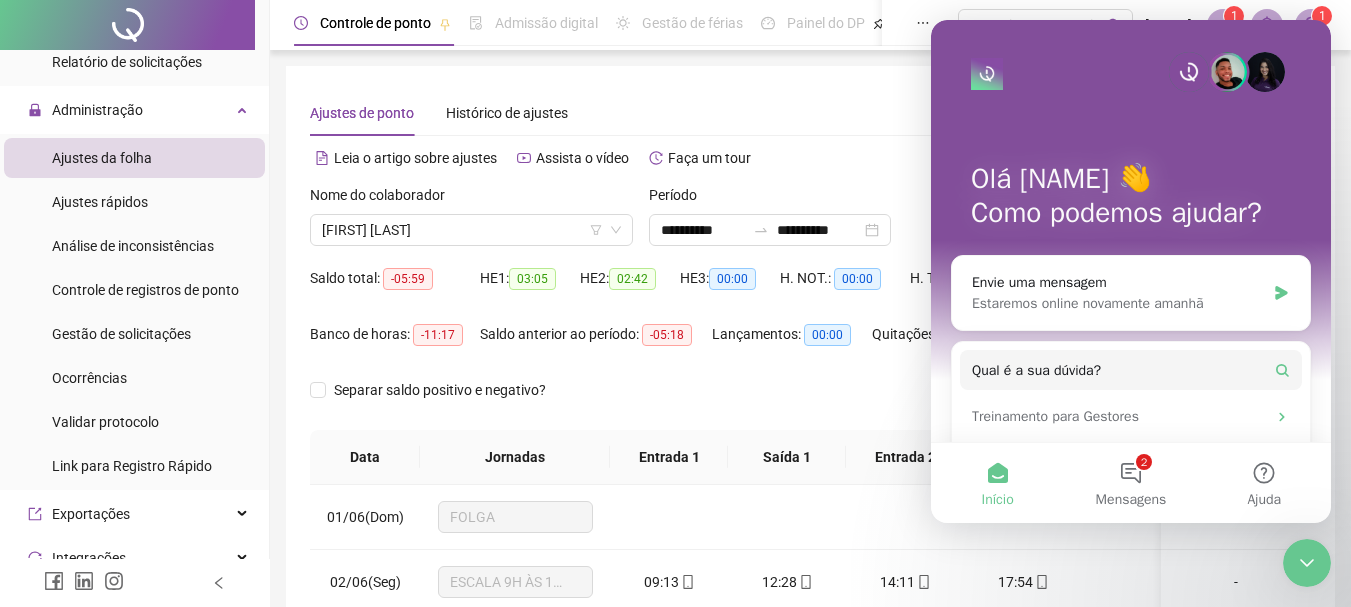 scroll, scrollTop: 0, scrollLeft: 0, axis: both 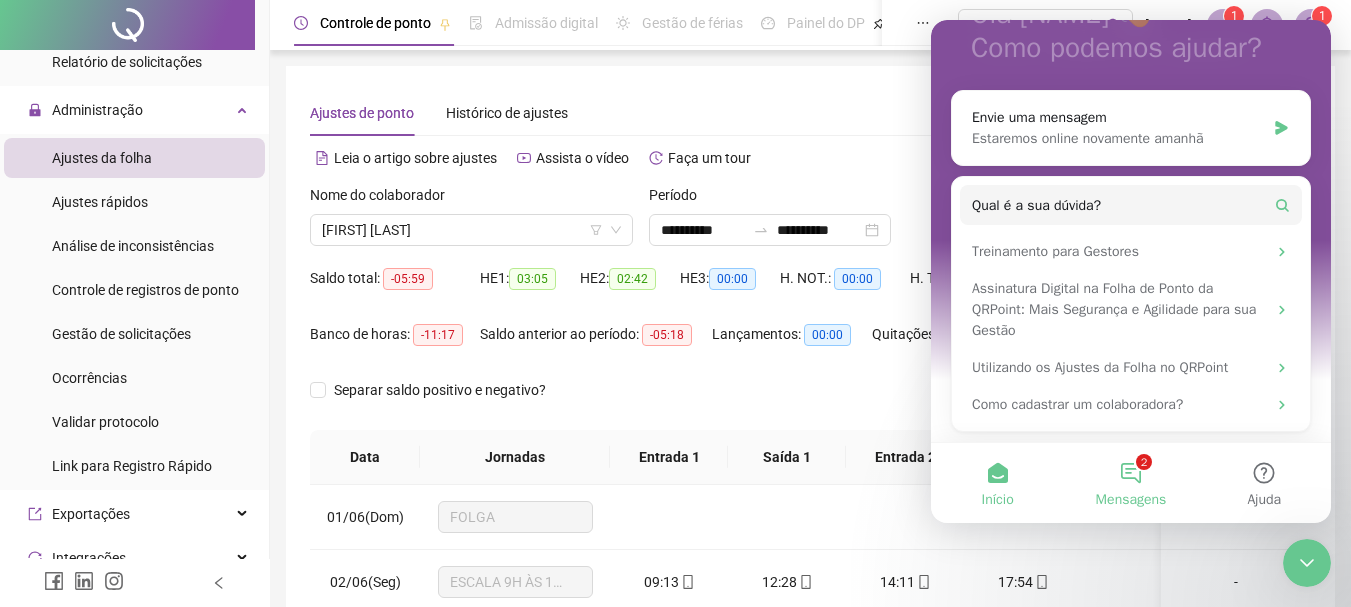 click on "2 Mensagens" at bounding box center [1130, 483] 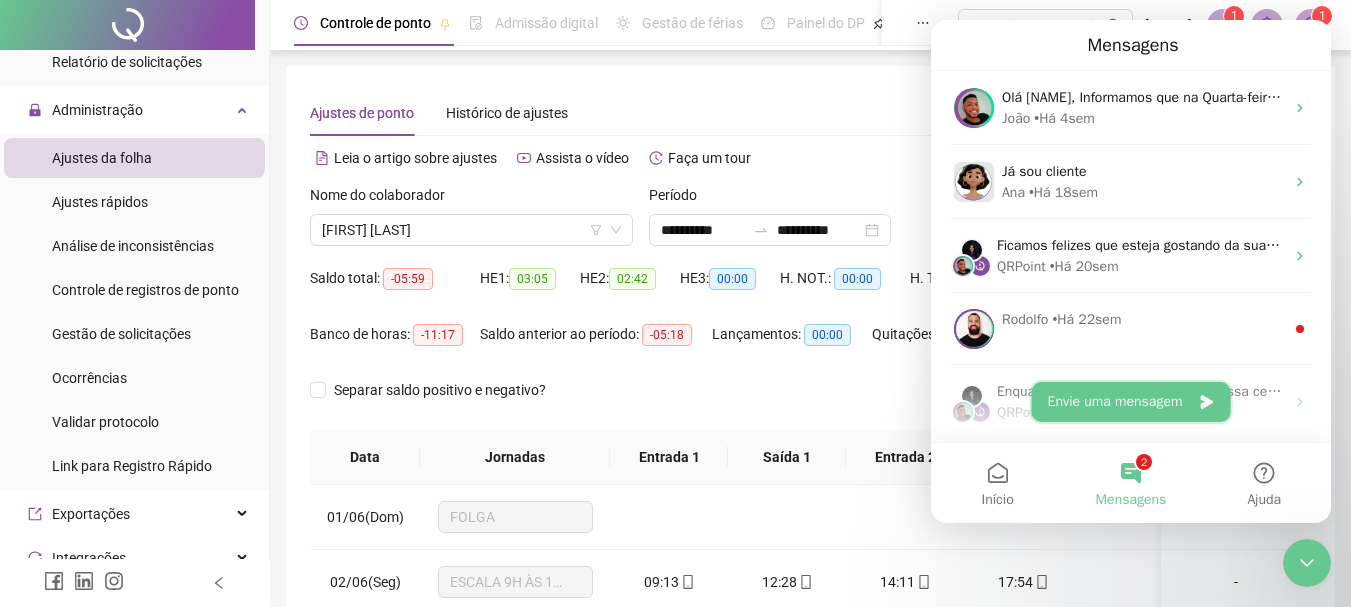 click on "Envie uma mensagem" at bounding box center (1131, 402) 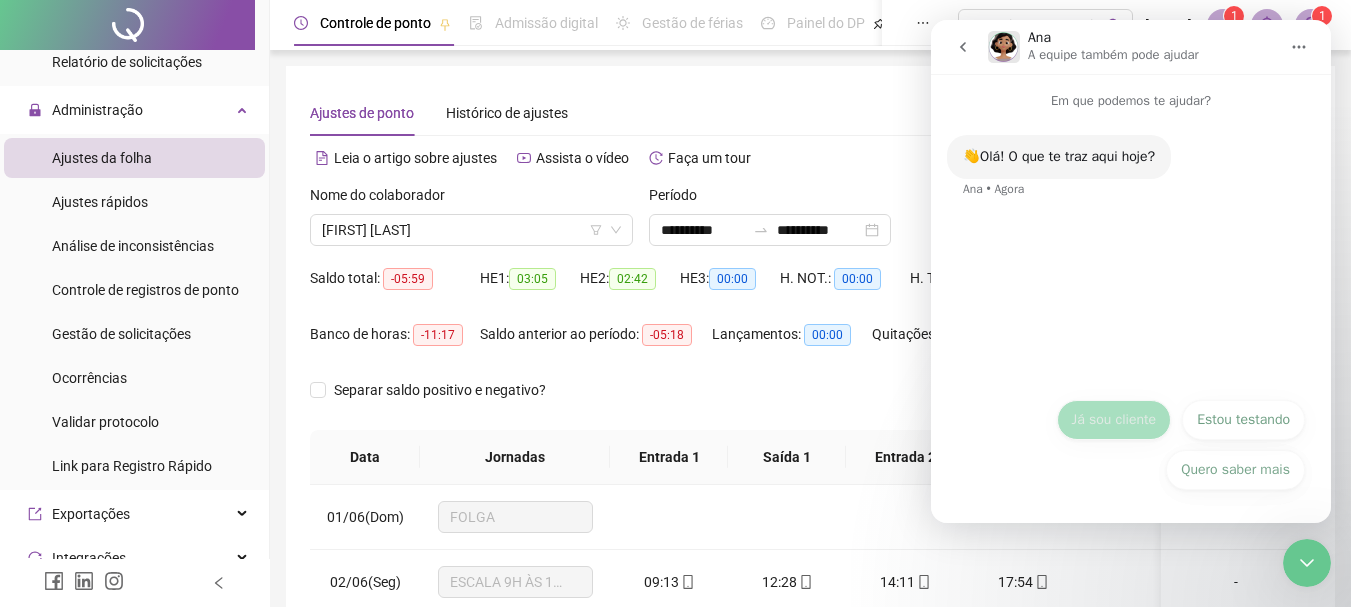 click on "Já sou cliente" at bounding box center [1114, 420] 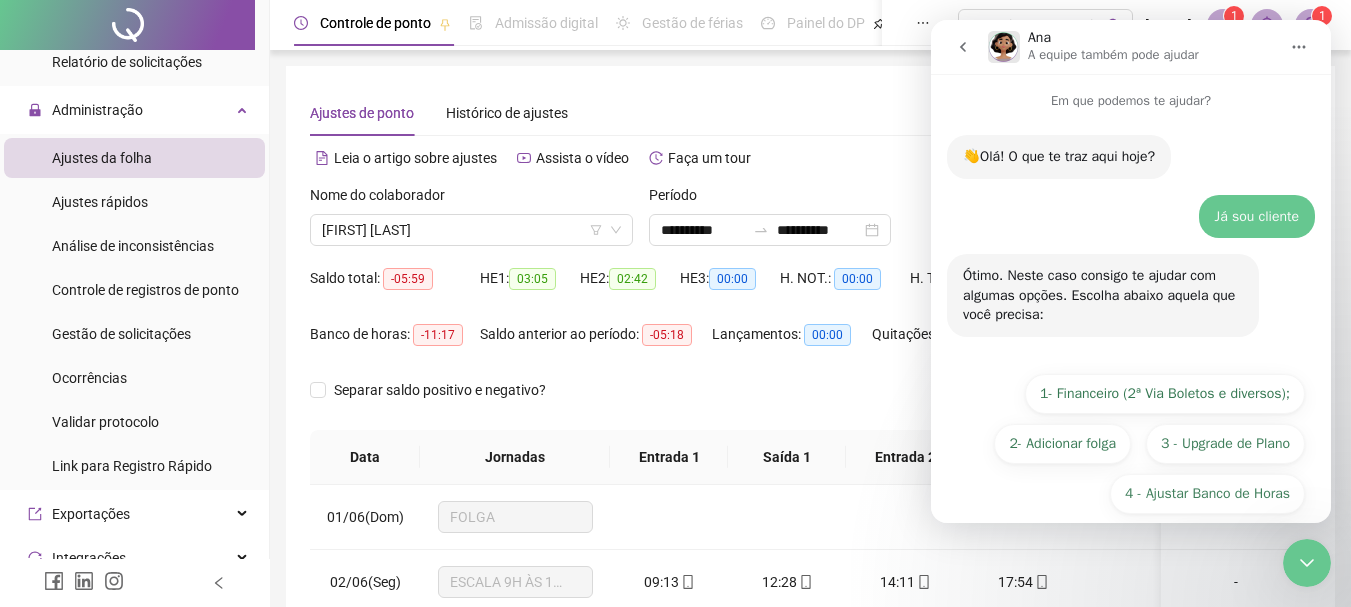 scroll, scrollTop: 74, scrollLeft: 0, axis: vertical 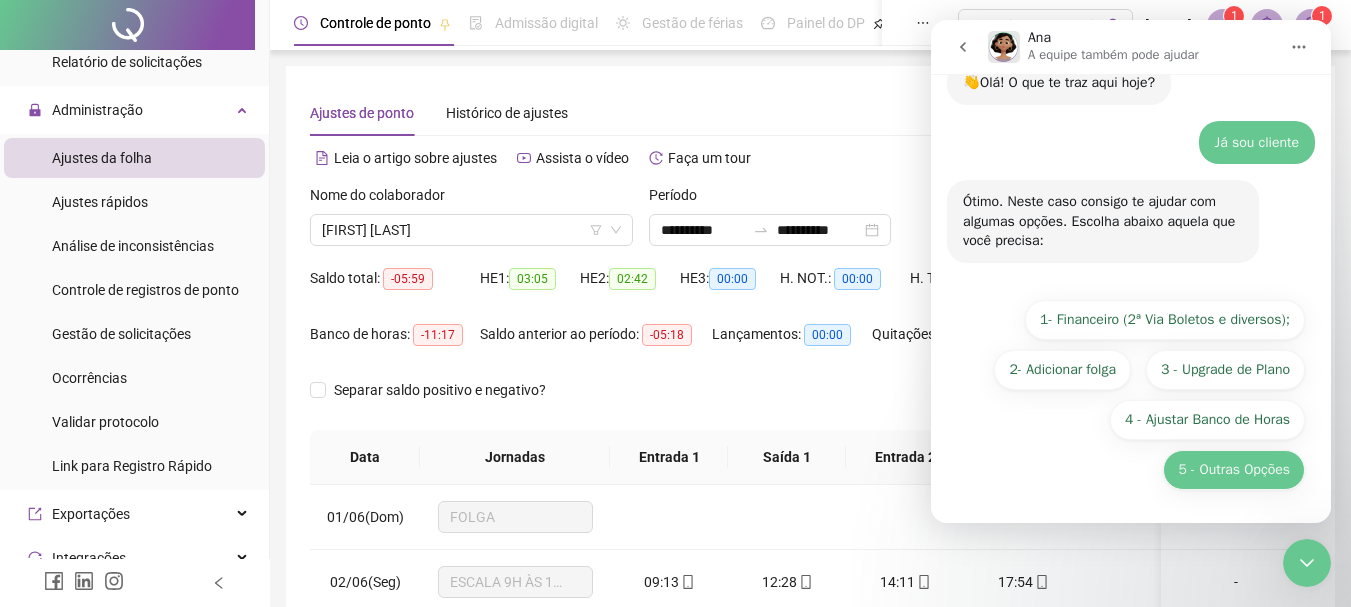 click on "5 - Outras Opções" at bounding box center [1234, 470] 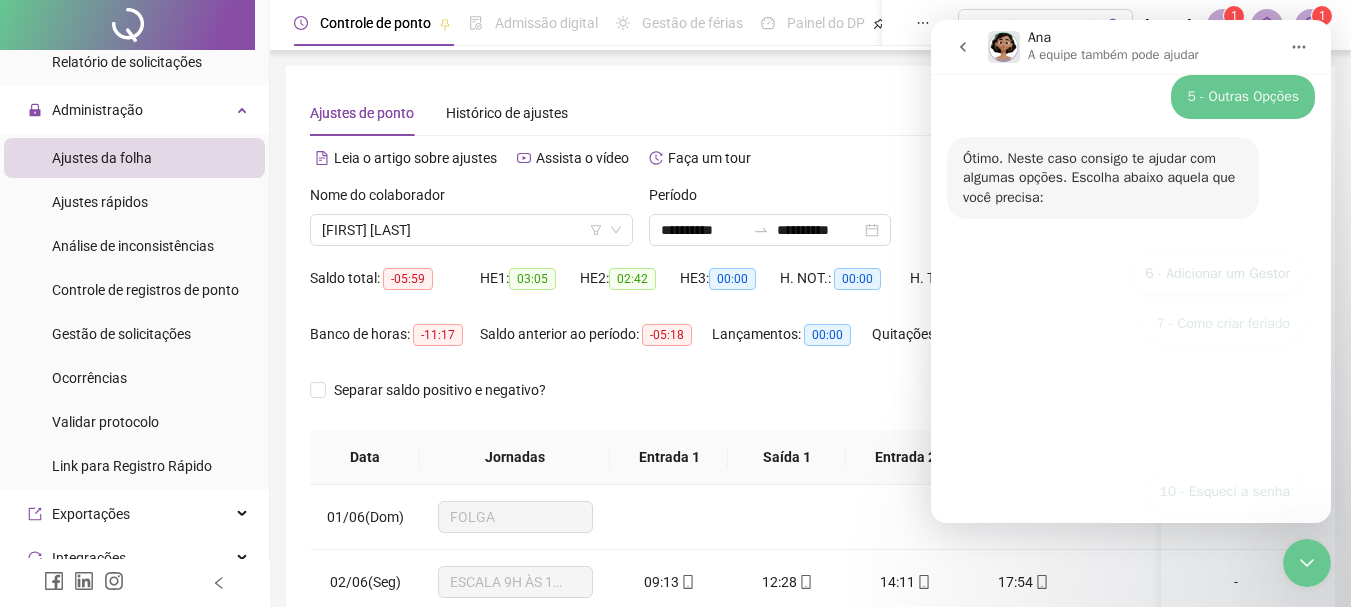 scroll, scrollTop: 350, scrollLeft: 0, axis: vertical 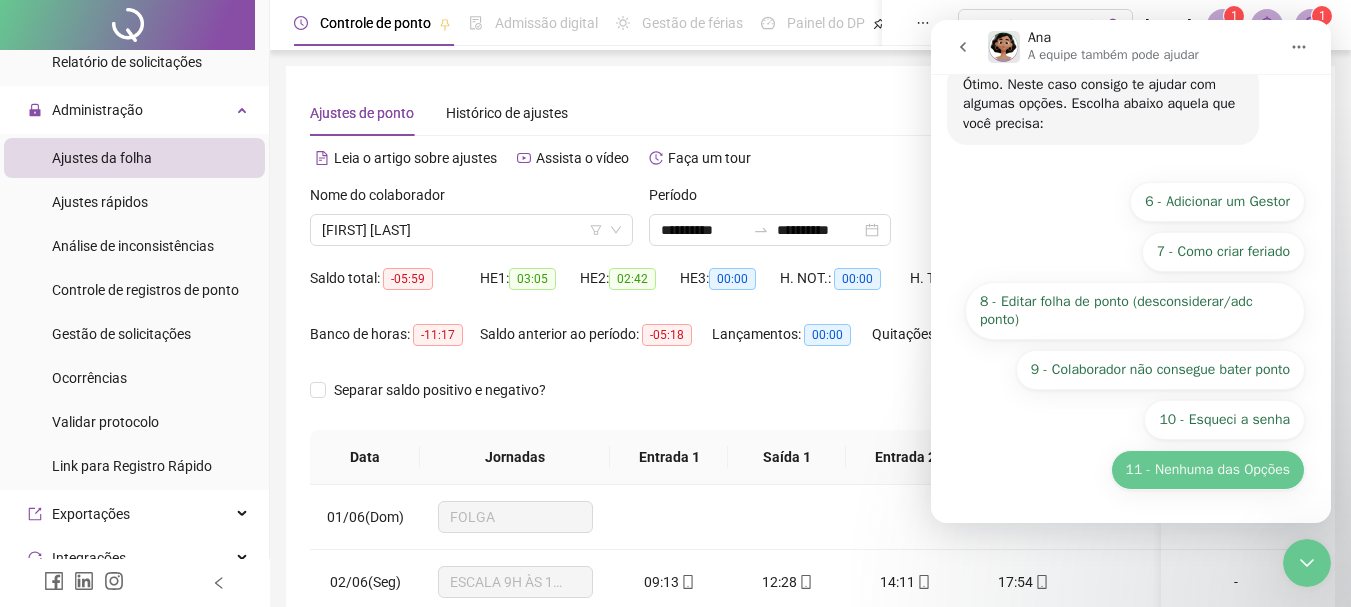 click on "11 - Nenhuma das Opções" at bounding box center (1208, 470) 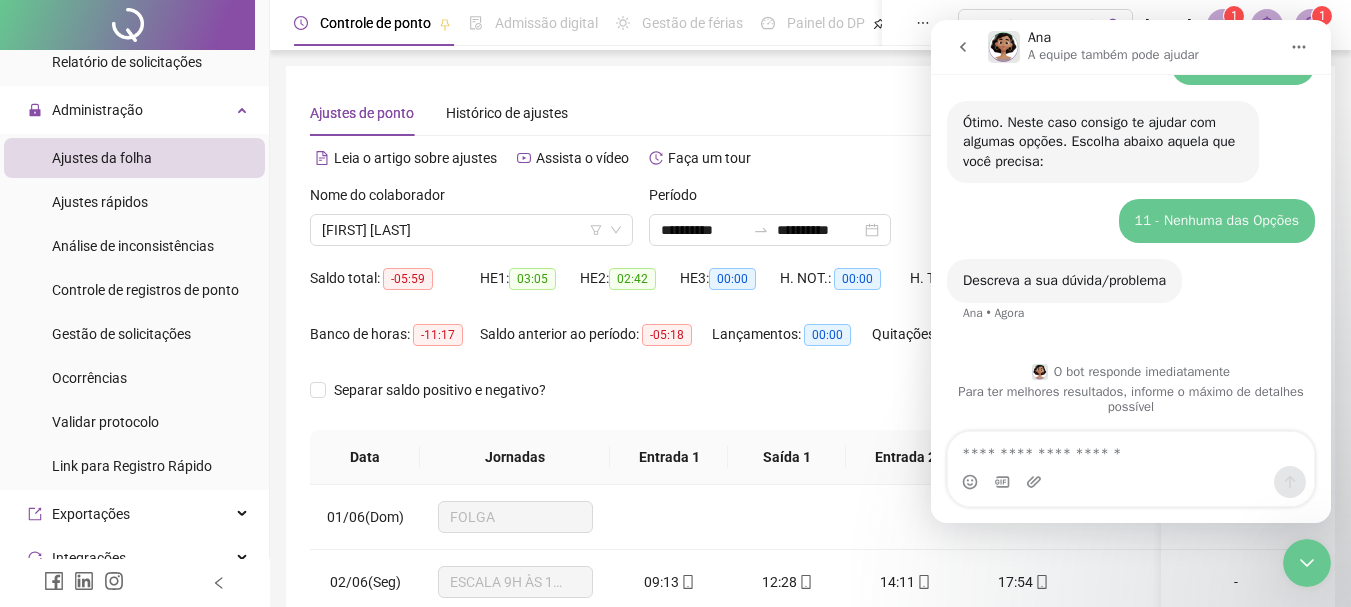 scroll, scrollTop: 315, scrollLeft: 0, axis: vertical 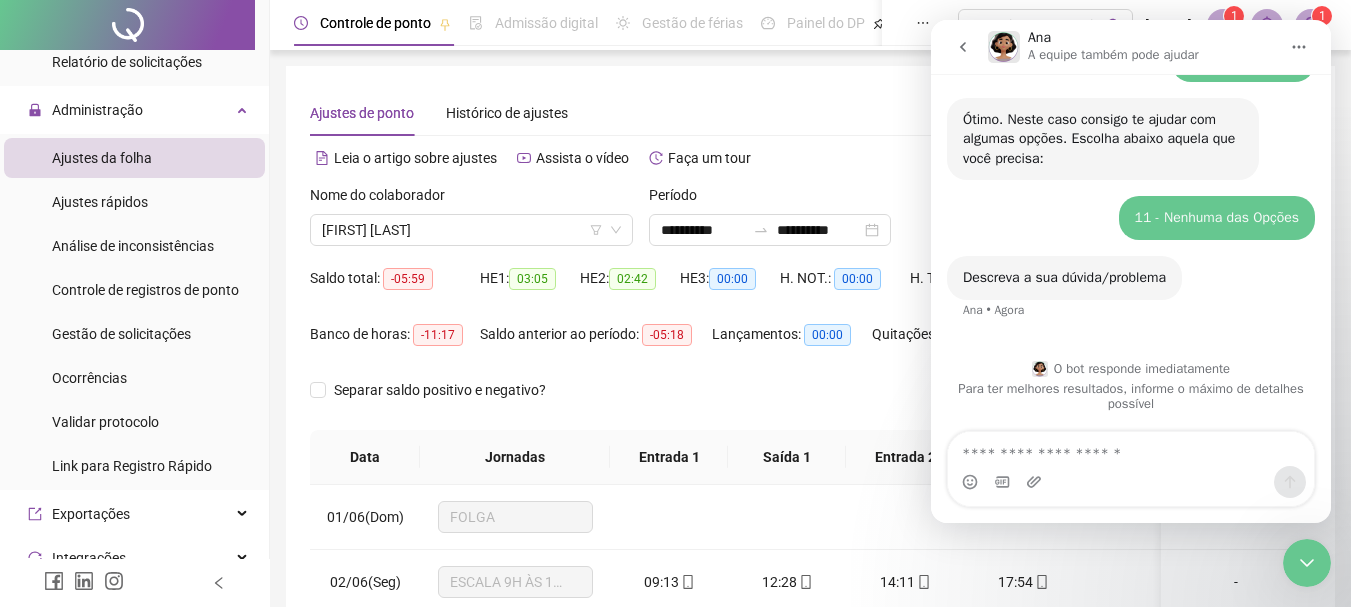 drag, startPoint x: 1108, startPoint y: 458, endPoint x: 1113, endPoint y: 446, distance: 13 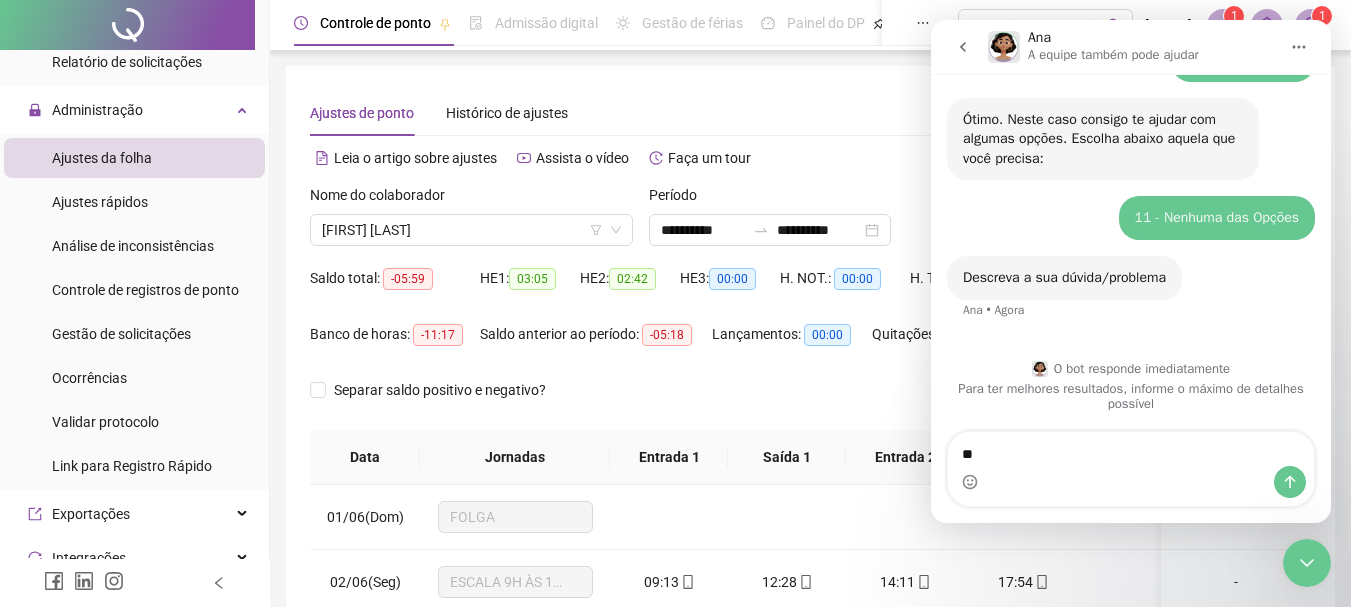 type on "*" 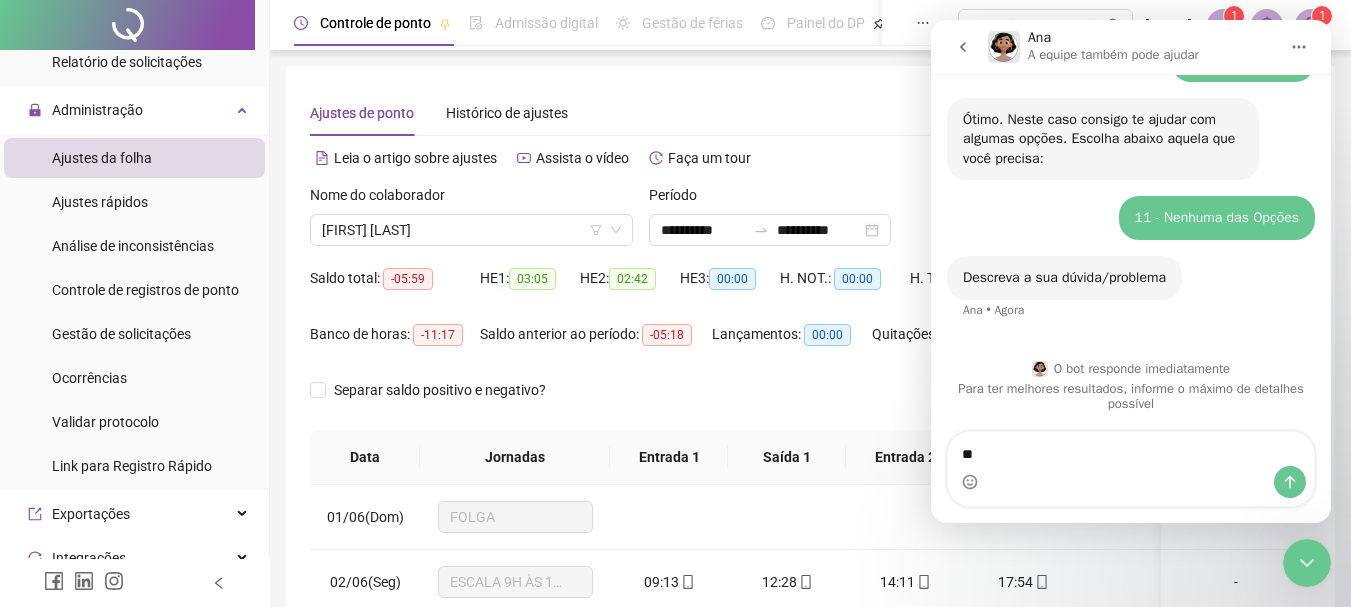 type on "*" 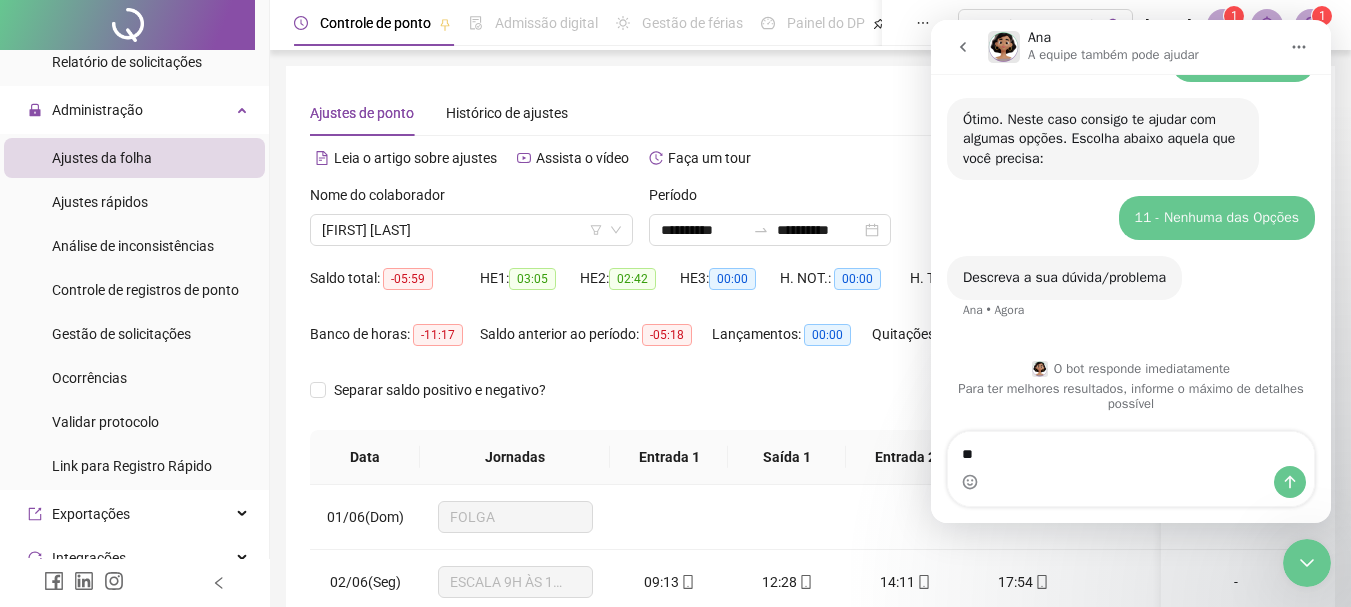 type on "*" 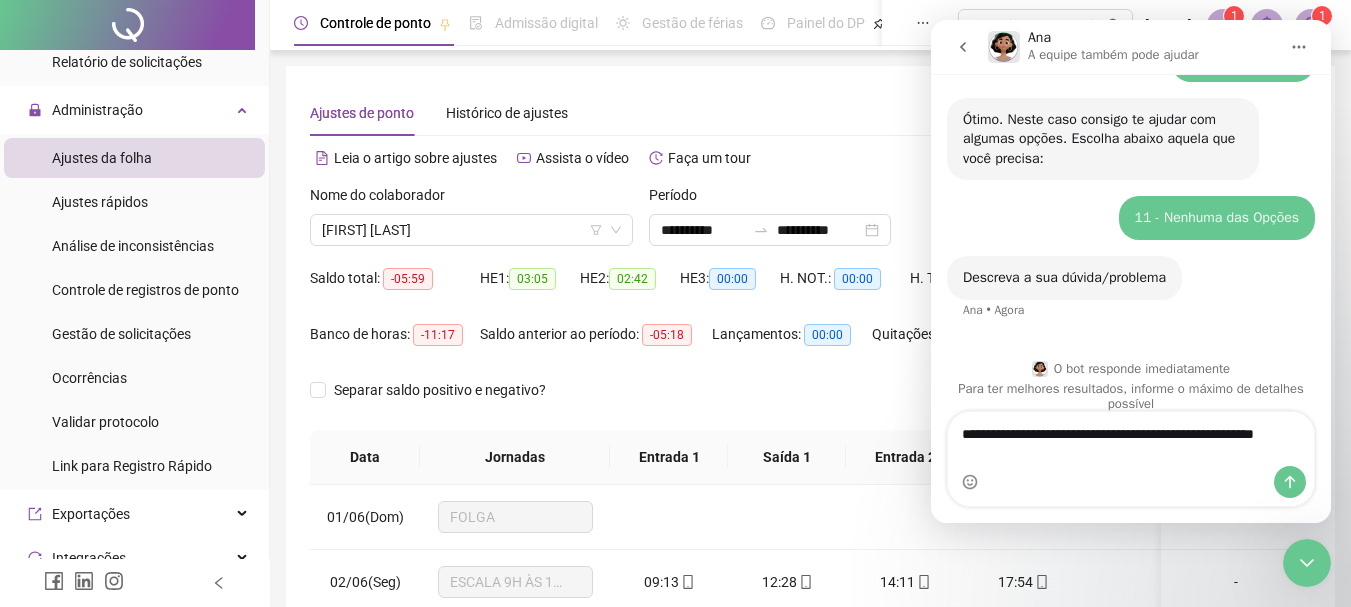 scroll, scrollTop: 335, scrollLeft: 0, axis: vertical 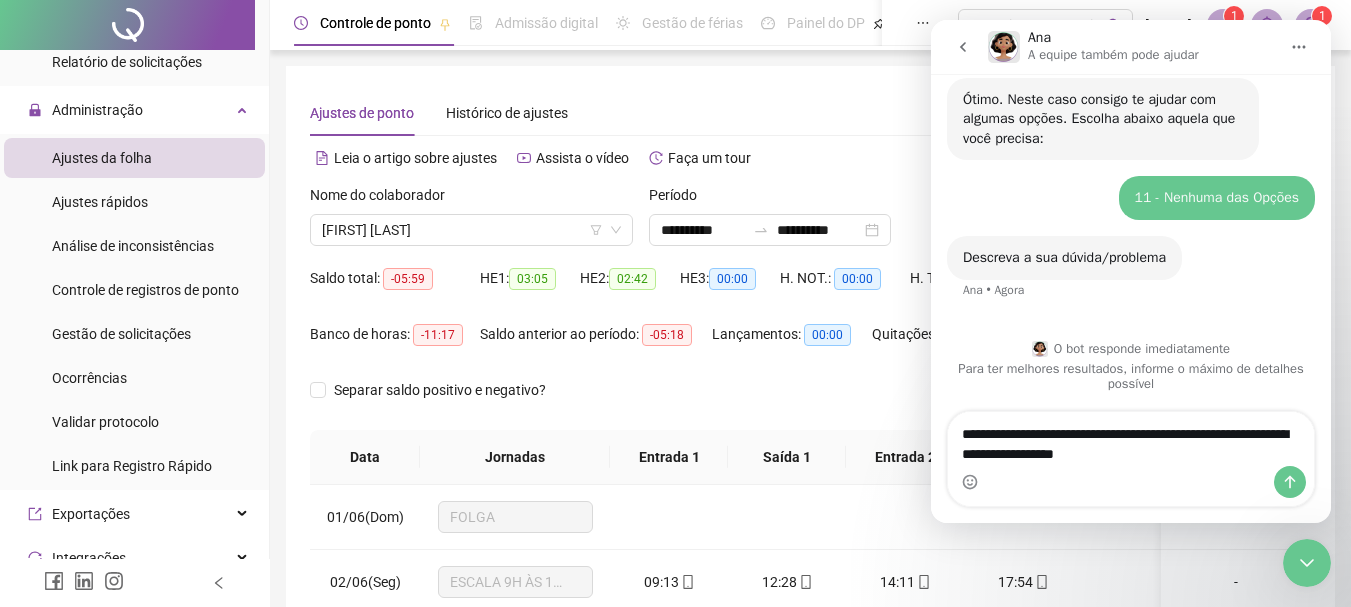 type on "**********" 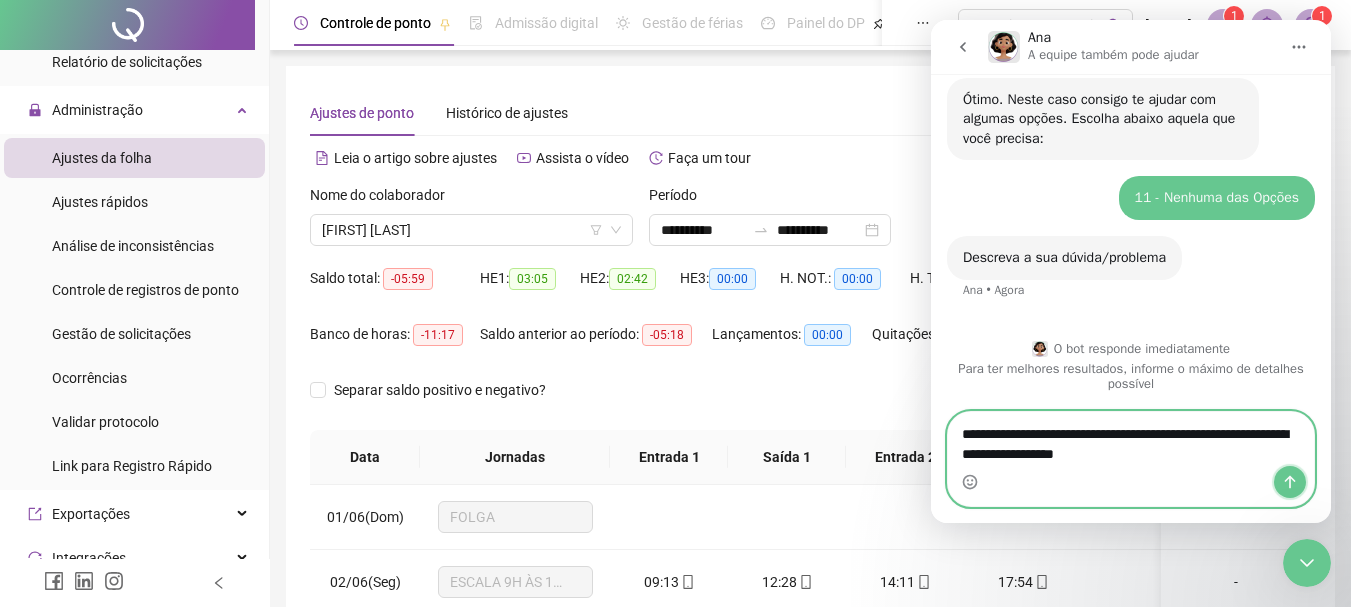 click 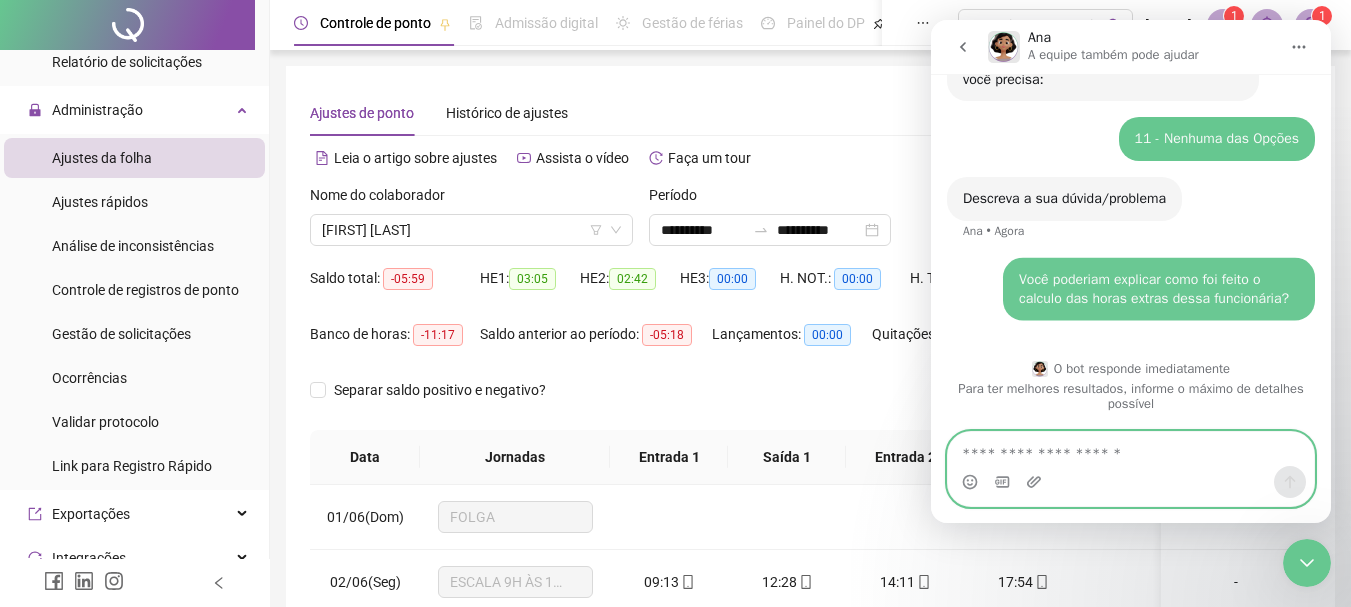 scroll, scrollTop: 369, scrollLeft: 0, axis: vertical 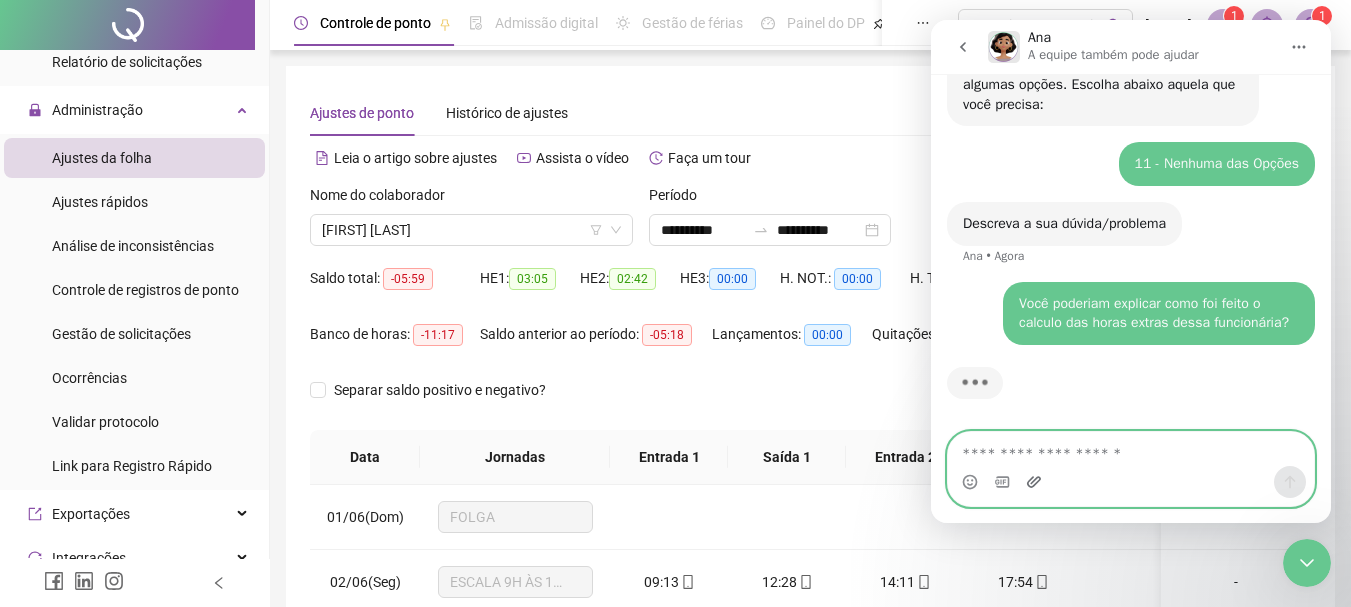 click 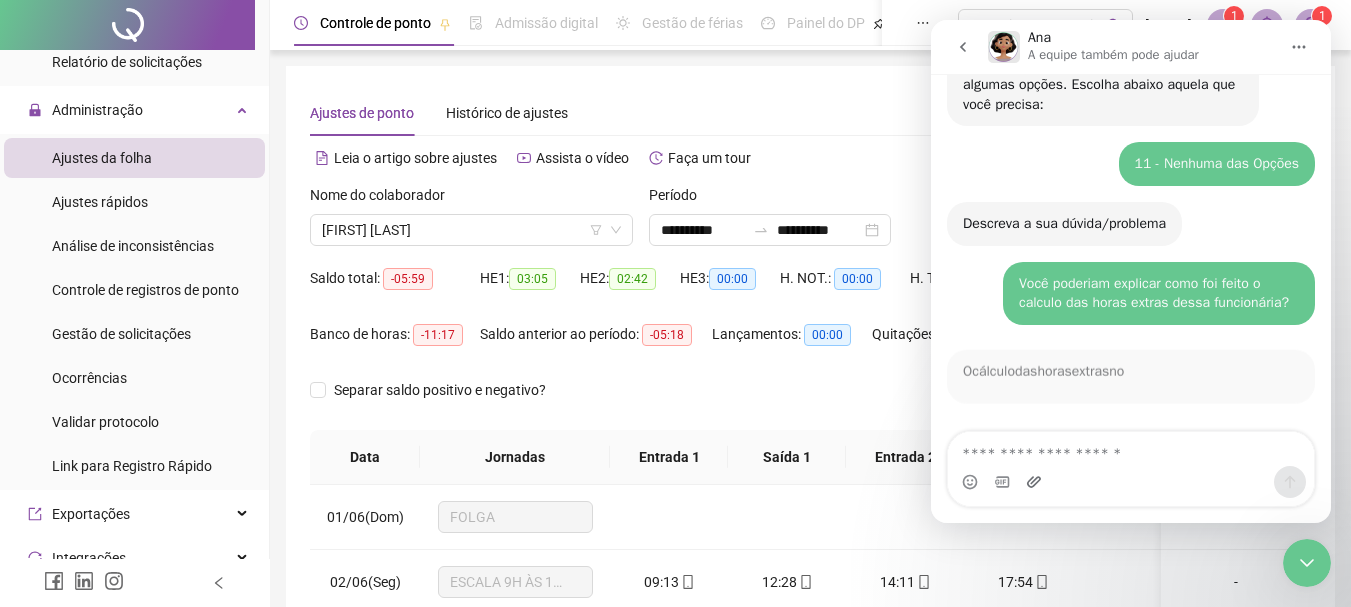scroll, scrollTop: 394, scrollLeft: 0, axis: vertical 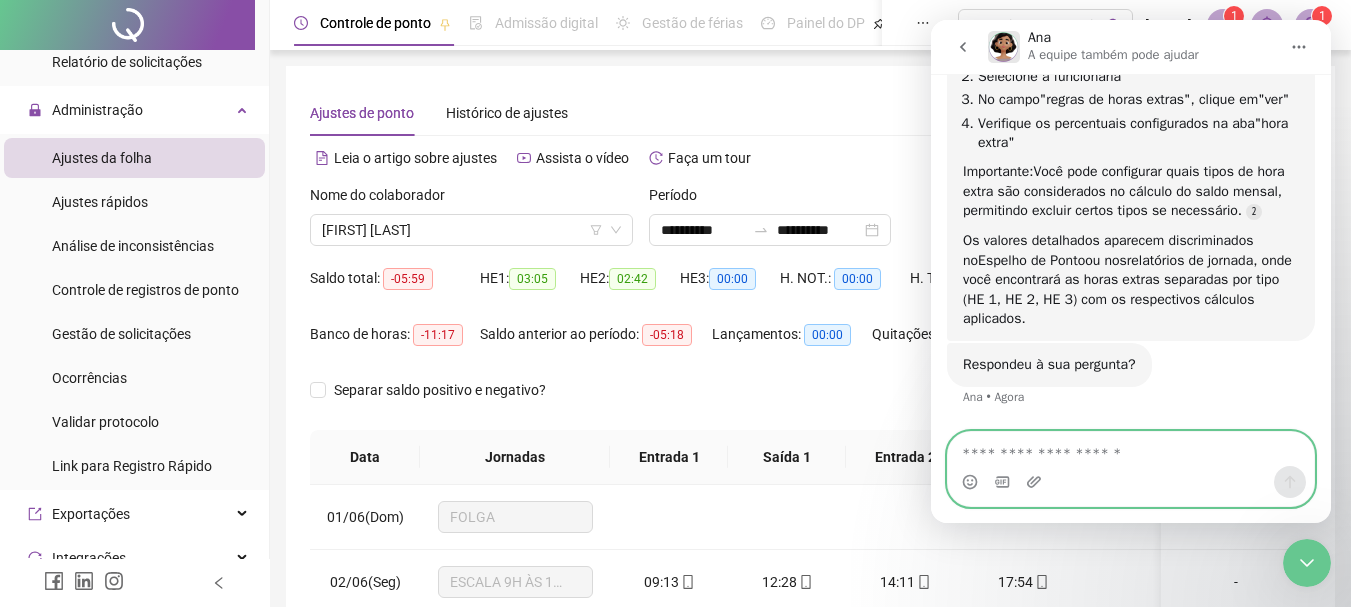 click at bounding box center [1131, 449] 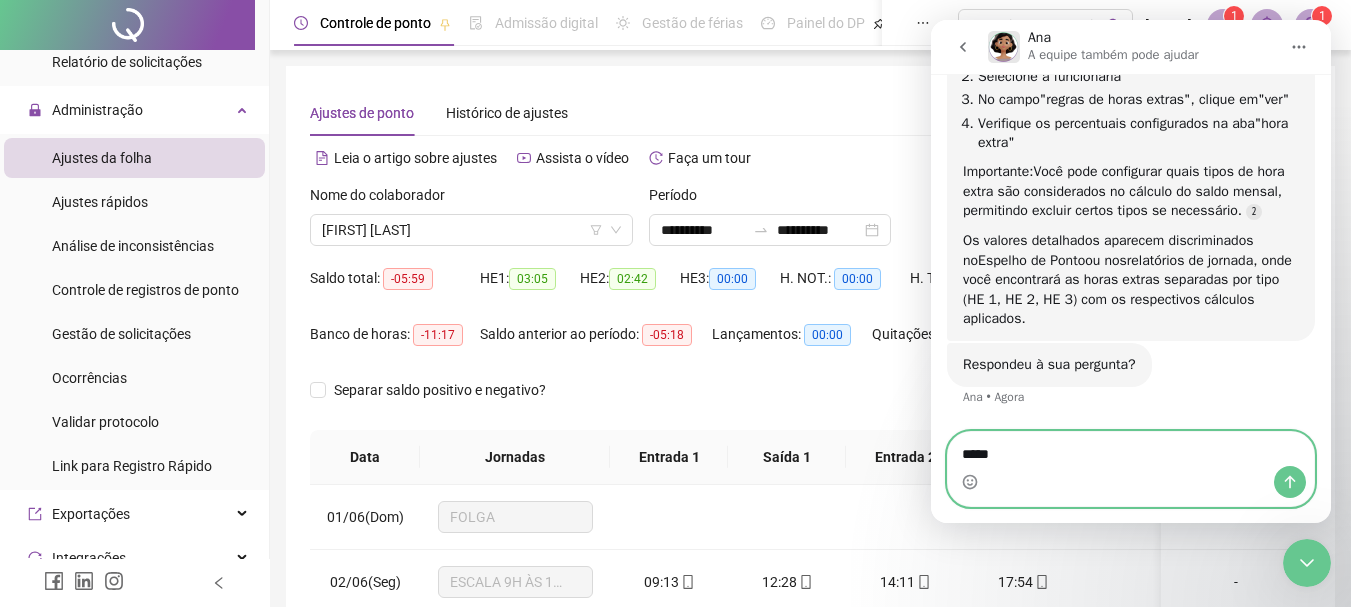 type on "****" 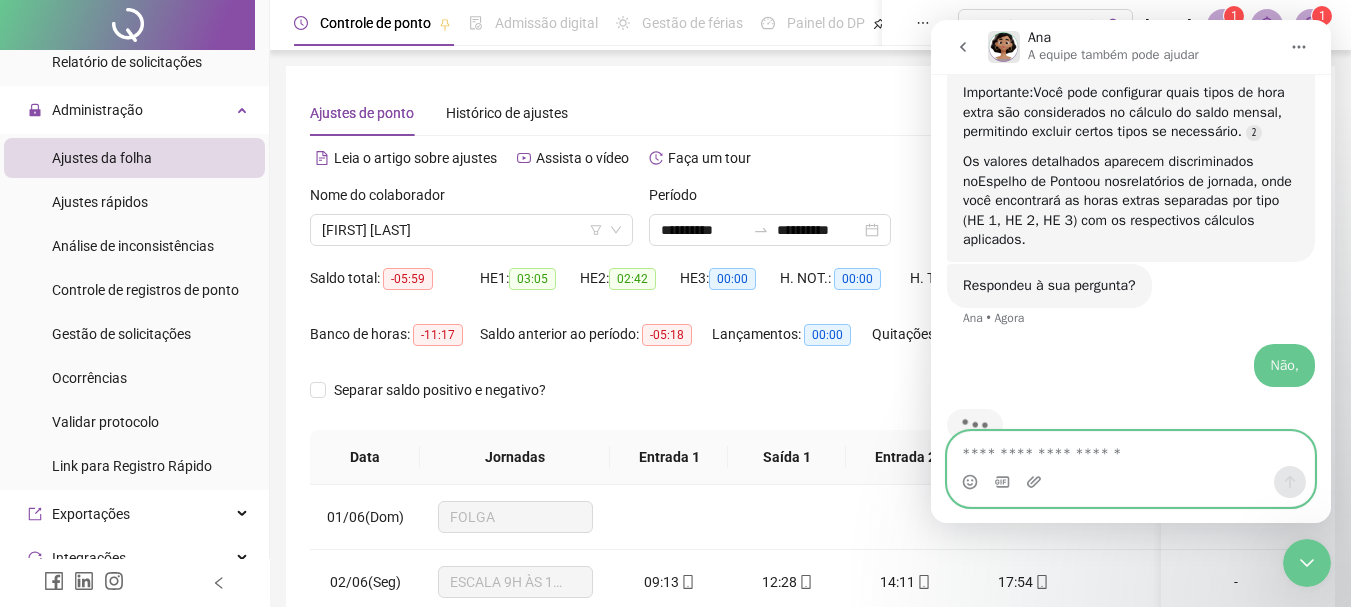 scroll, scrollTop: 1667, scrollLeft: 0, axis: vertical 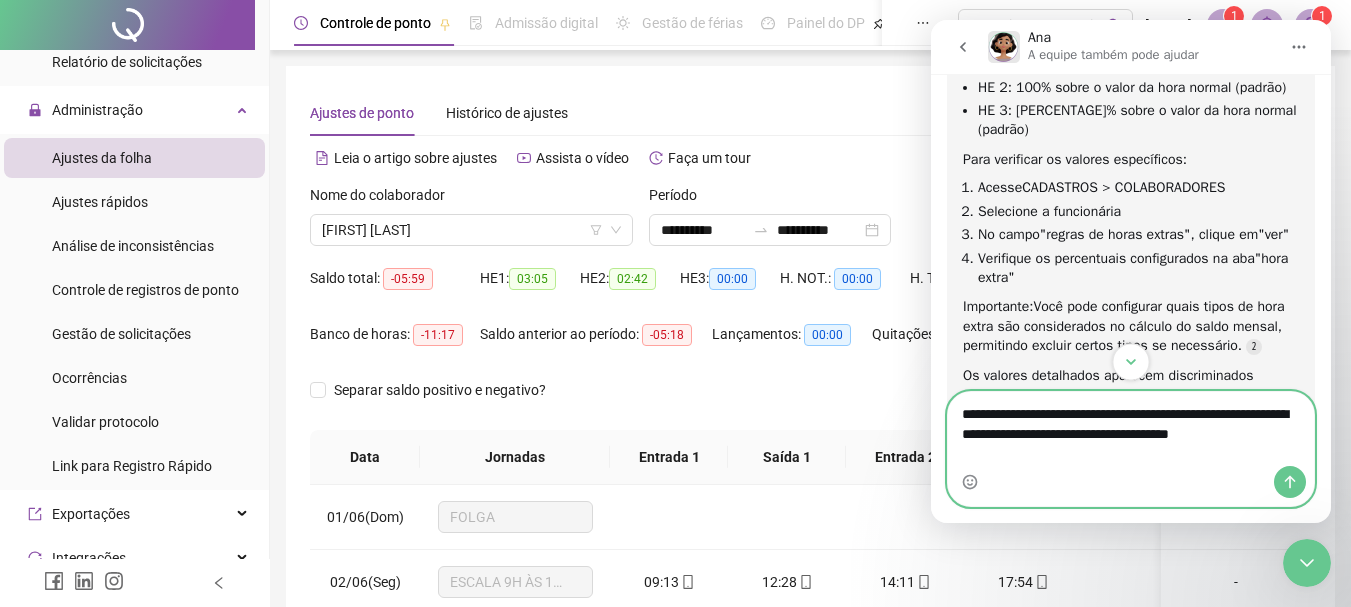 type on "**********" 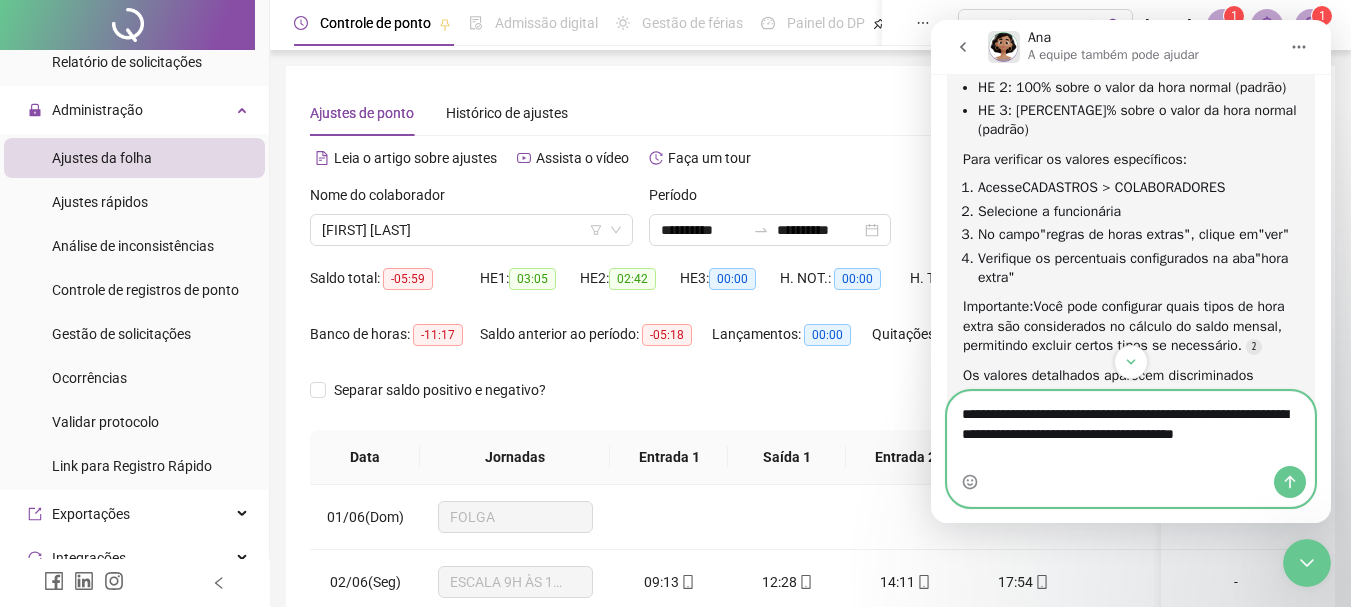 drag, startPoint x: 1095, startPoint y: 460, endPoint x: 862, endPoint y: 380, distance: 246.35138 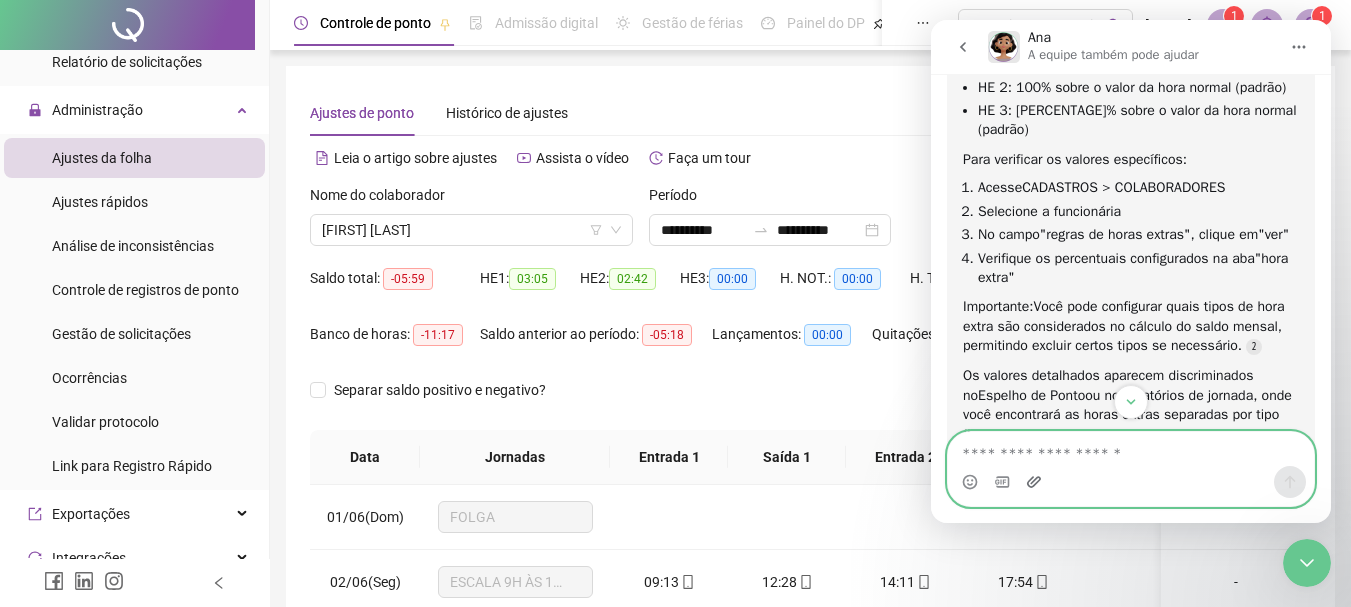 click 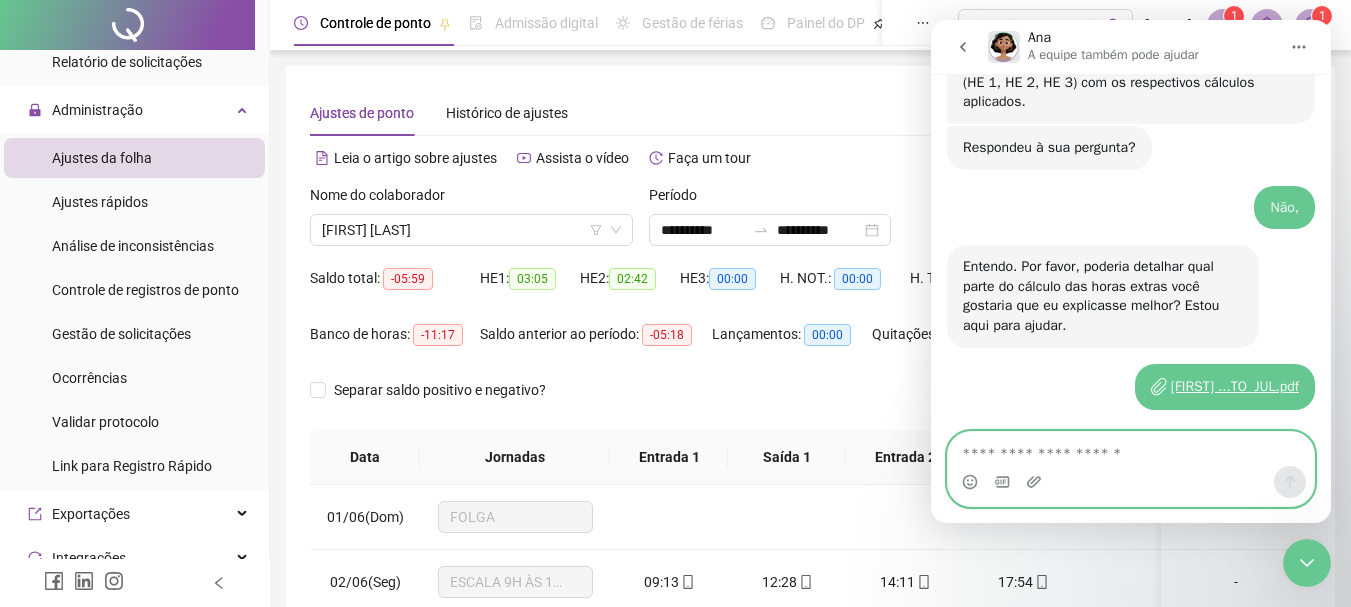 scroll, scrollTop: 1762, scrollLeft: 0, axis: vertical 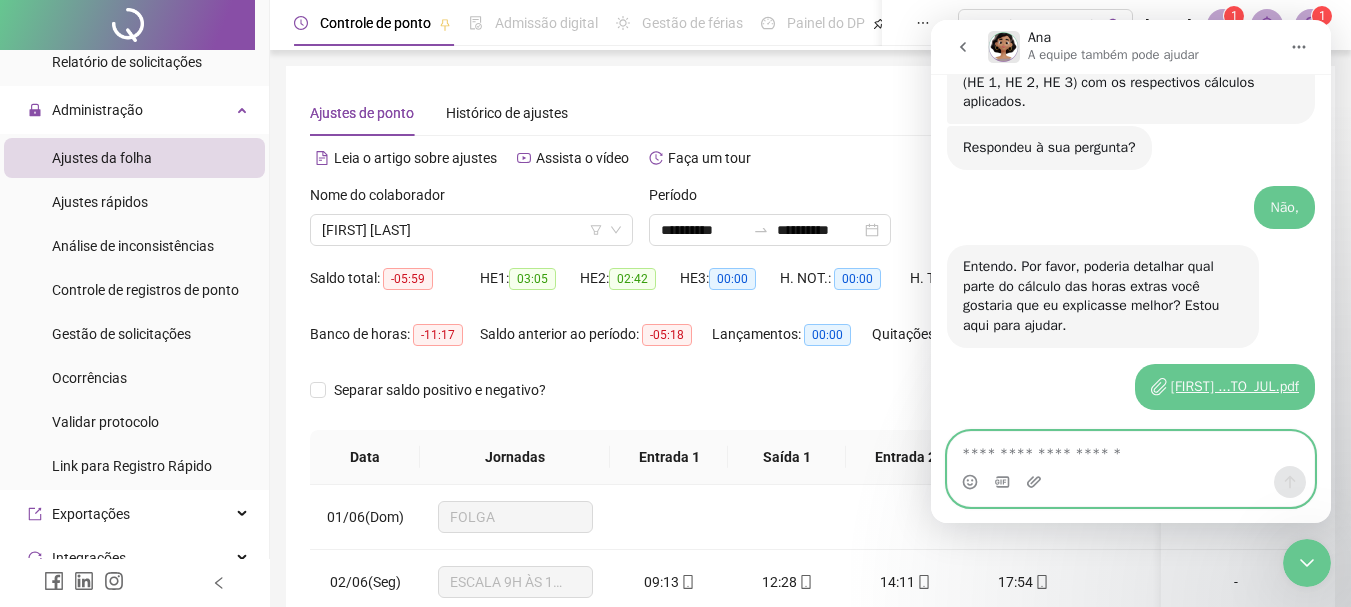 paste on "**********" 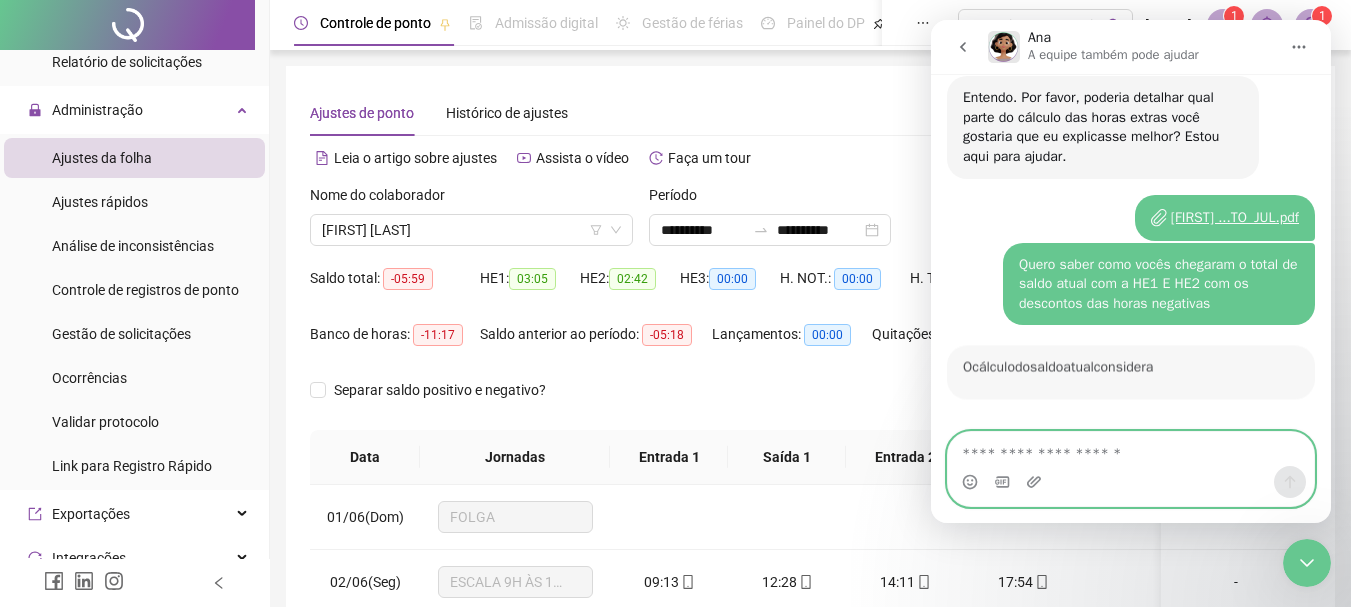 scroll, scrollTop: 1917, scrollLeft: 0, axis: vertical 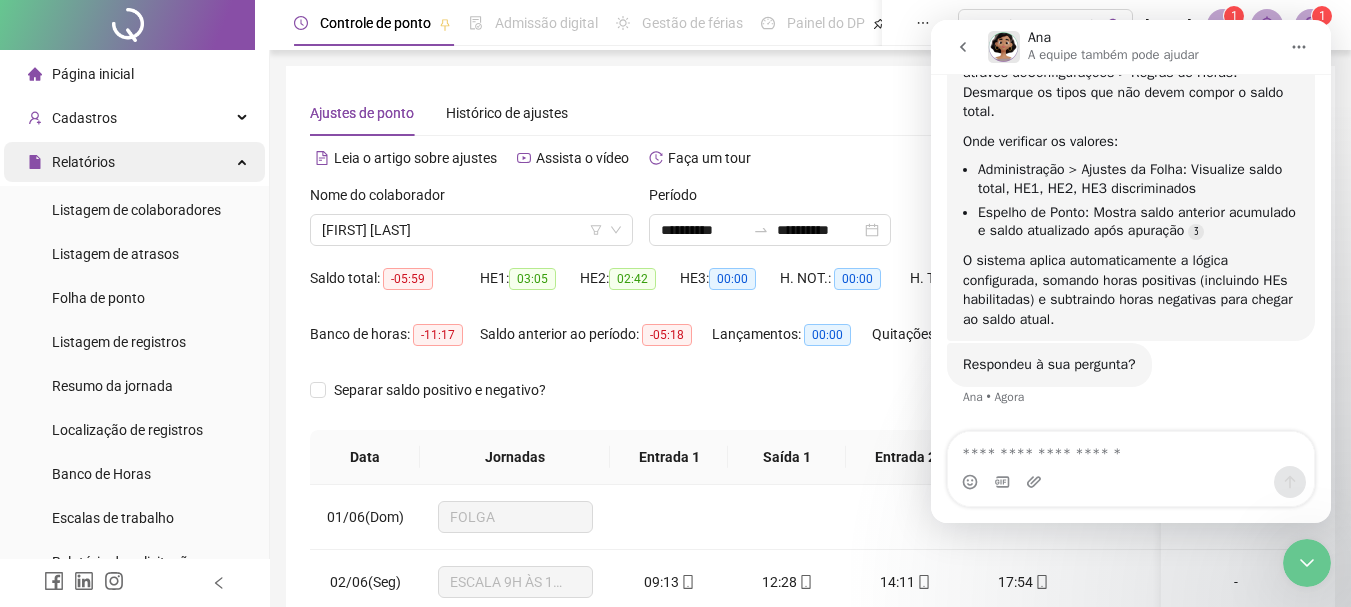 click on "Relatórios" at bounding box center [134, 162] 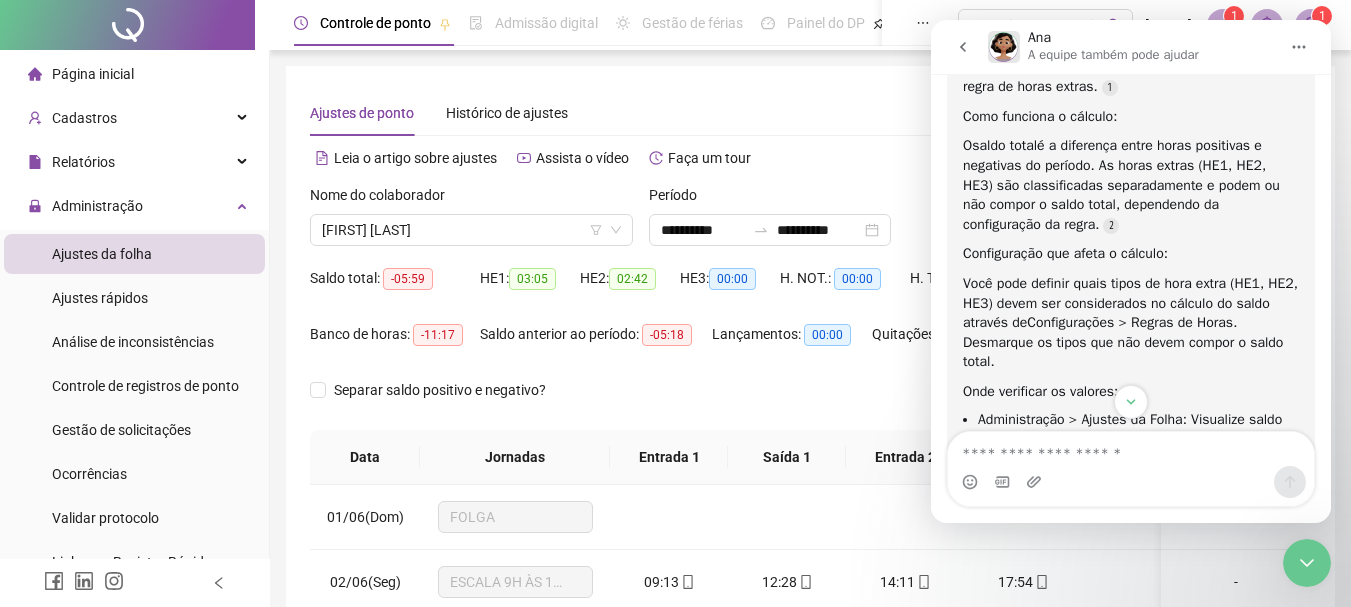 scroll, scrollTop: 2246, scrollLeft: 0, axis: vertical 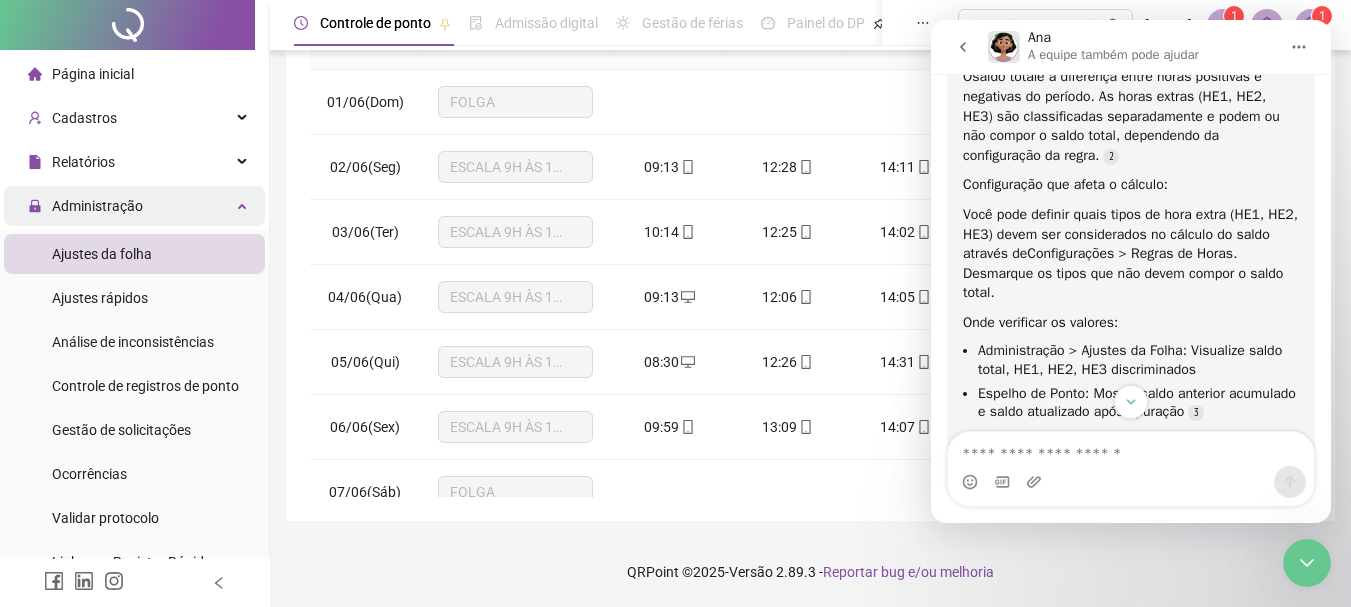 click on "Administração" at bounding box center (134, 206) 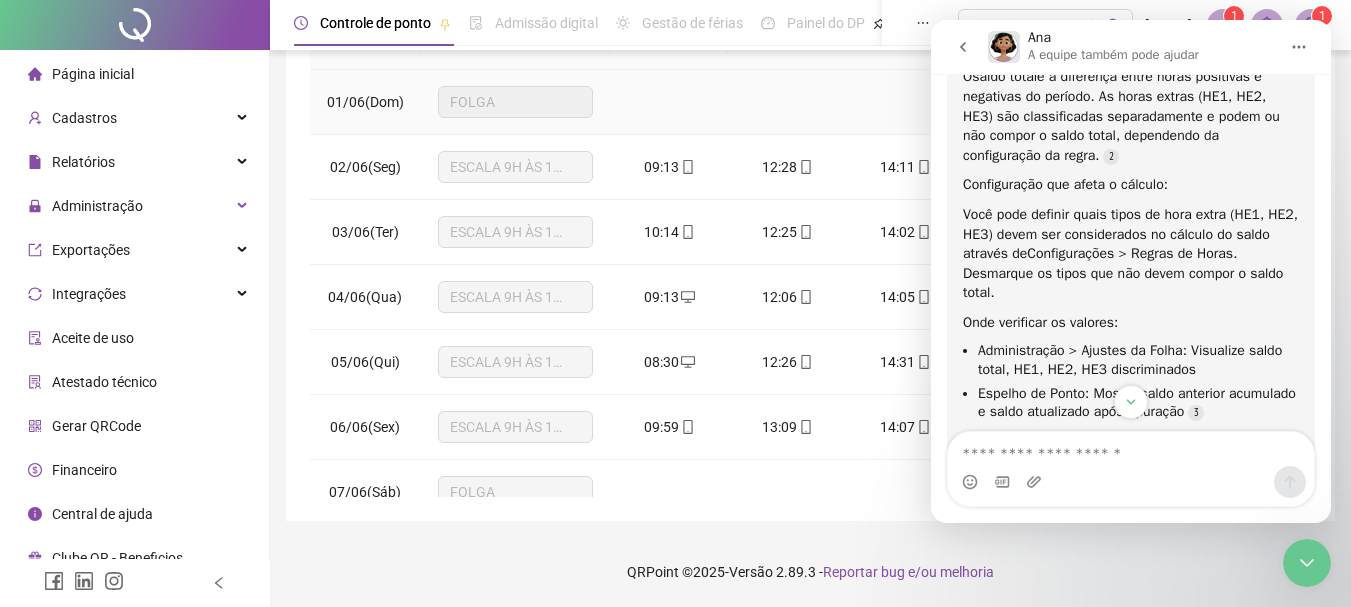 click at bounding box center (787, 102) 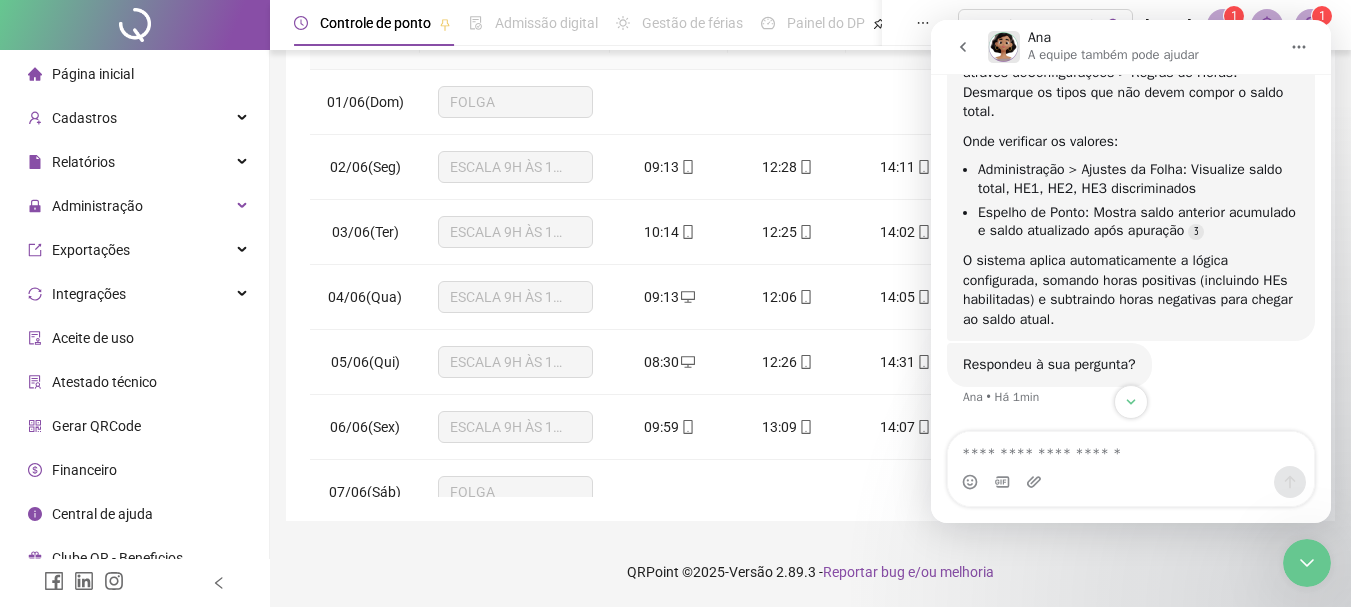 scroll, scrollTop: 2546, scrollLeft: 0, axis: vertical 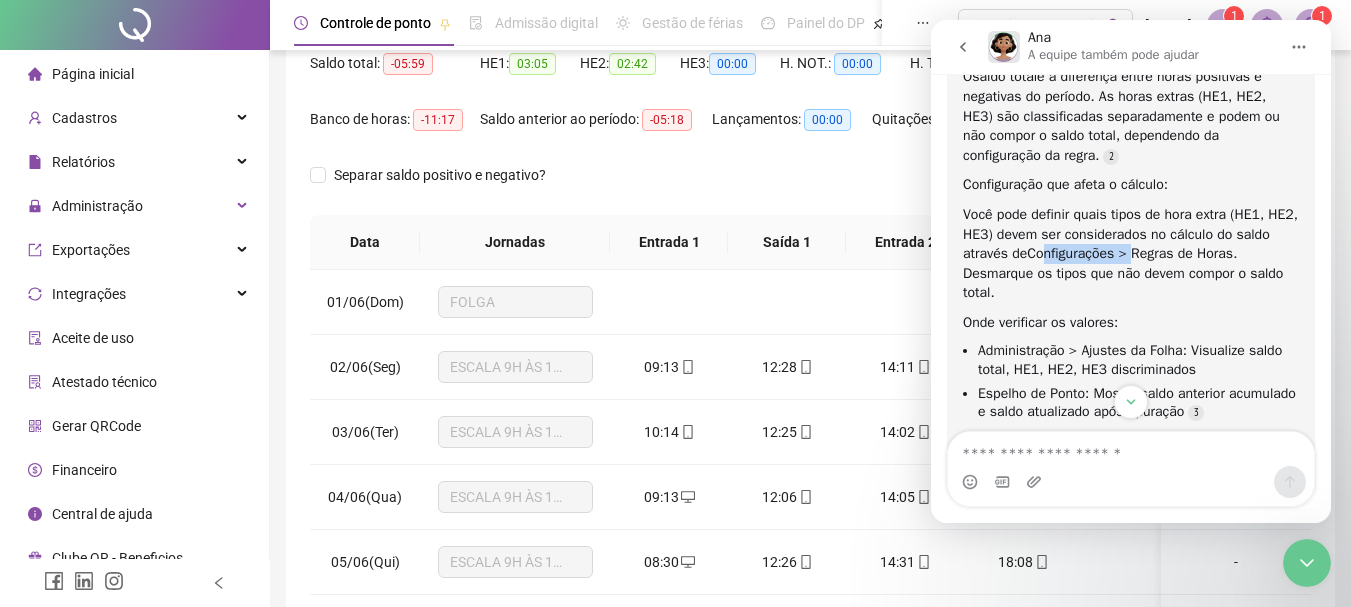 drag, startPoint x: 1085, startPoint y: 275, endPoint x: 1176, endPoint y: 272, distance: 91.04944 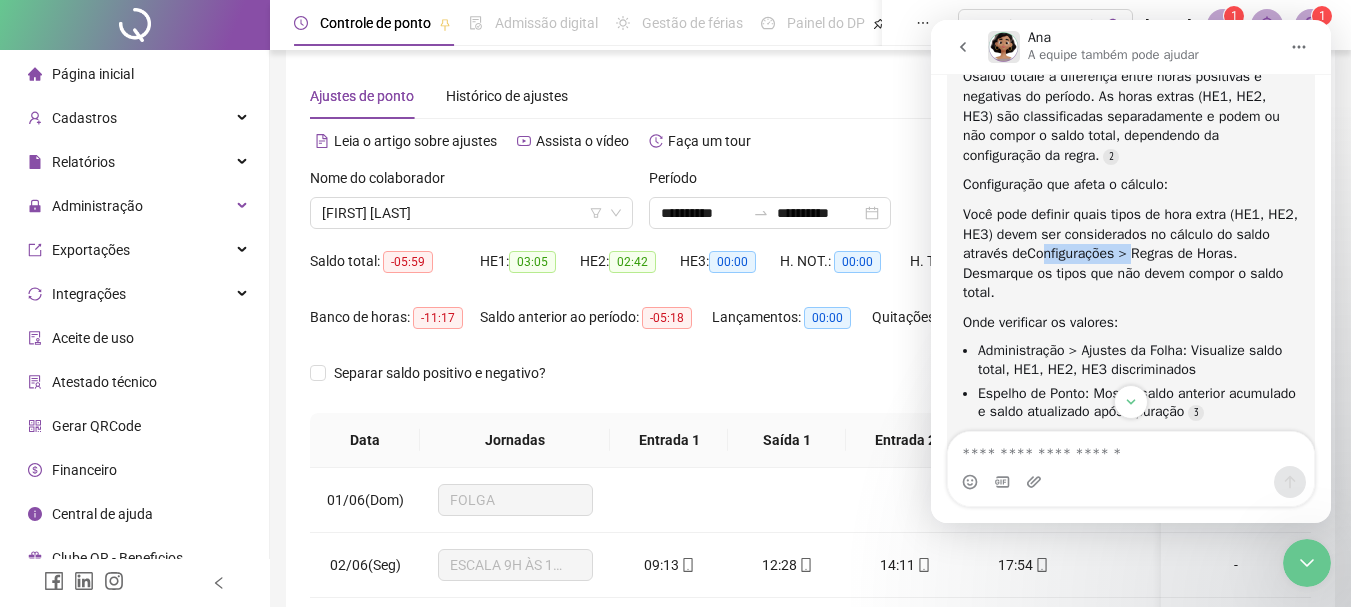 scroll, scrollTop: 0, scrollLeft: 0, axis: both 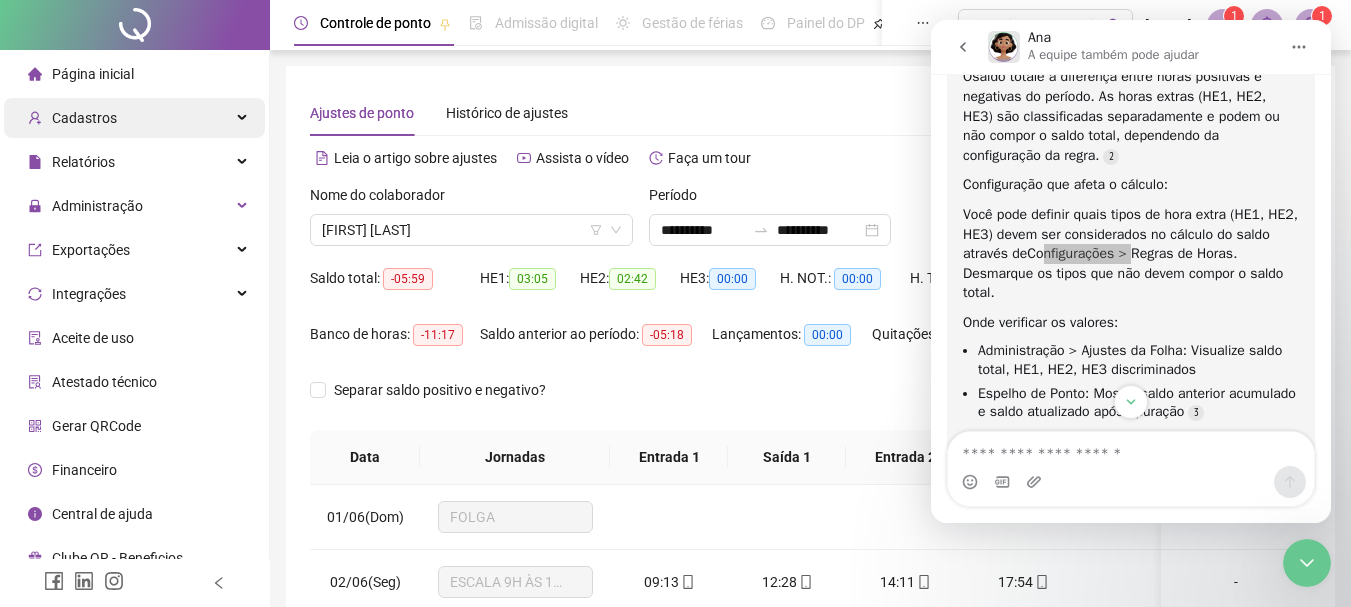 click on "Cadastros" at bounding box center (134, 118) 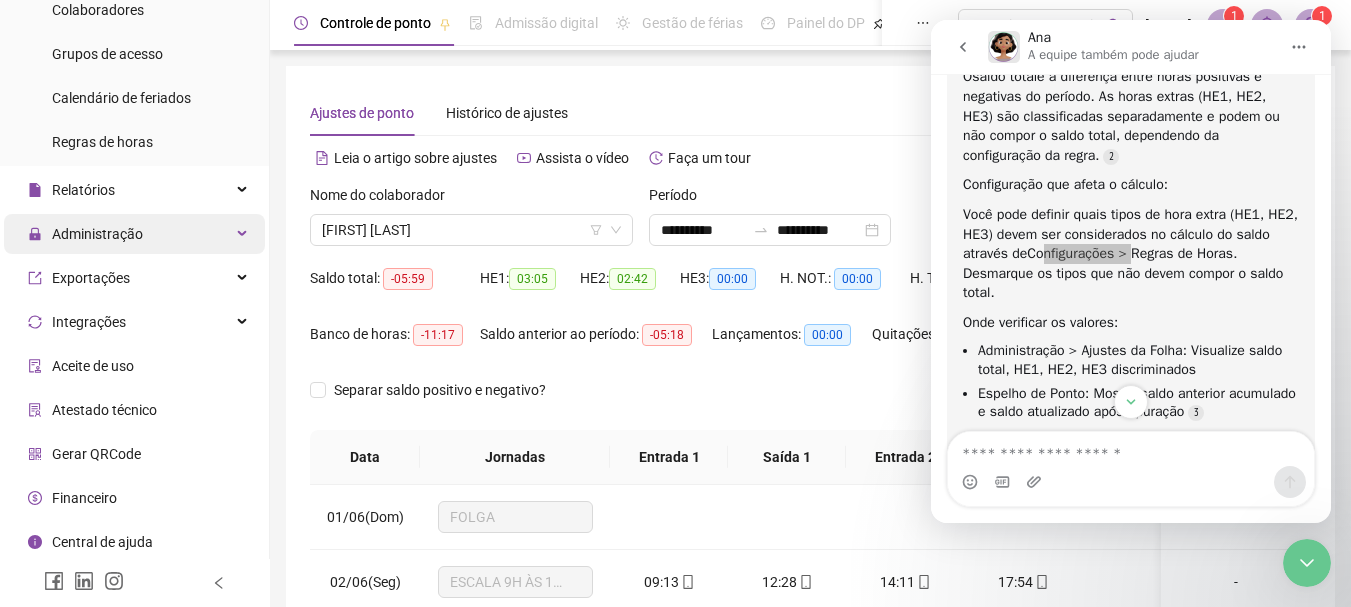 scroll, scrollTop: 291, scrollLeft: 0, axis: vertical 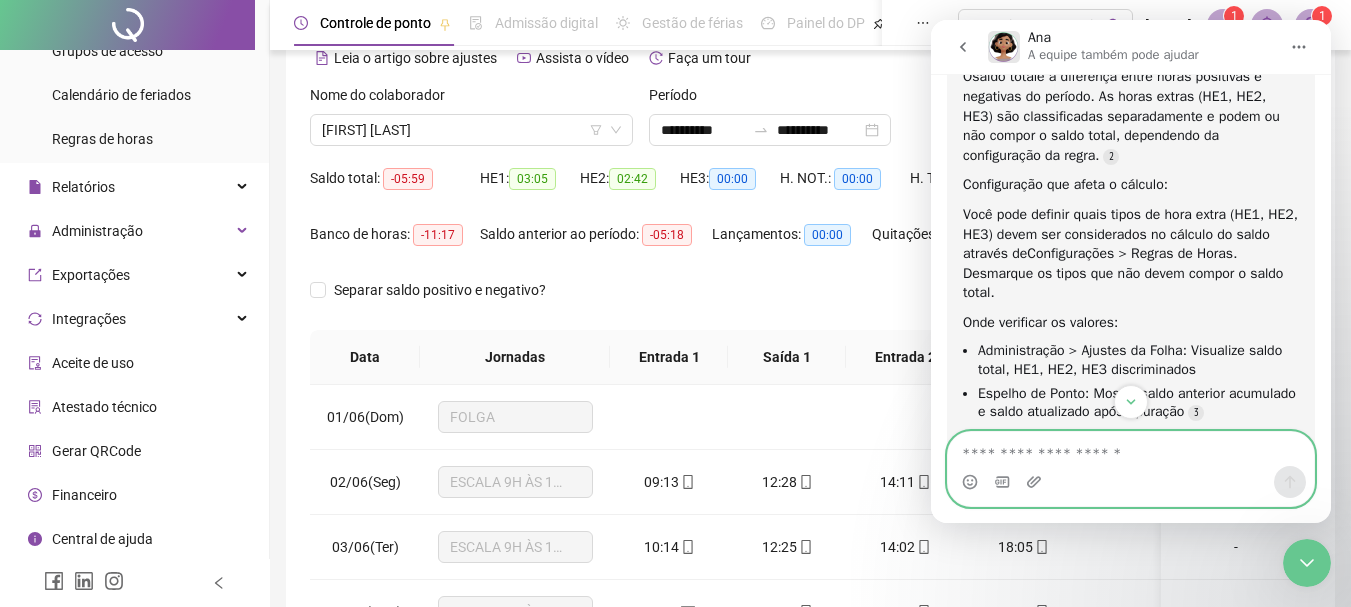 click at bounding box center [1131, 449] 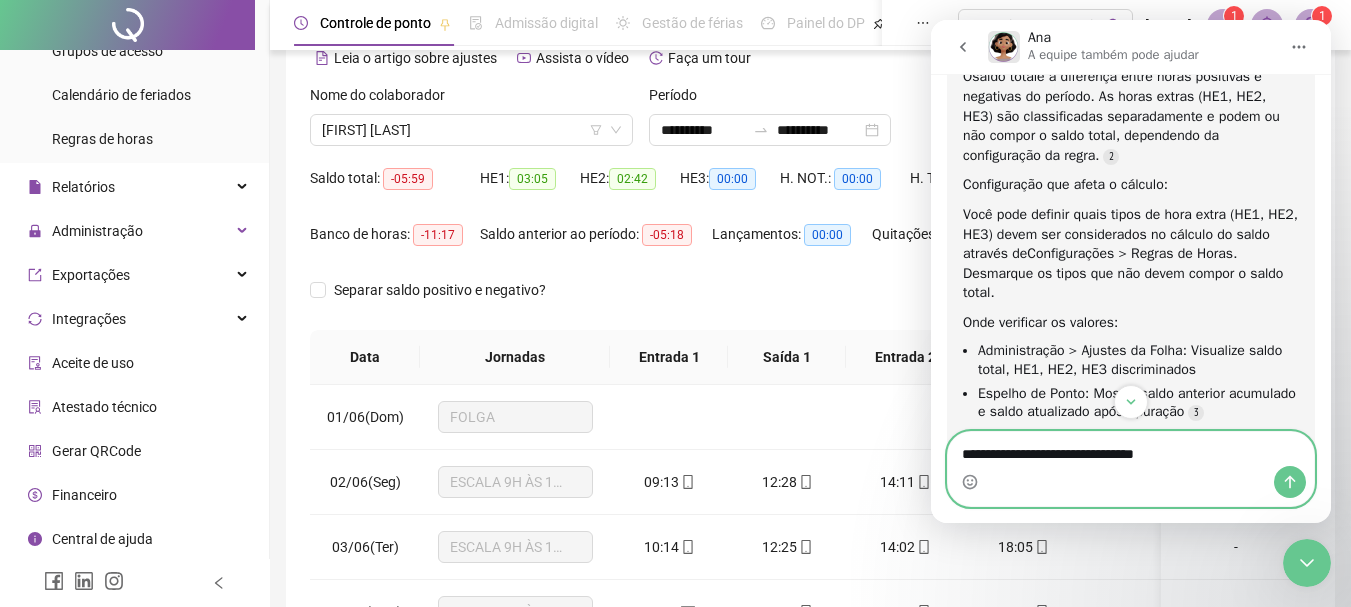type on "**********" 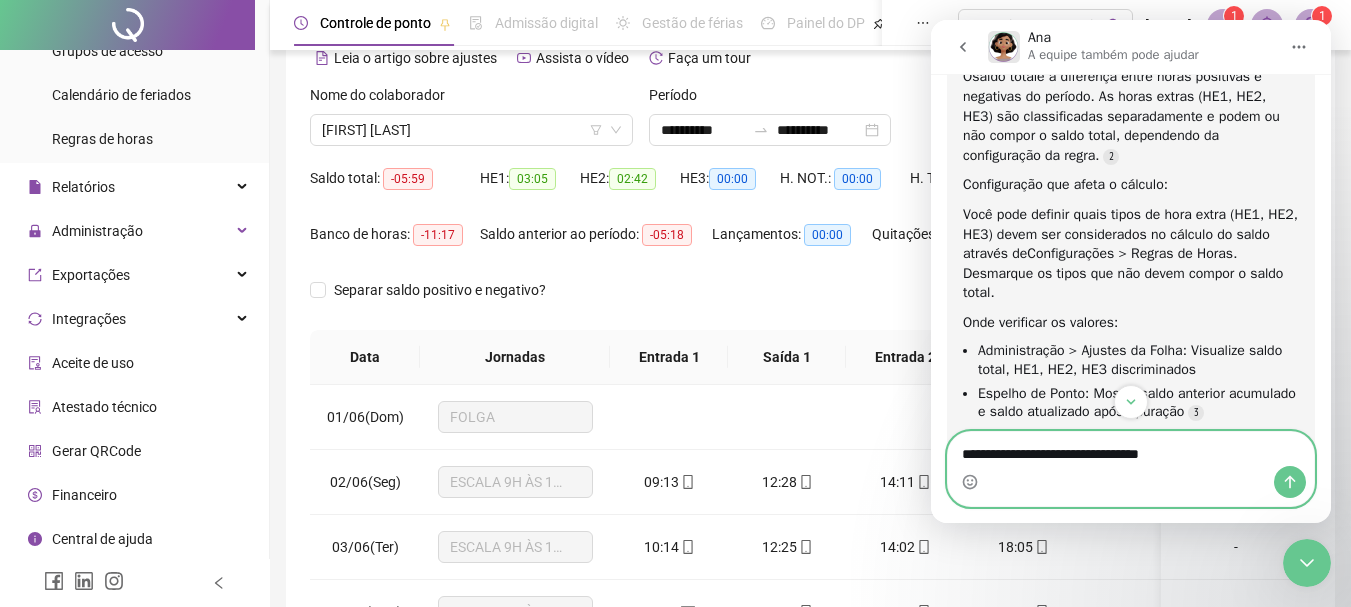 type 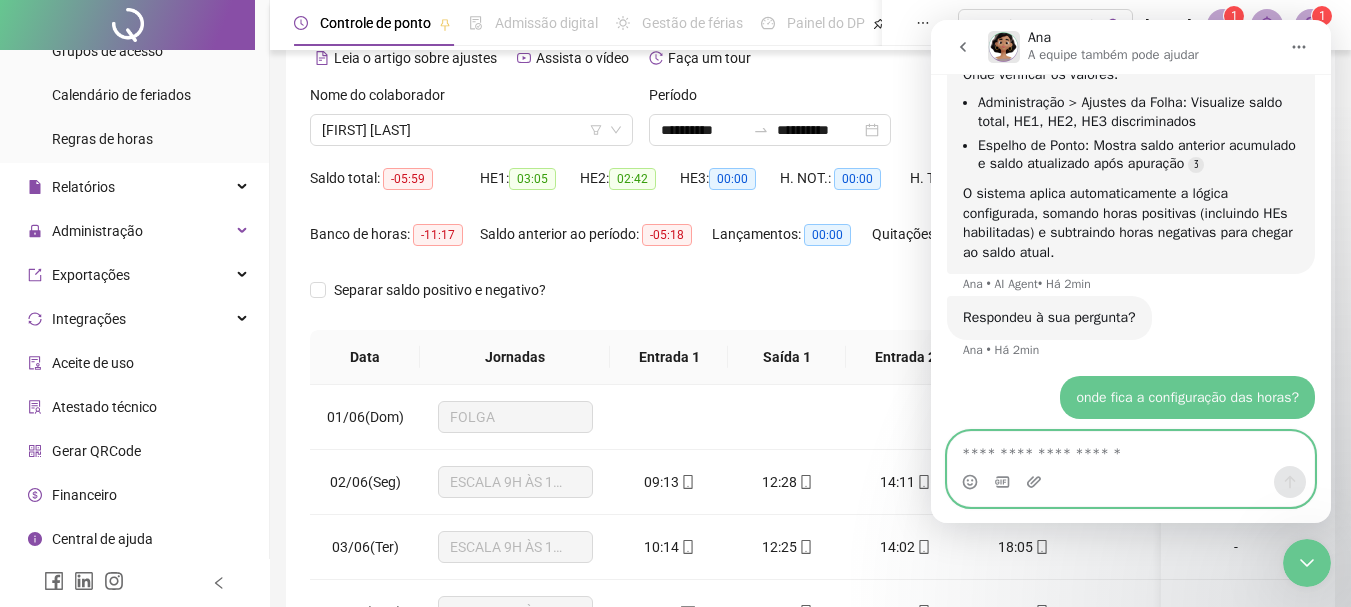 scroll, scrollTop: 2658, scrollLeft: 0, axis: vertical 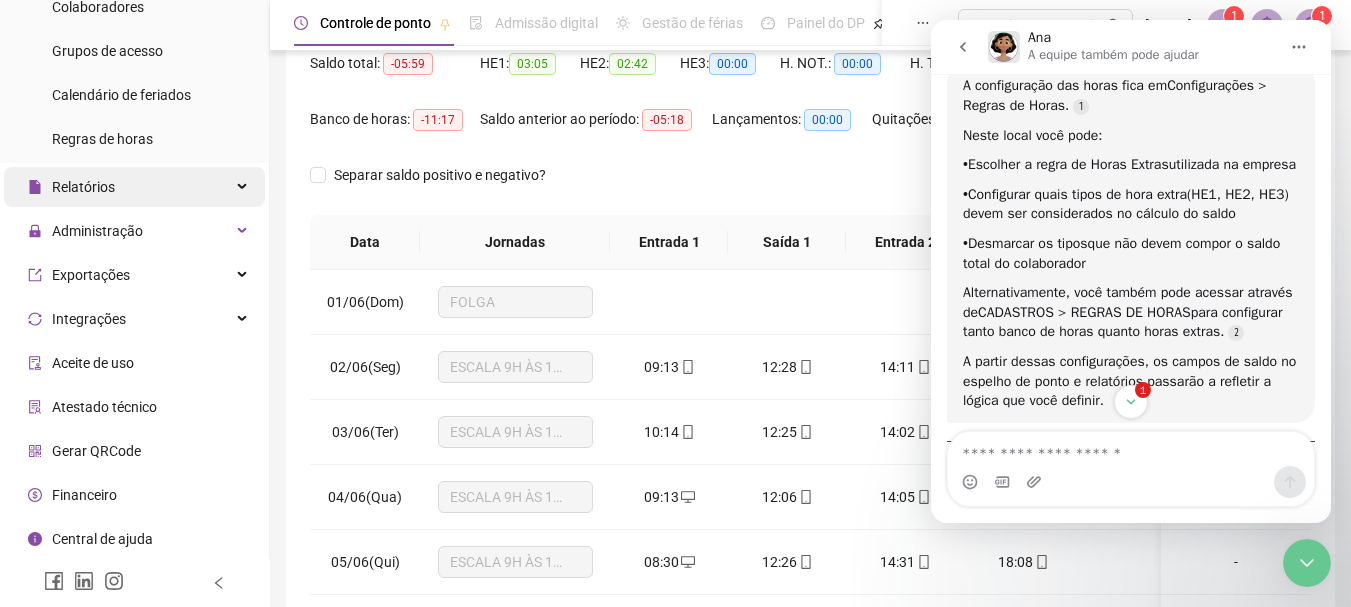 click on "Relatórios" at bounding box center [134, 187] 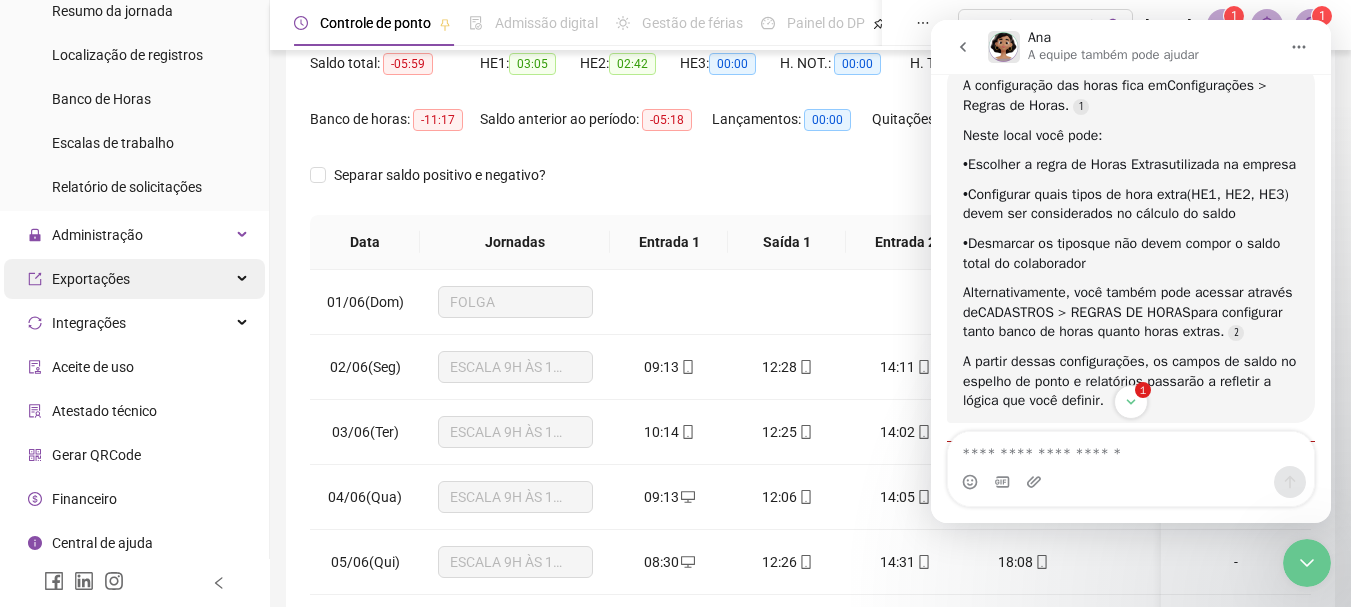 scroll, scrollTop: 695, scrollLeft: 0, axis: vertical 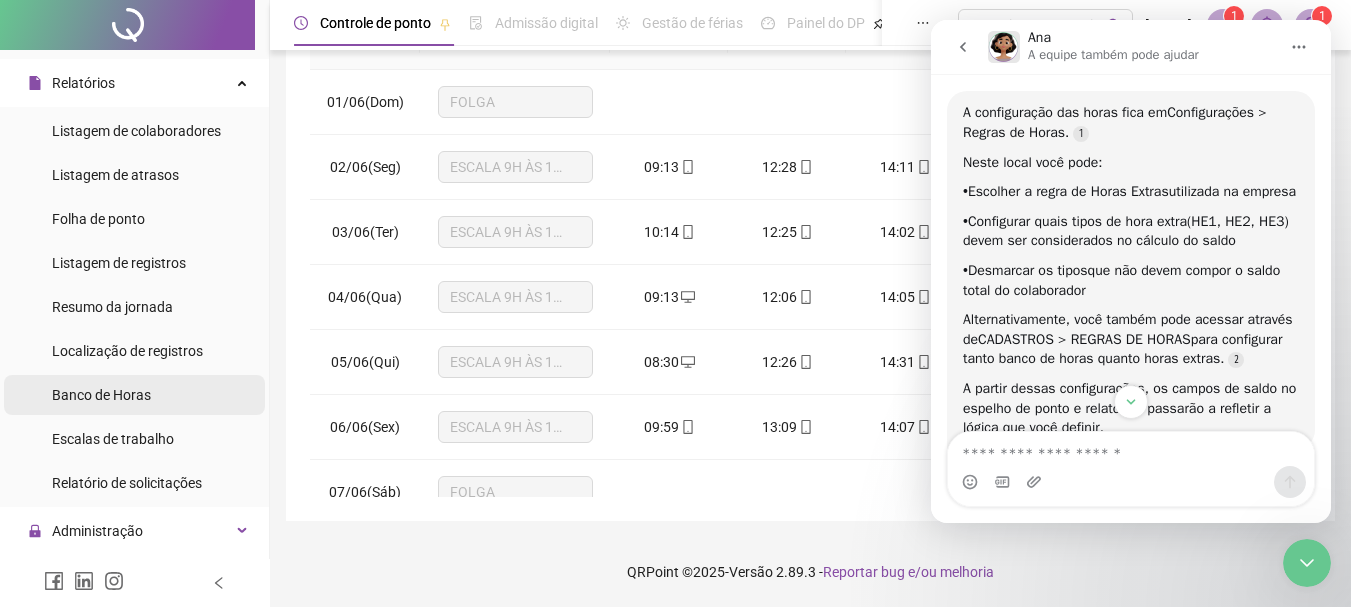 click on "Banco de Horas" at bounding box center [101, 395] 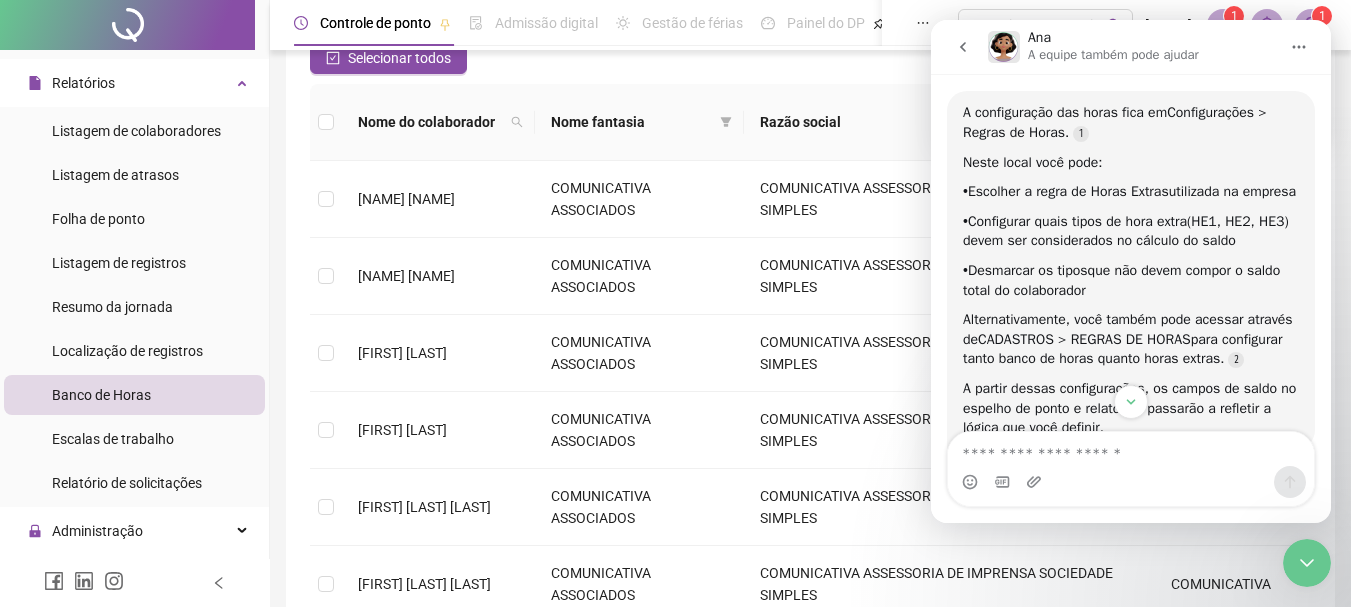 scroll, scrollTop: 0, scrollLeft: 0, axis: both 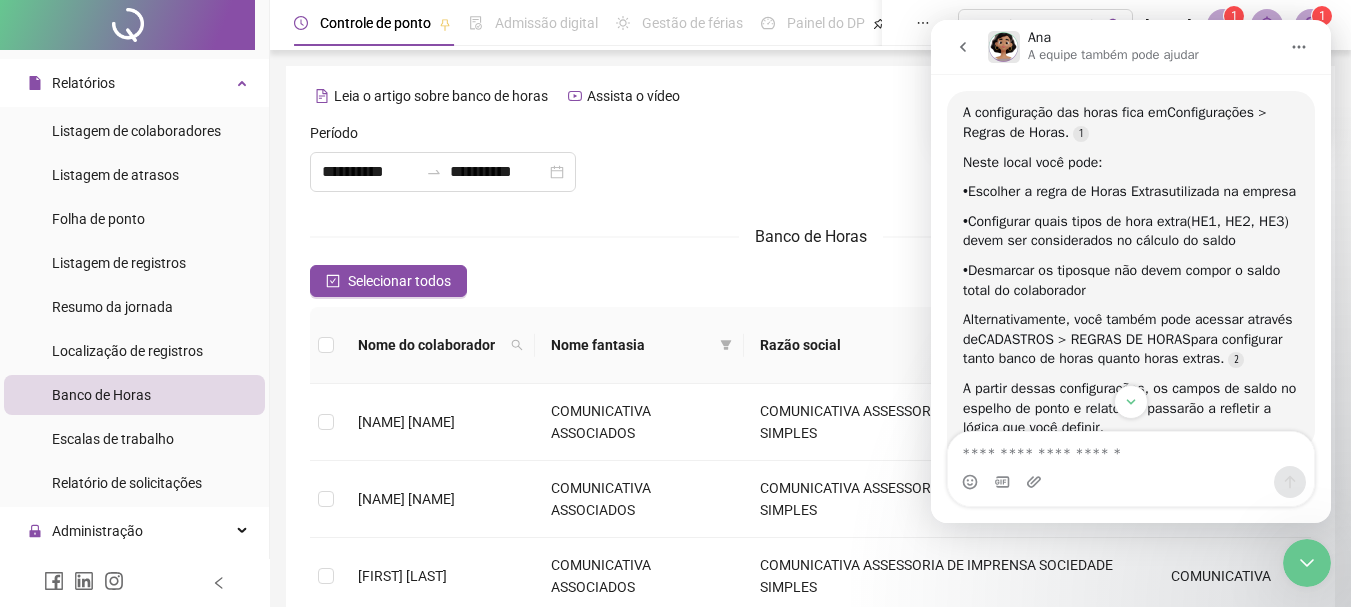 click at bounding box center [810, 165] 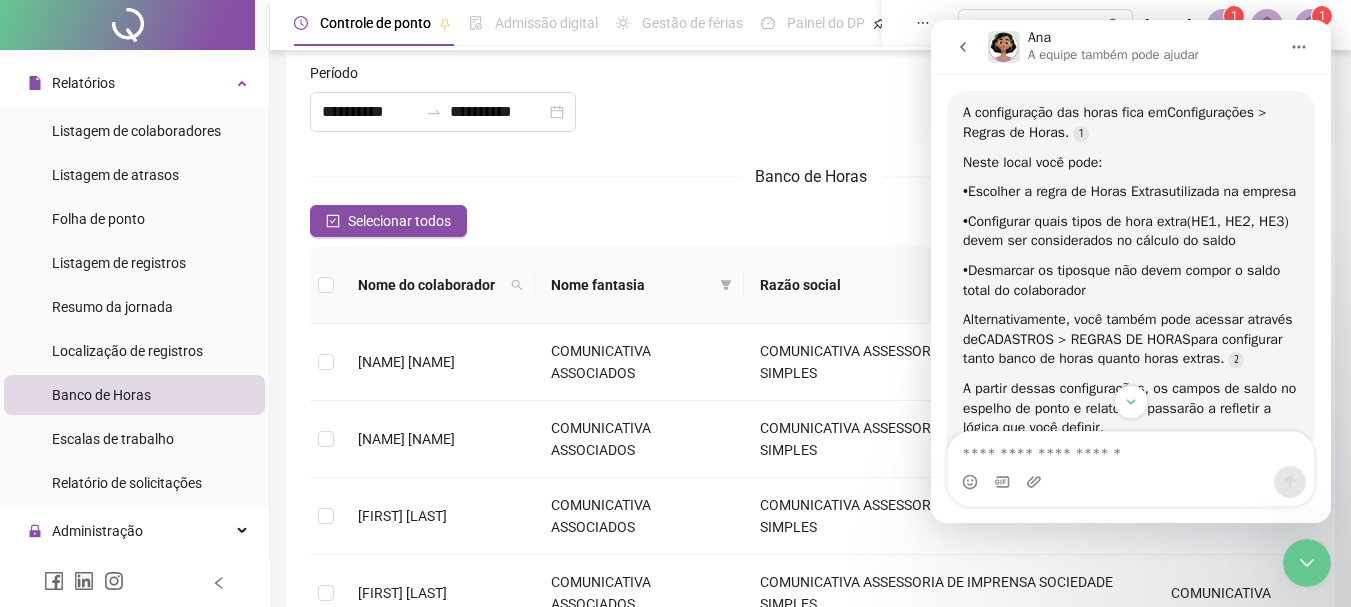scroll, scrollTop: 0, scrollLeft: 0, axis: both 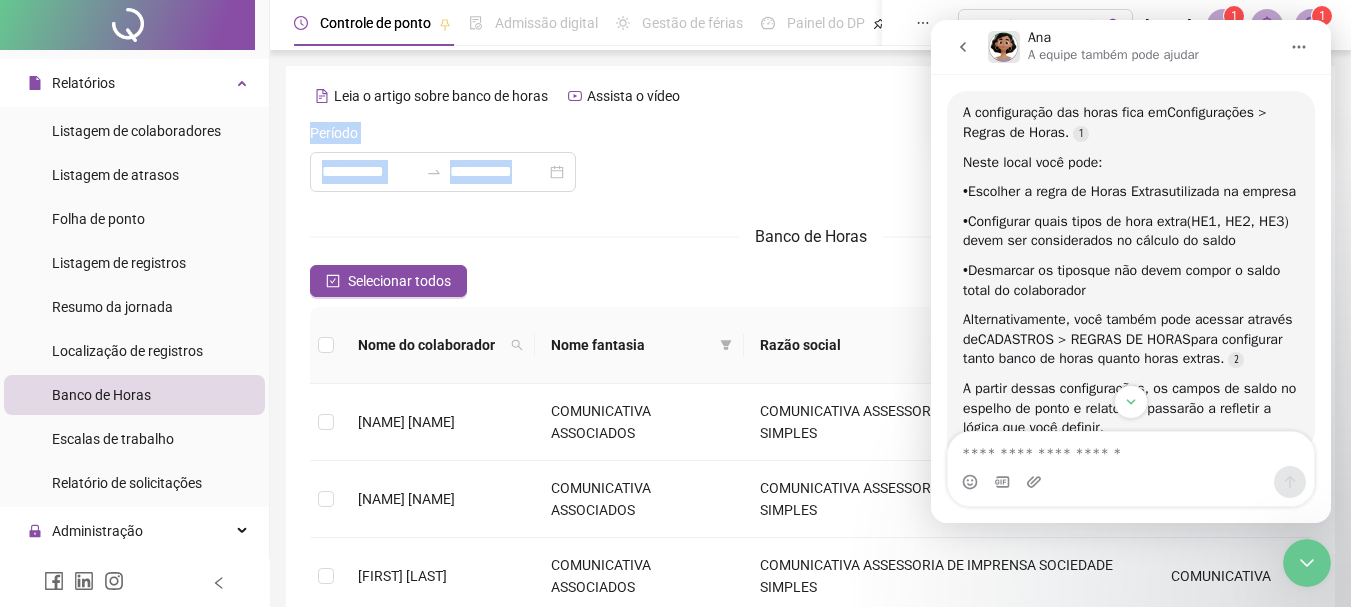 click on "COMUNICATIVA ASSOCIADOS COMUNICATIVA ASSESSORIA DE IMPRENSA SOCIEDADE SIMPLES COMUNICATIVA [FIRST] [LAST] [LAST] COMUNICATIVA ASSOCIADOS COMUNICATIVA ASSESSORIA DE IMPRENSA SOCIEDADE SIMPLES COMUNICATIVA [FIRST] [LAST] [LAST] COMUNICATIVA ASSOCIADOS COMUNICATIVA ASSESSORIA DE IMPRENSA SOCIEDADE SIMPLES COMUNICATIVA [FIRST] [LAST] [LAST] COMUNICATIVA ASSOCIADOS COMUNICATIVA ASSESSORIA DE IMPRENSA SOCIEDADE SIMPLES COMUNICATIVA [FIRST] [LAST] [LAST] COMUNICATIVA ASSOCIADOS COMUNICATIVA ASSESSORIA DE IMPRENSA SOCIEDADE SIMPLES COMUNICATIVA [FIRST] [LAST] [LAST] COMUNICATIVA ASSOCIADOS COMUNICATIVA ASSESSORIA DE IMPRENSA SOCIEDADE SIMPLES COMUNICATIVA [FIRST] [LAST] [LAST] COMUNICATIVA ASSOCIADOS COMUNICATIVA COMUNICATIVA 1 2" at bounding box center [810, 654] 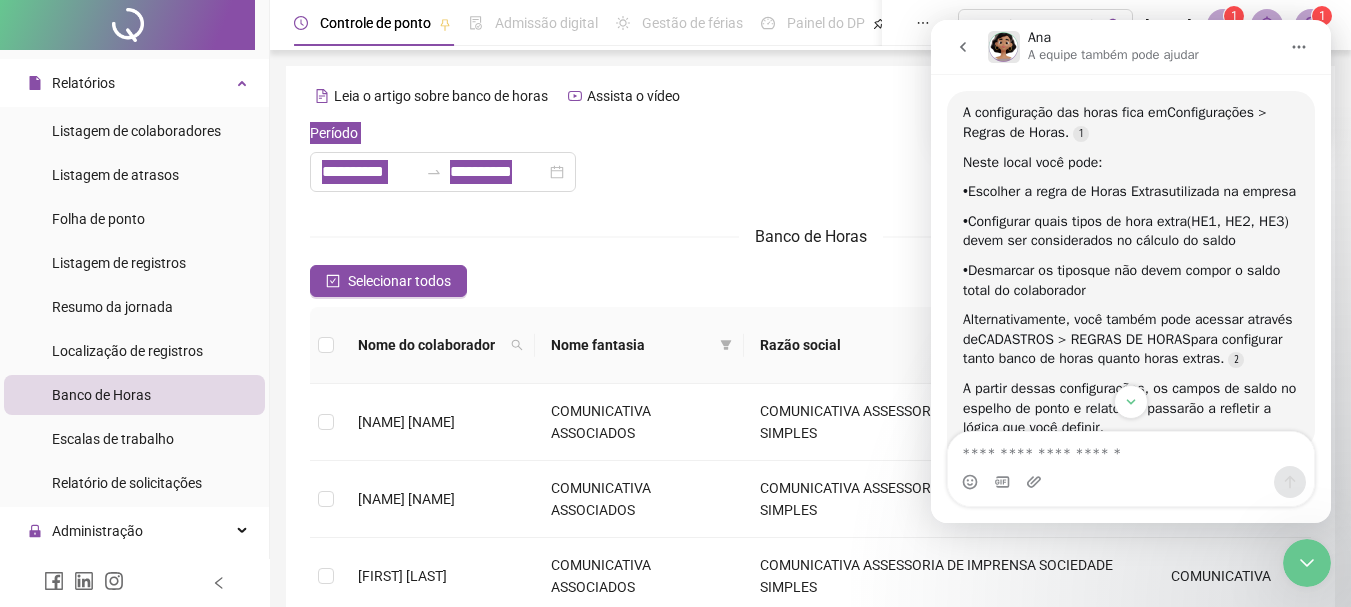 click 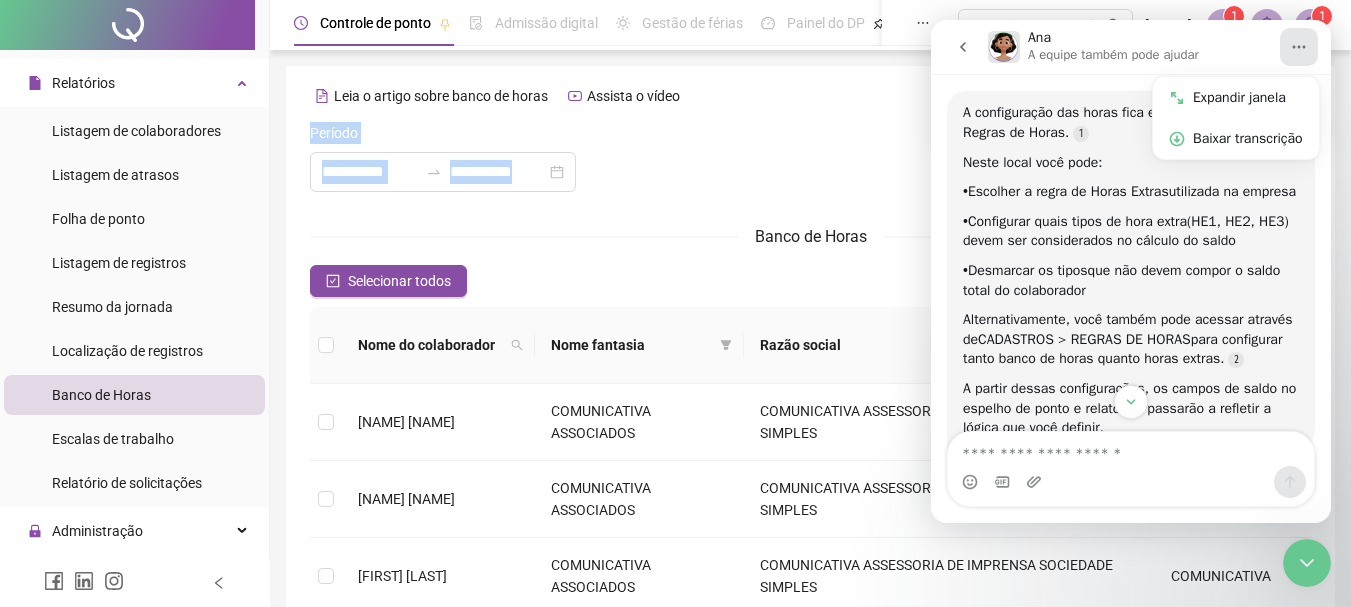 click on "Leia o artigo sobre banco de horas Assista o vídeo" at bounding box center (810, 96) 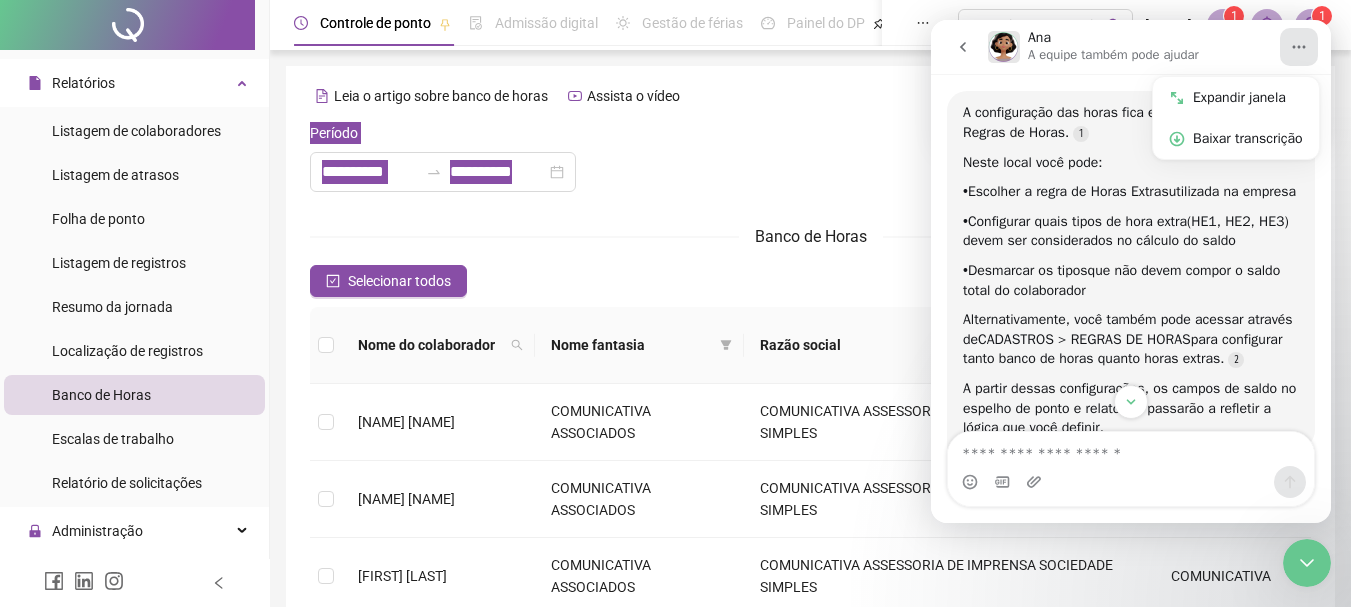 click 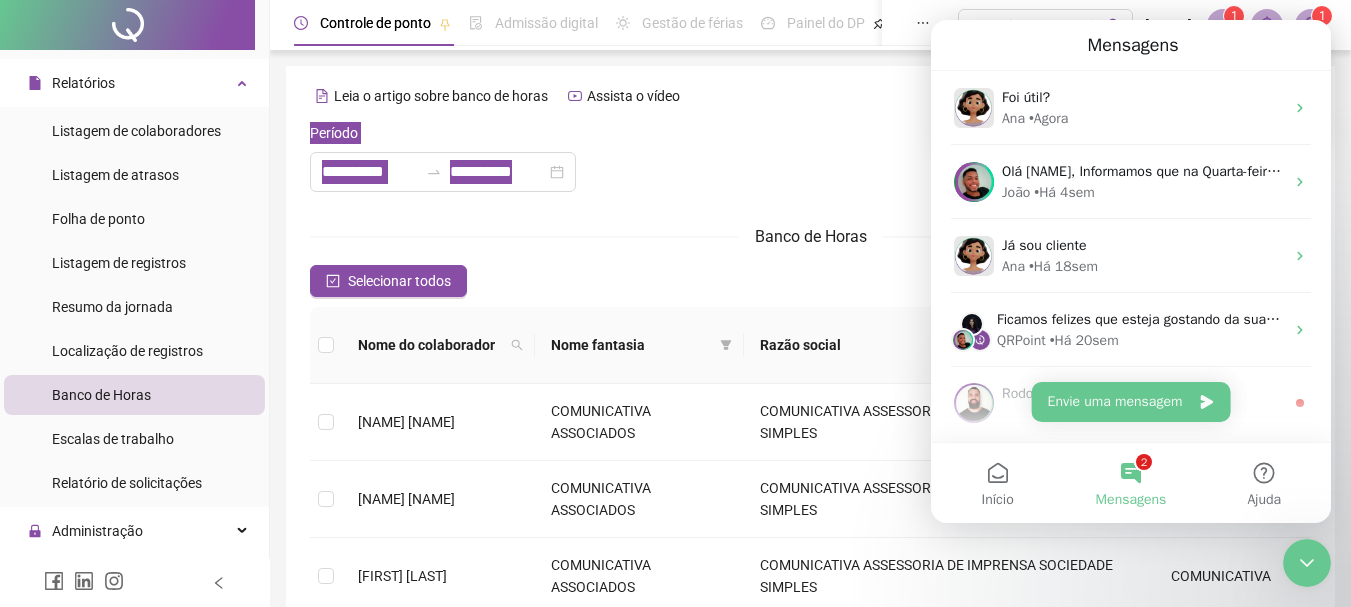 scroll, scrollTop: 2879, scrollLeft: 0, axis: vertical 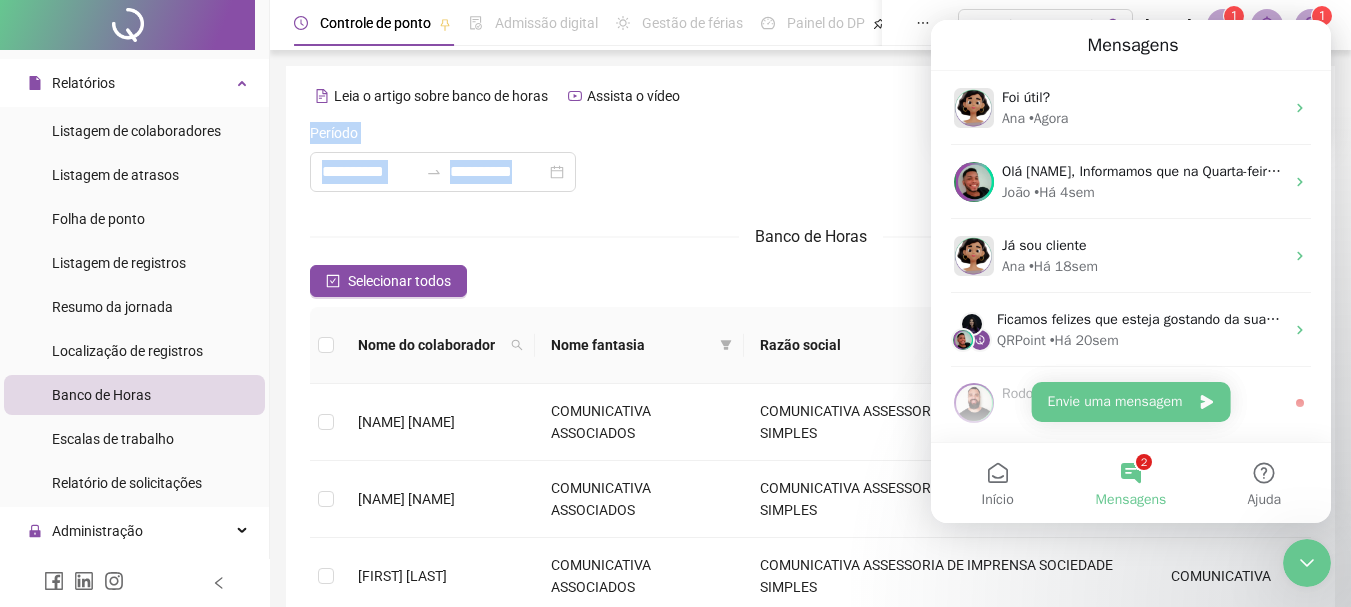 click on "COMUNICATIVA ASSOCIADOS COMUNICATIVA ASSESSORIA DE IMPRENSA SOCIEDADE SIMPLES COMUNICATIVA [FIRST] [LAST] [LAST] COMUNICATIVA ASSOCIADOS COMUNICATIVA ASSESSORIA DE IMPRENSA SOCIEDADE SIMPLES COMUNICATIVA [FIRST] [LAST] [LAST] COMUNICATIVA ASSOCIADOS COMUNICATIVA ASSESSORIA DE IMPRENSA SOCIEDADE SIMPLES COMUNICATIVA [FIRST] [LAST] [LAST] COMUNICATIVA ASSOCIADOS COMUNICATIVA ASSESSORIA DE IMPRENSA SOCIEDADE SIMPLES COMUNICATIVA [FIRST] [LAST] [LAST] COMUNICATIVA ASSOCIADOS COMUNICATIVA ASSESSORIA DE IMPRENSA SOCIEDADE SIMPLES COMUNICATIVA [FIRST] [LAST] [LAST] COMUNICATIVA ASSOCIADOS COMUNICATIVA ASSESSORIA DE IMPRENSA SOCIEDADE SIMPLES COMUNICATIVA [FIRST] [LAST] [LAST] COMUNICATIVA ASSOCIADOS COMUNICATIVA COMUNICATIVA 1 2" at bounding box center [810, 654] 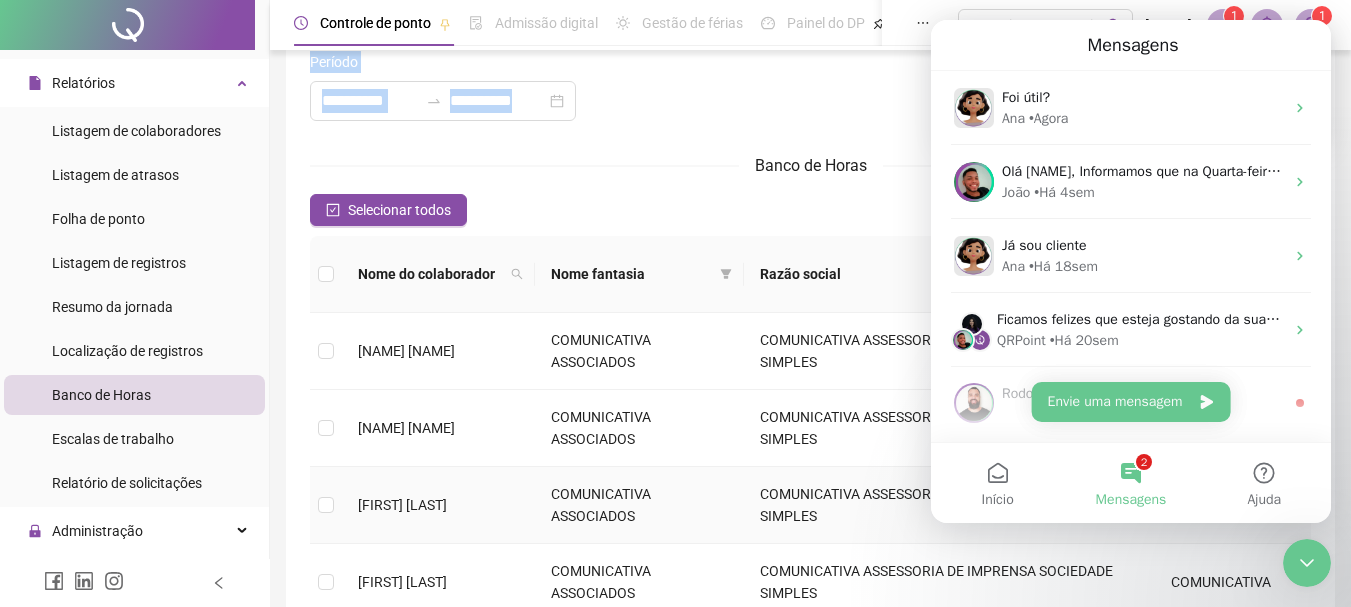 scroll, scrollTop: 0, scrollLeft: 0, axis: both 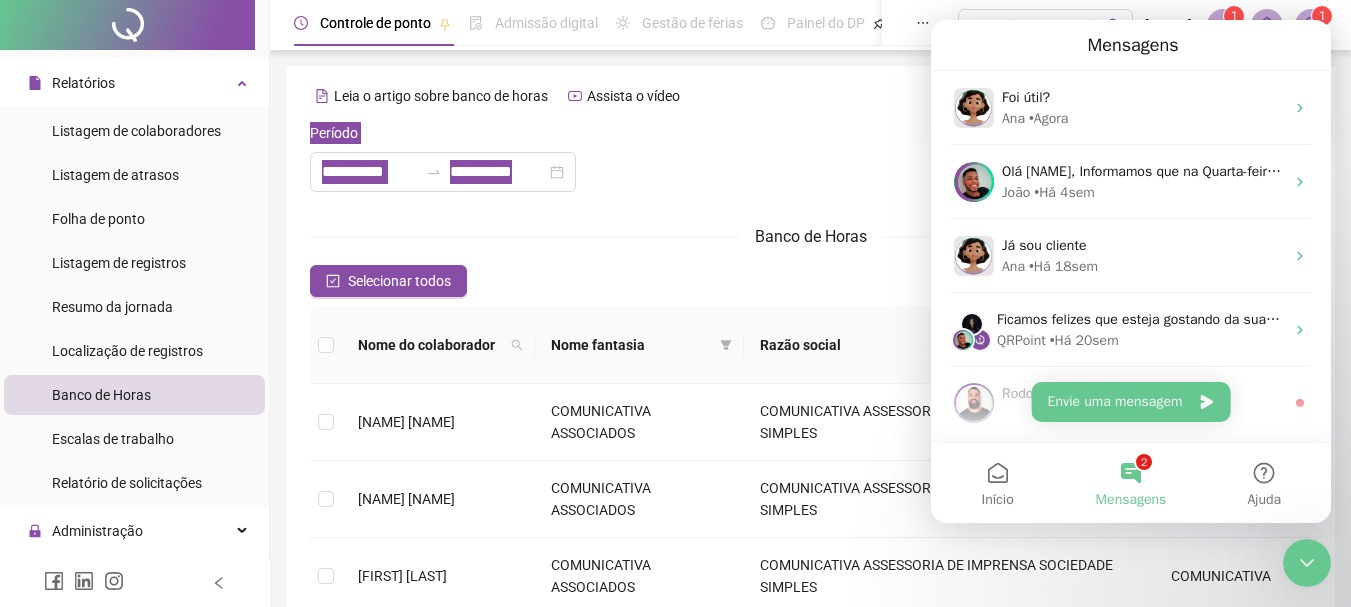 click 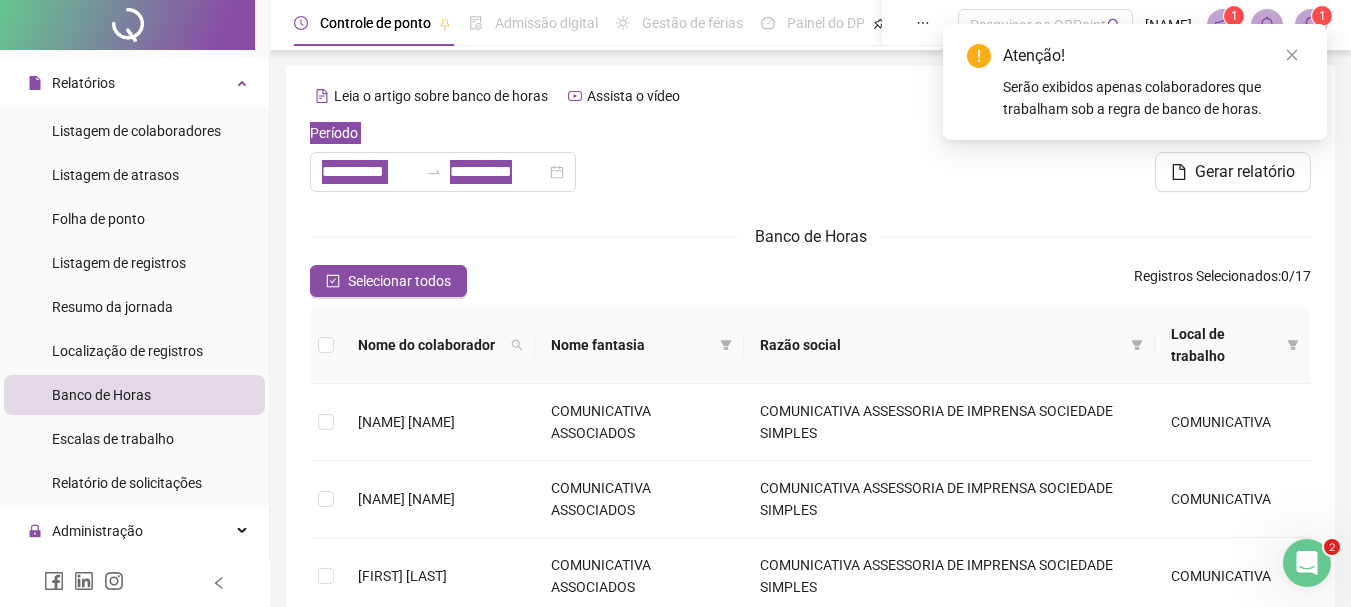 scroll, scrollTop: 0, scrollLeft: 0, axis: both 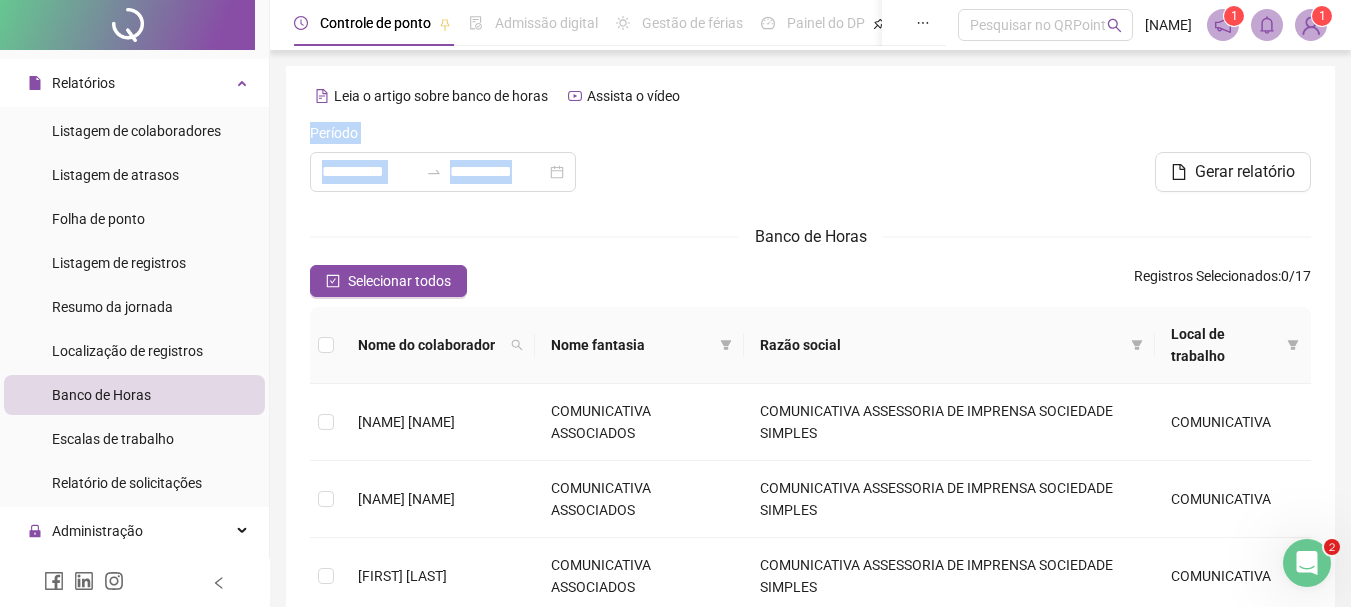 click at bounding box center (1311, 25) 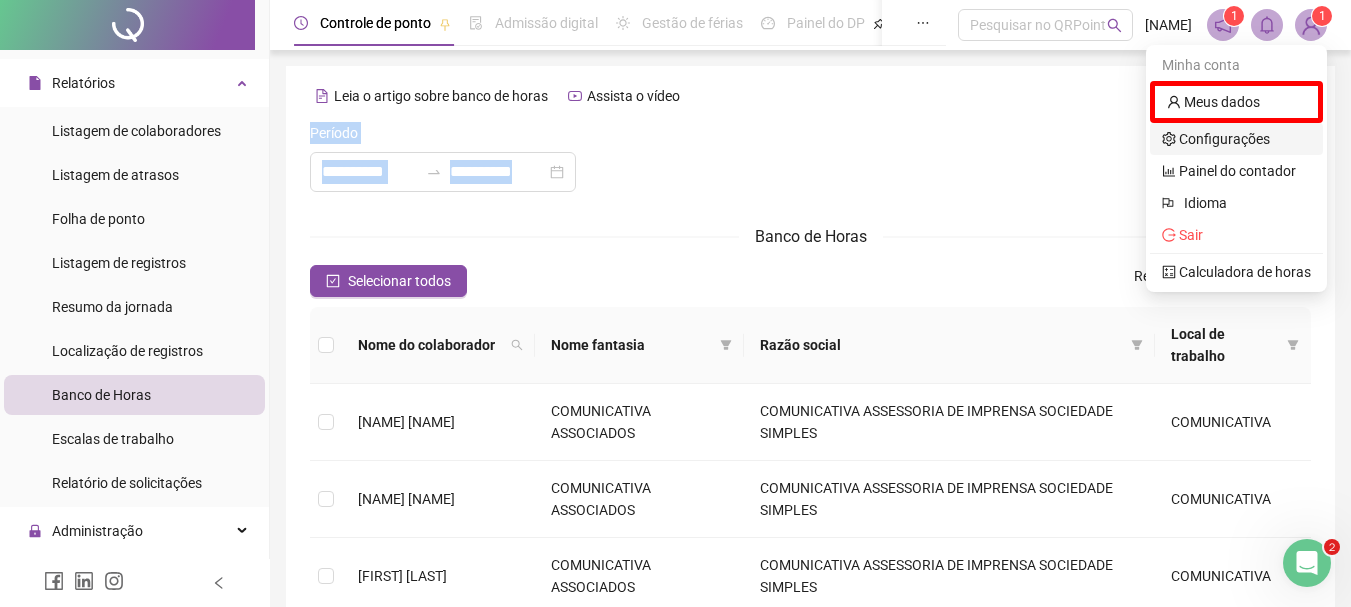 click on "Configurações" at bounding box center [1216, 139] 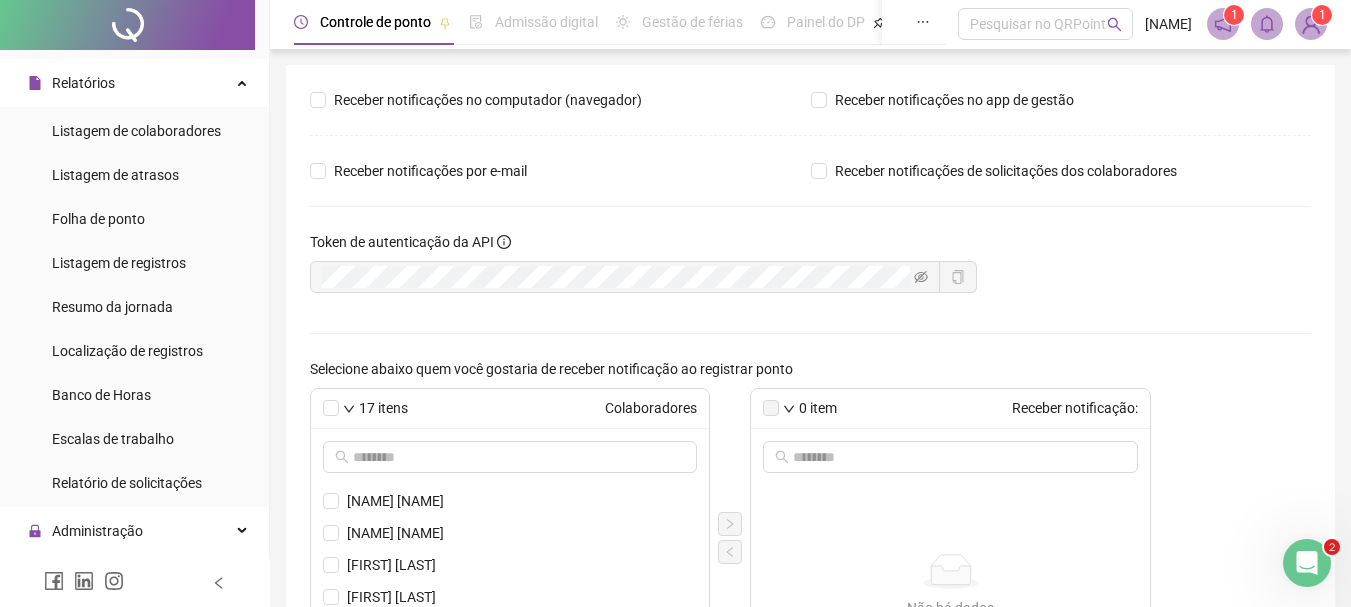 scroll, scrollTop: 0, scrollLeft: 0, axis: both 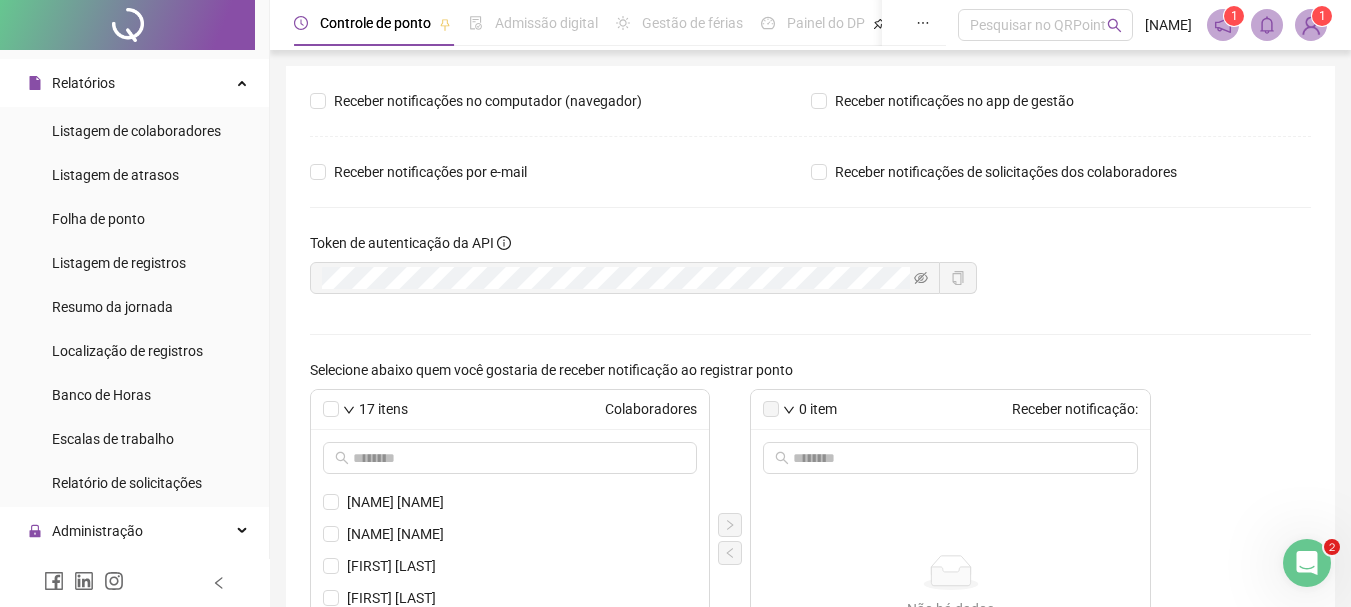click 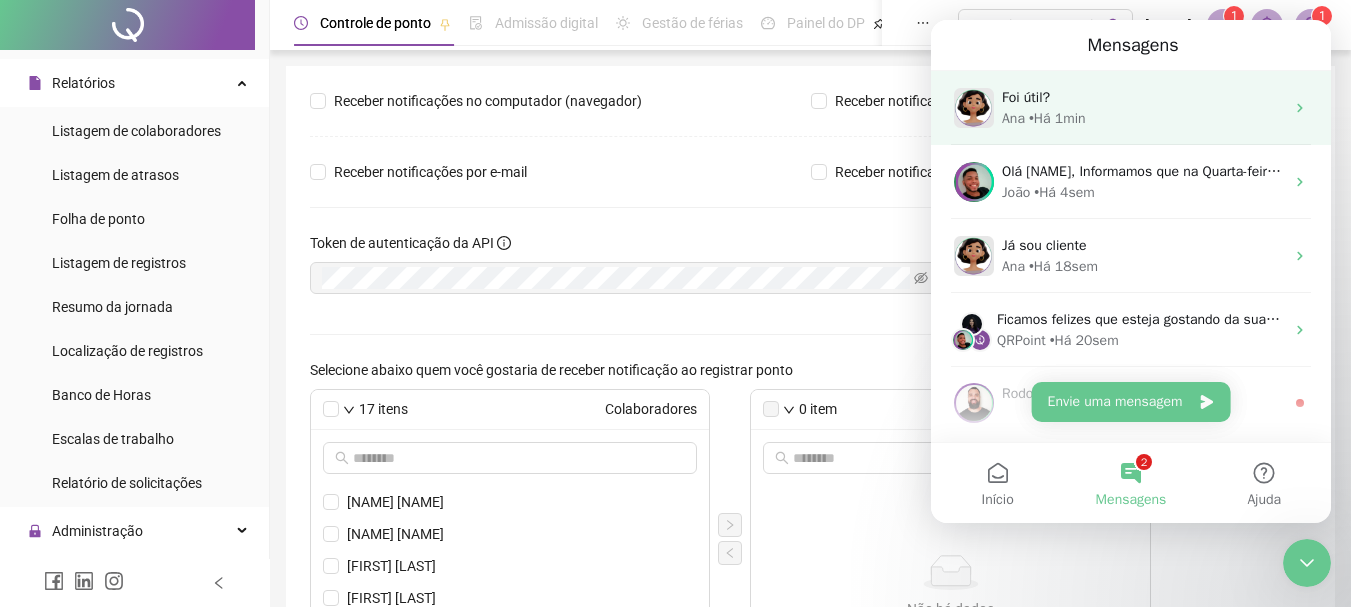 click on "Foi útil?" at bounding box center (1143, 97) 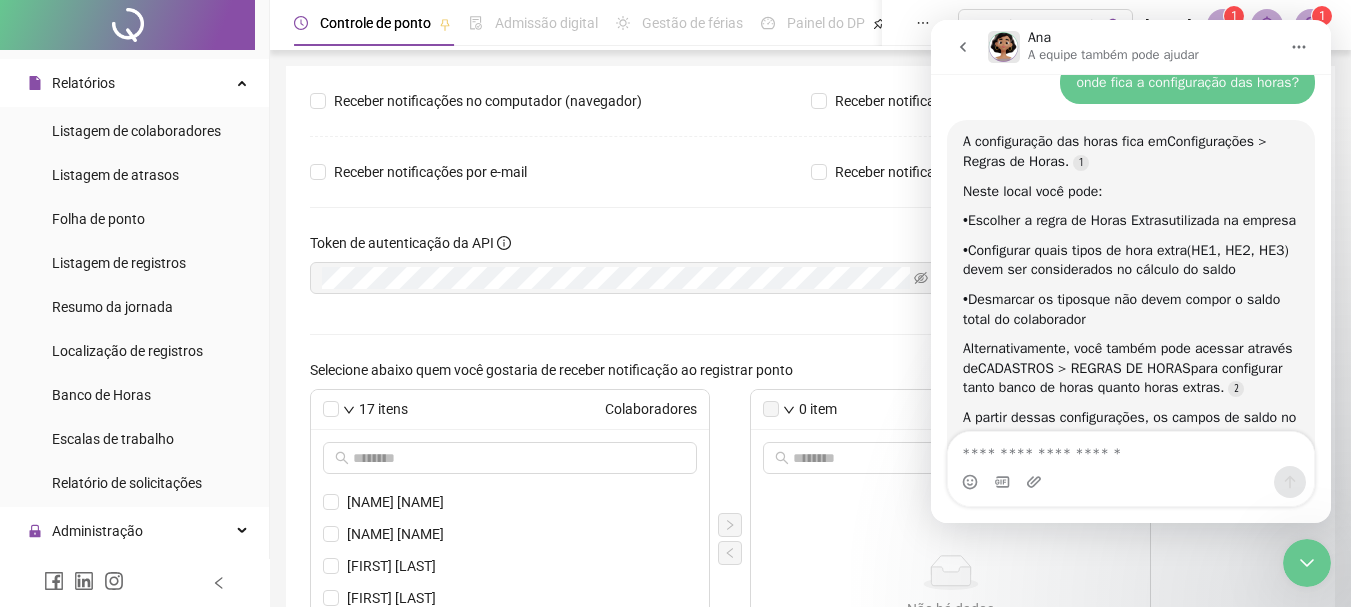 scroll, scrollTop: 2832, scrollLeft: 0, axis: vertical 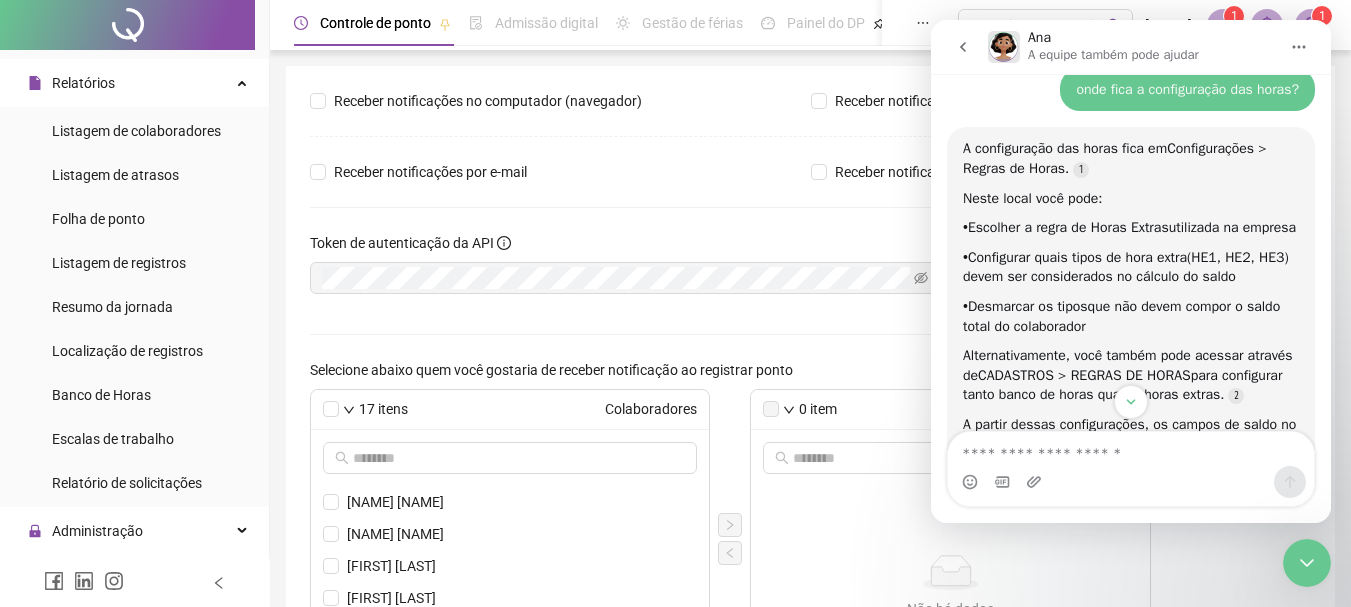 click on "Colaboradores [NAME] [NAME] [NAME] [NAME] [NAME] [NAME] [NAME] [NAME] [NAME] [NAME] [NAME] [NAME] [NAME] [NAME] [NAME] [NAME] [NAME] [NAME] [NAME] [NAME] [NAME] [NAME] [NAME]" at bounding box center (810, 389) 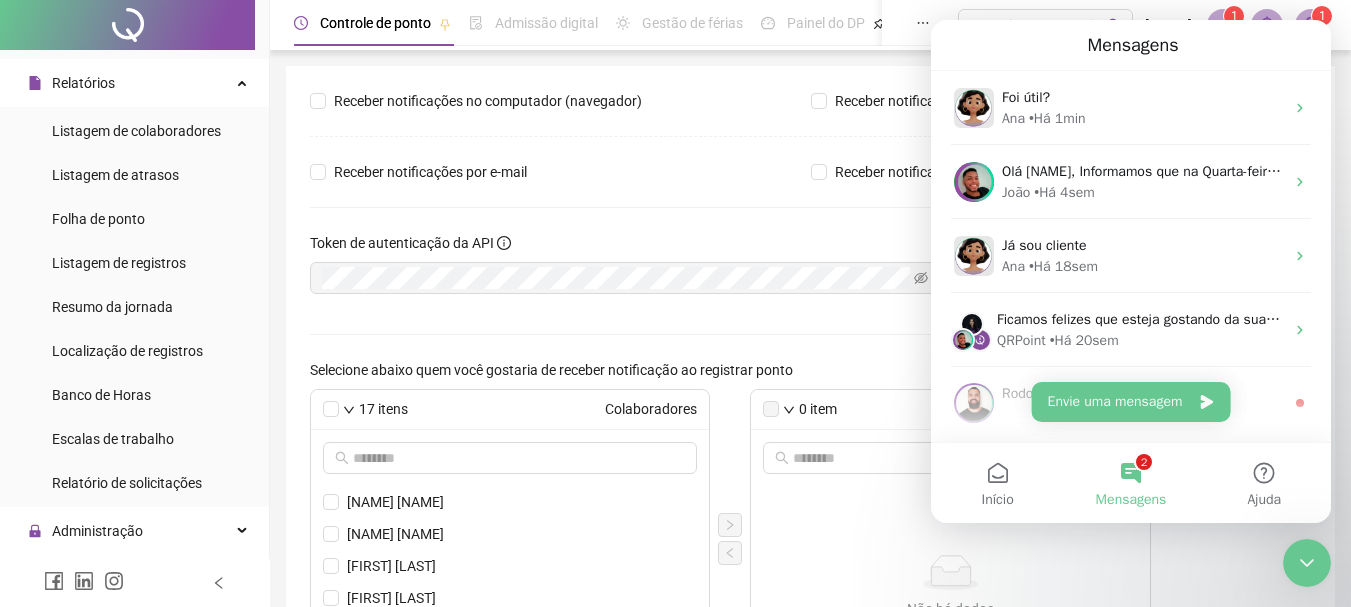 scroll, scrollTop: 0, scrollLeft: 0, axis: both 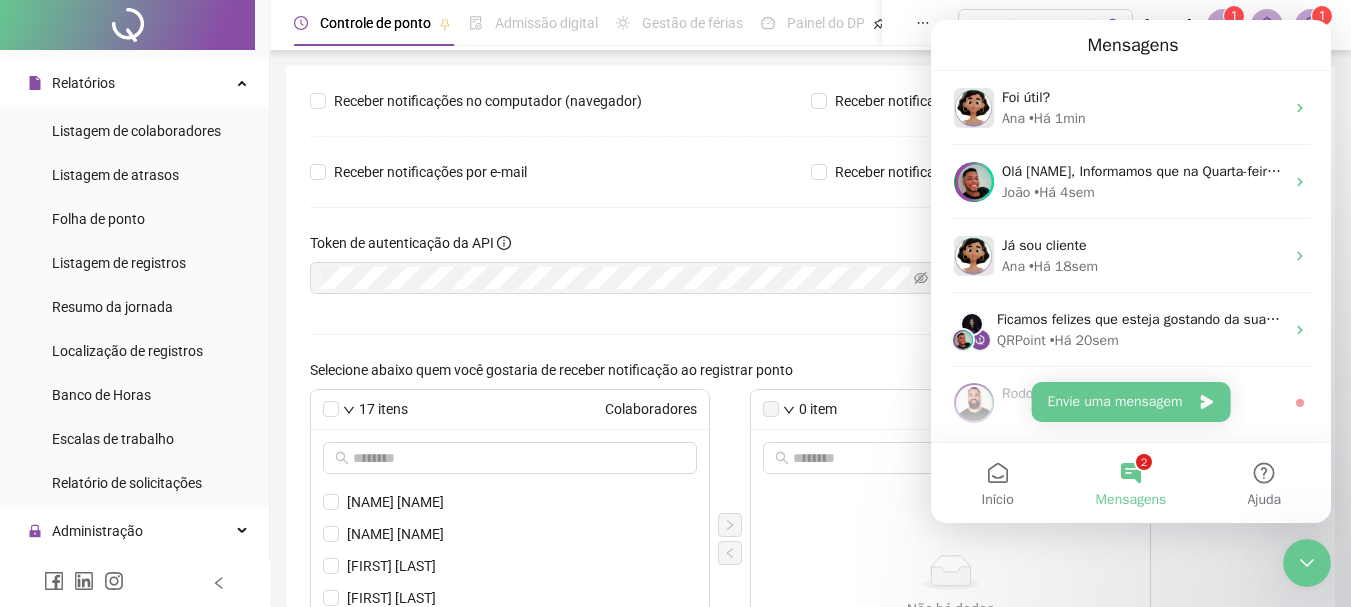 click on "Colaboradores [NAME] [NAME] [NAME] [NAME] [NAME] [NAME] [NAME] [NAME] [NAME] [NAME] [NAME] [NAME] [NAME] [NAME] [NAME] [NAME] [NAME] [NAME] [NAME] [NAME] [NAME] [NAME] [NAME]" at bounding box center (810, 389) 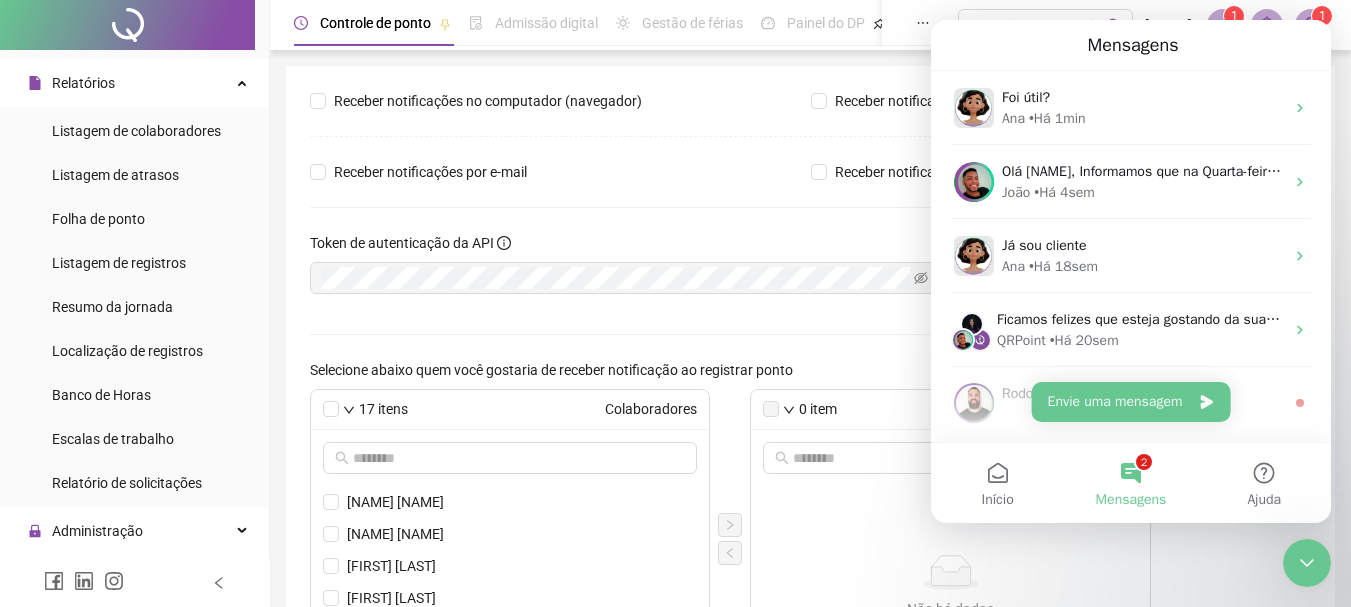 click on "[NAME]" at bounding box center (1168, 25) 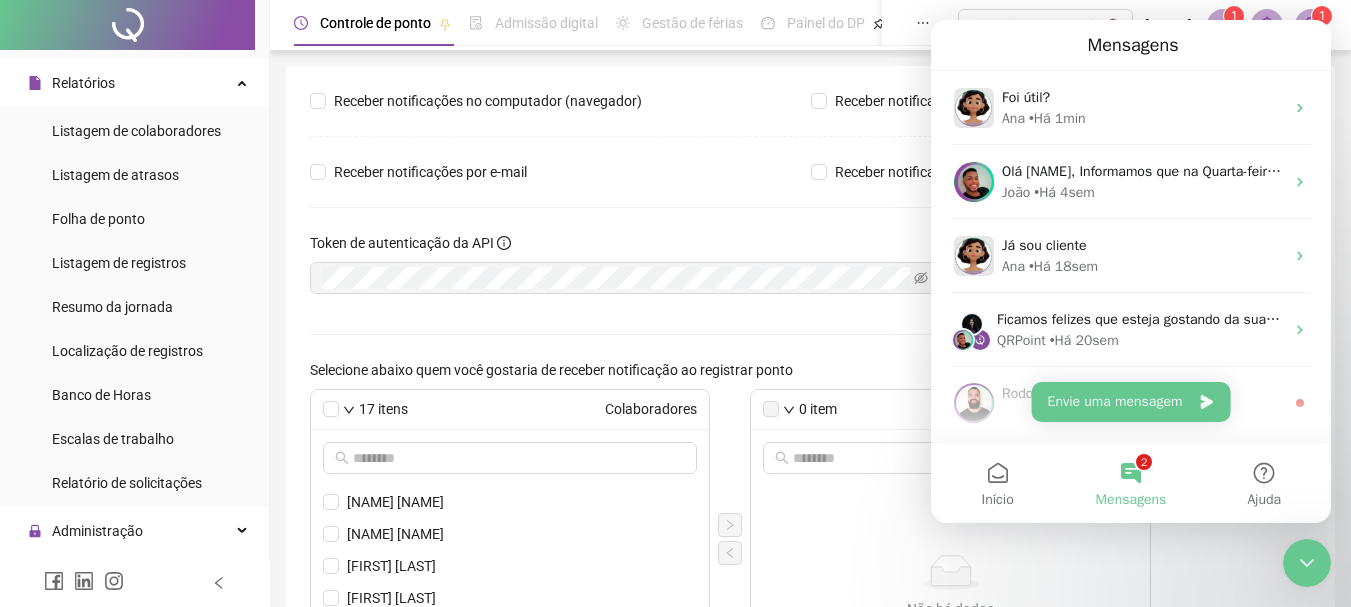 click at bounding box center [1307, 563] 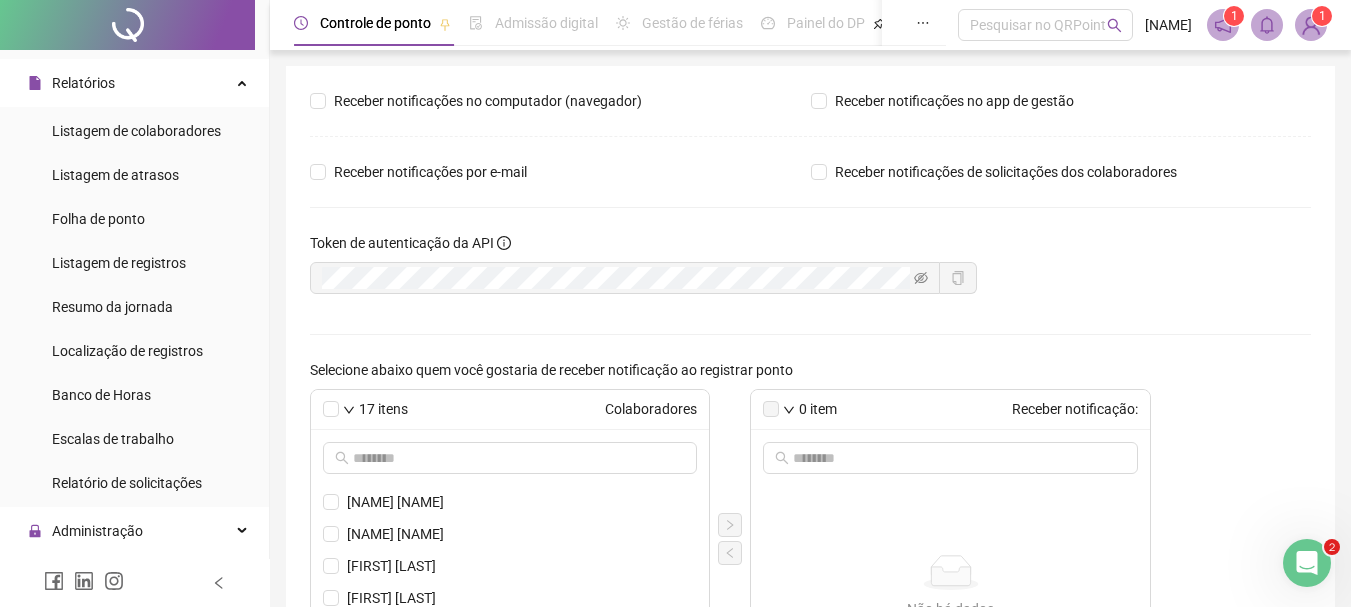 scroll, scrollTop: 100, scrollLeft: 0, axis: vertical 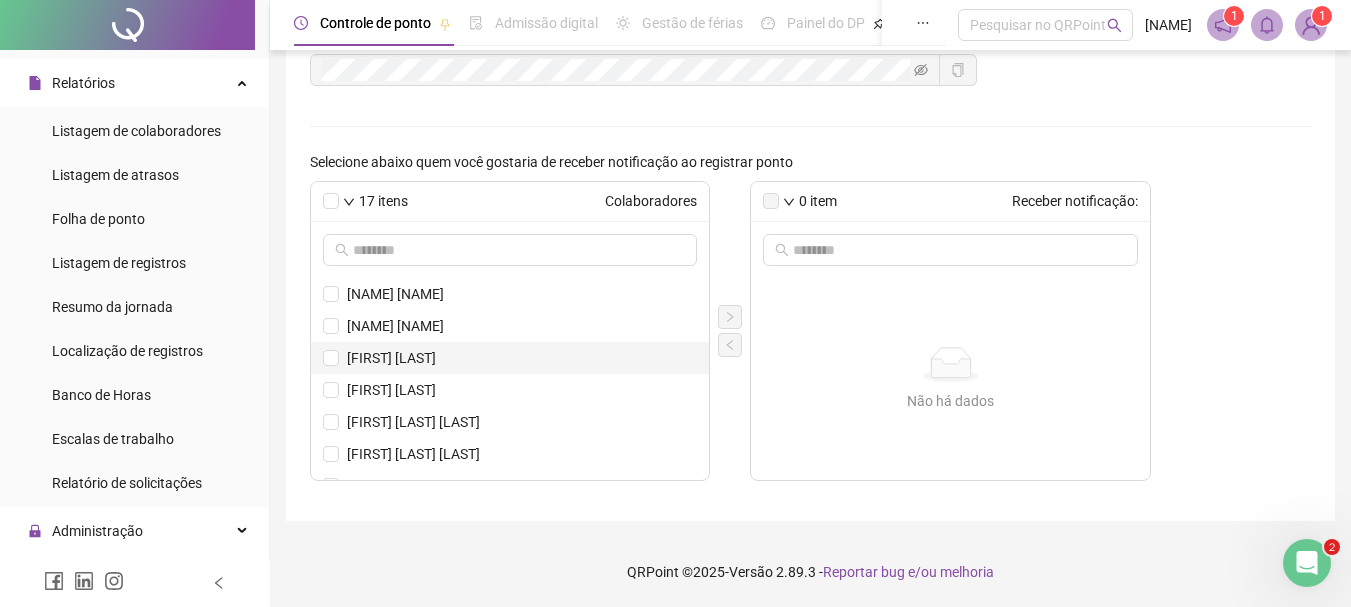 click on "[FIRST] [LAST]" at bounding box center [522, 358] 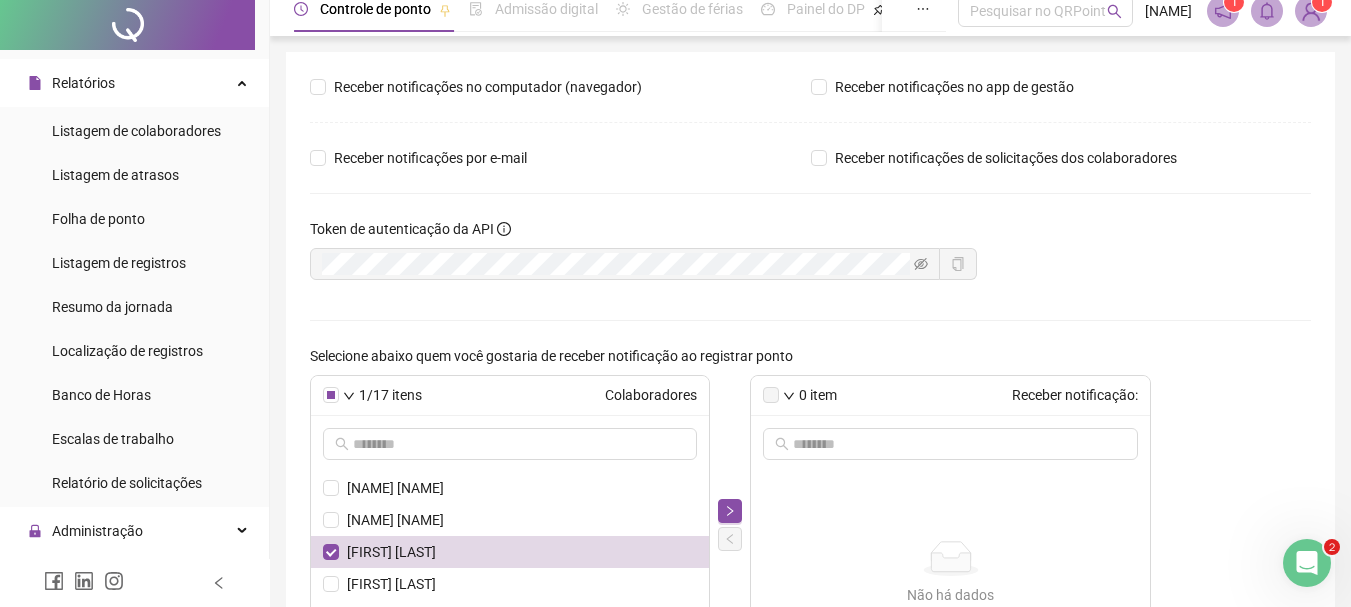 scroll, scrollTop: 0, scrollLeft: 0, axis: both 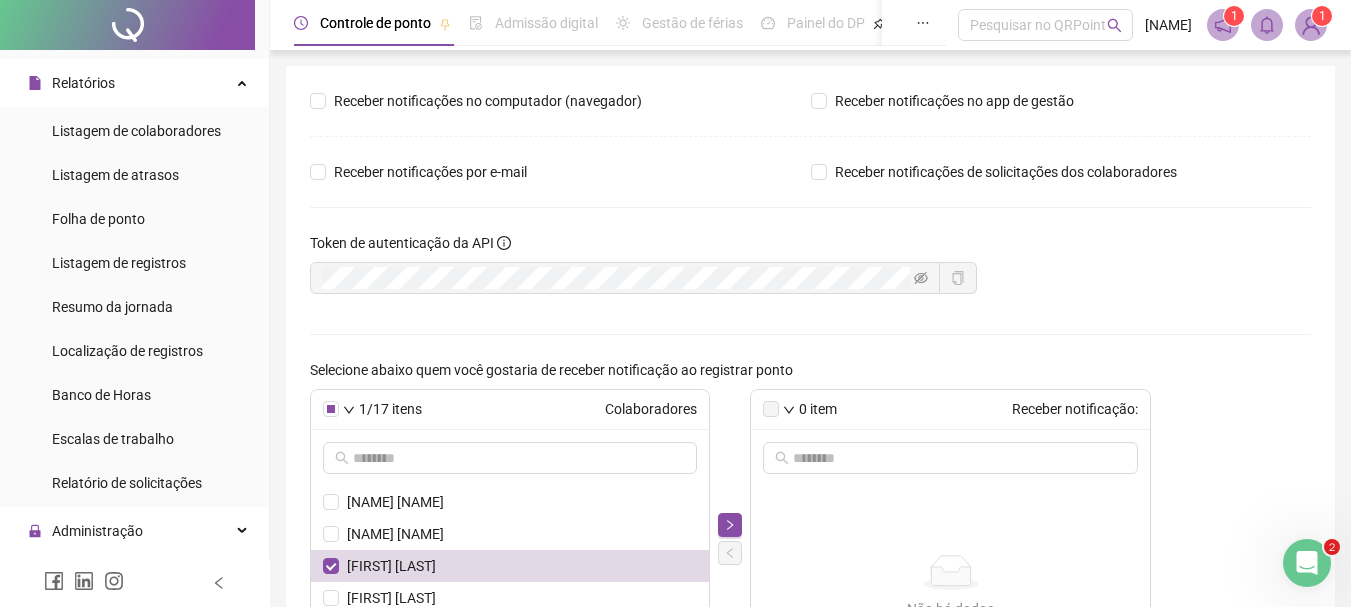 click on "Colaboradores [NAME] [NAME] [NAME] [NAME] [NAME] [NAME] [NAME] [NAME] [NAME] [NAME] [NAME] [NAME] [NAME] [NAME] [NAME] [NAME] [NAME]" at bounding box center (810, 389) 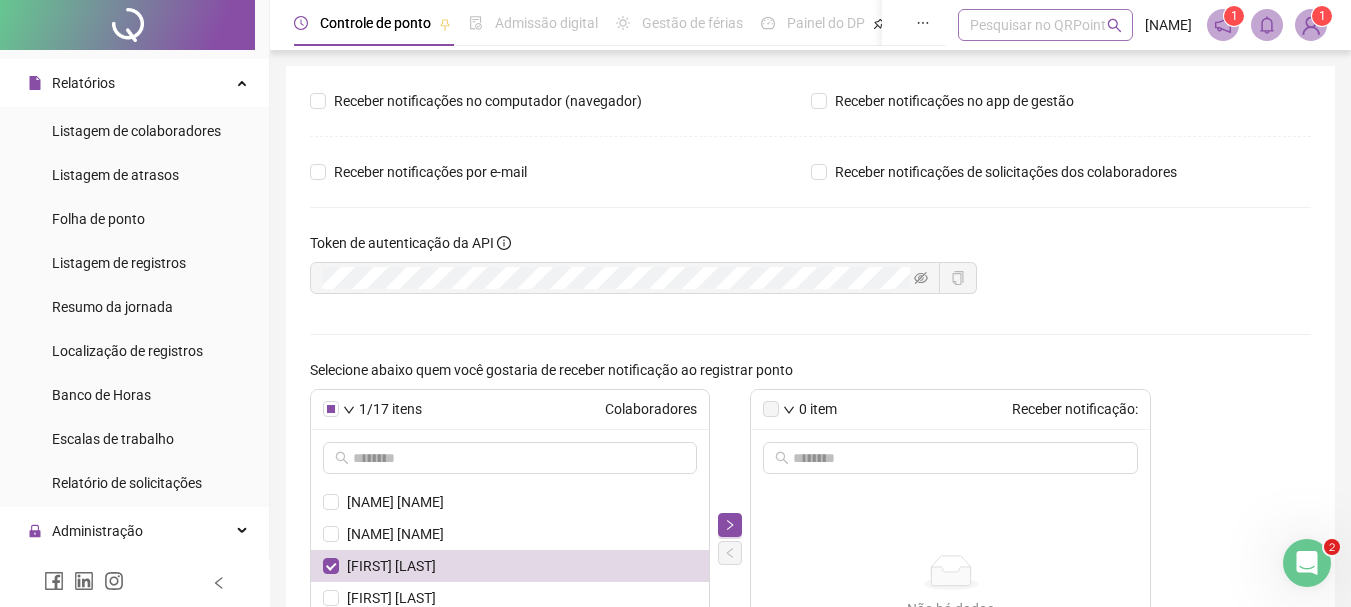 click on "Pesquisar no QRPoint" at bounding box center (1045, 25) 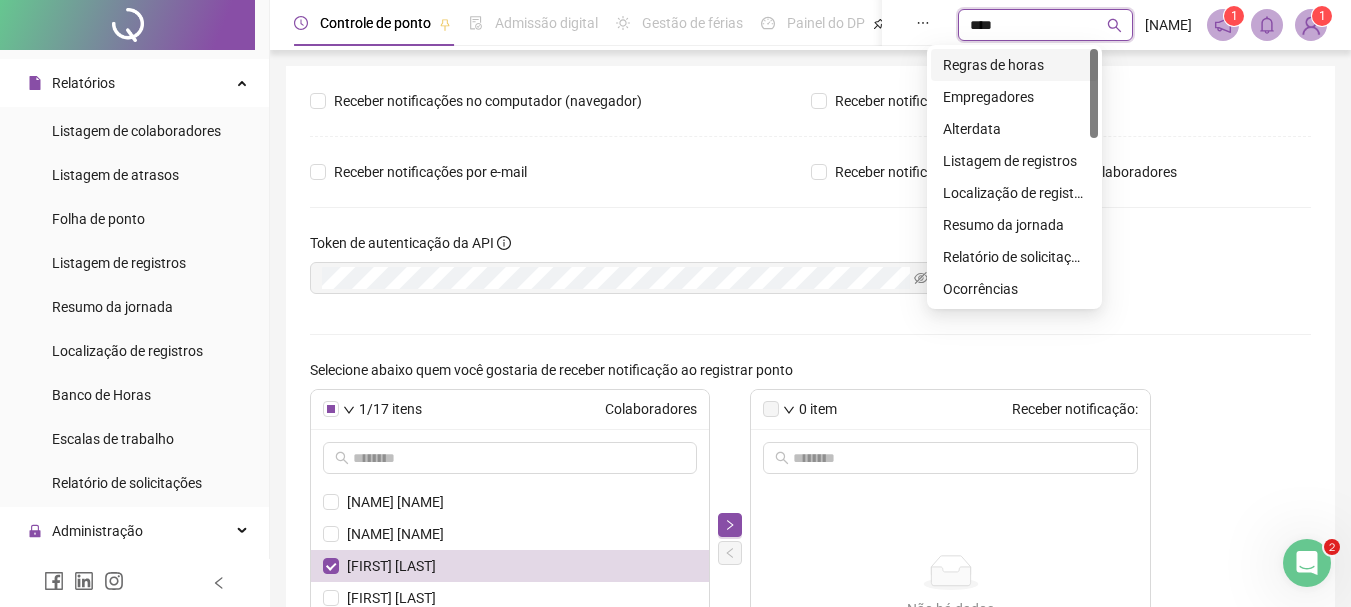 type on "*****" 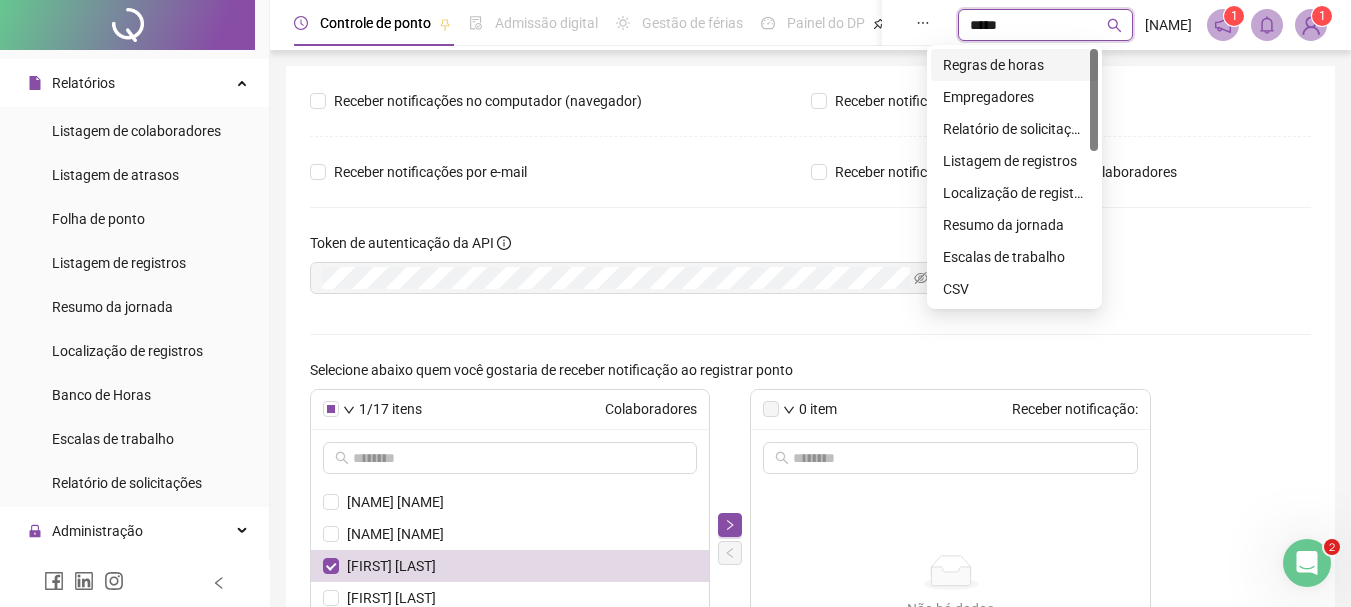 click on "Regras de horas" at bounding box center (1014, 65) 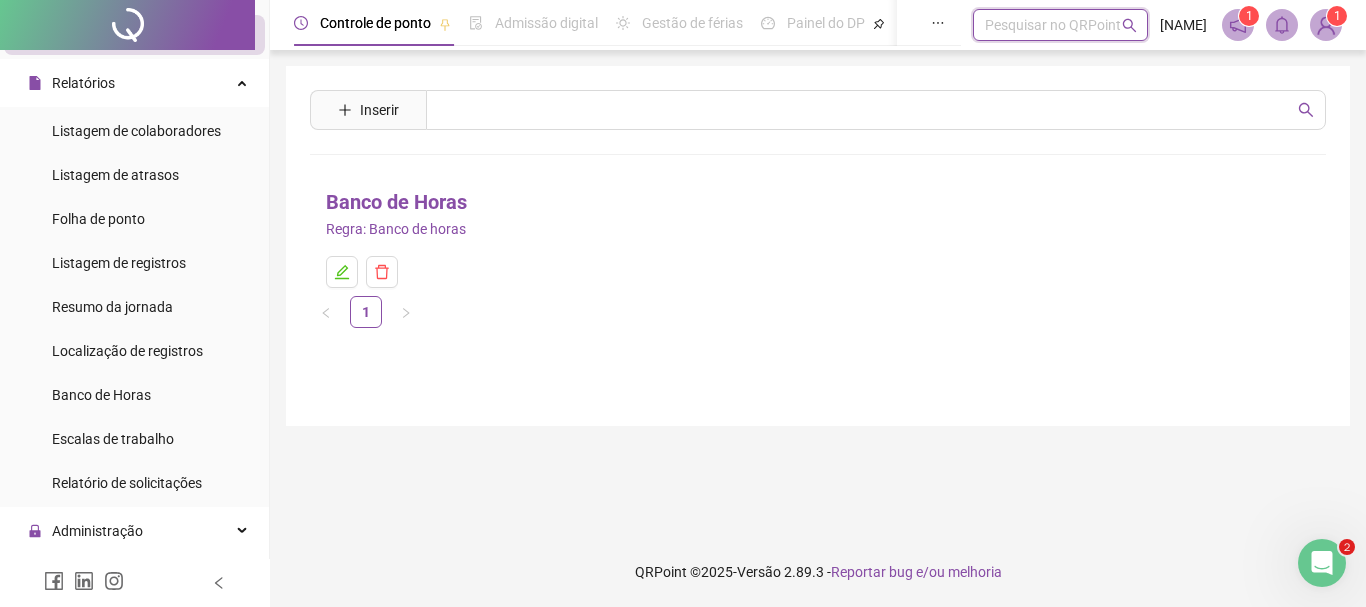 click on "Banco de Horas" at bounding box center [396, 202] 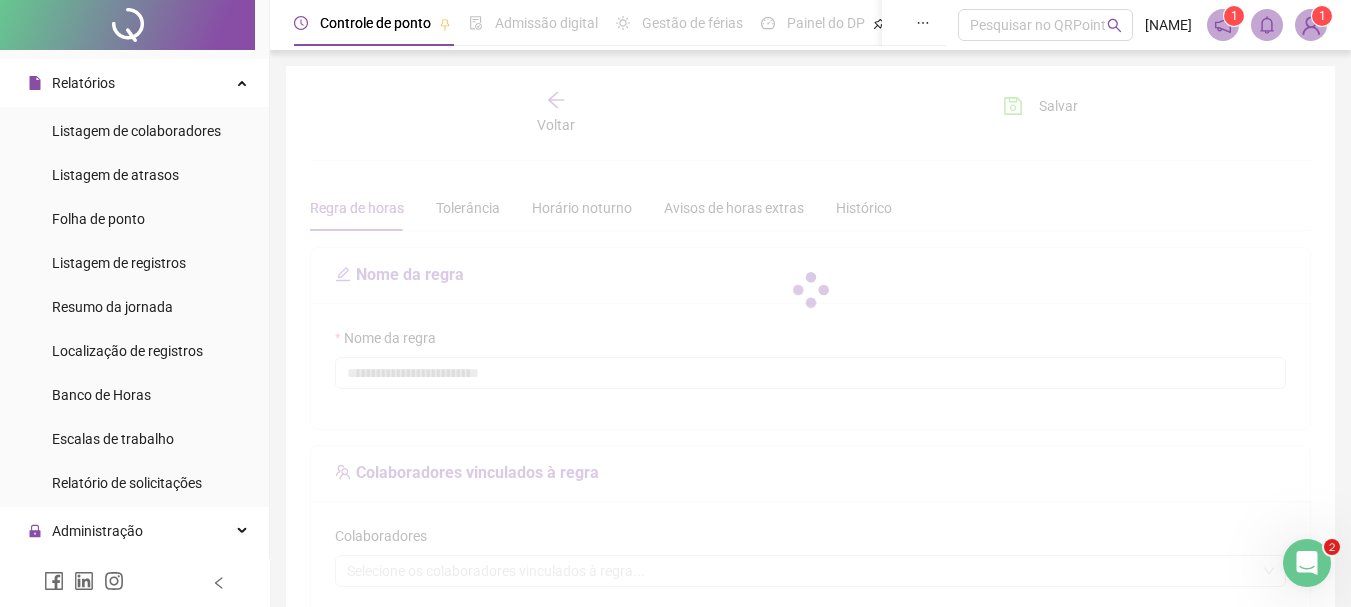 type on "**********" 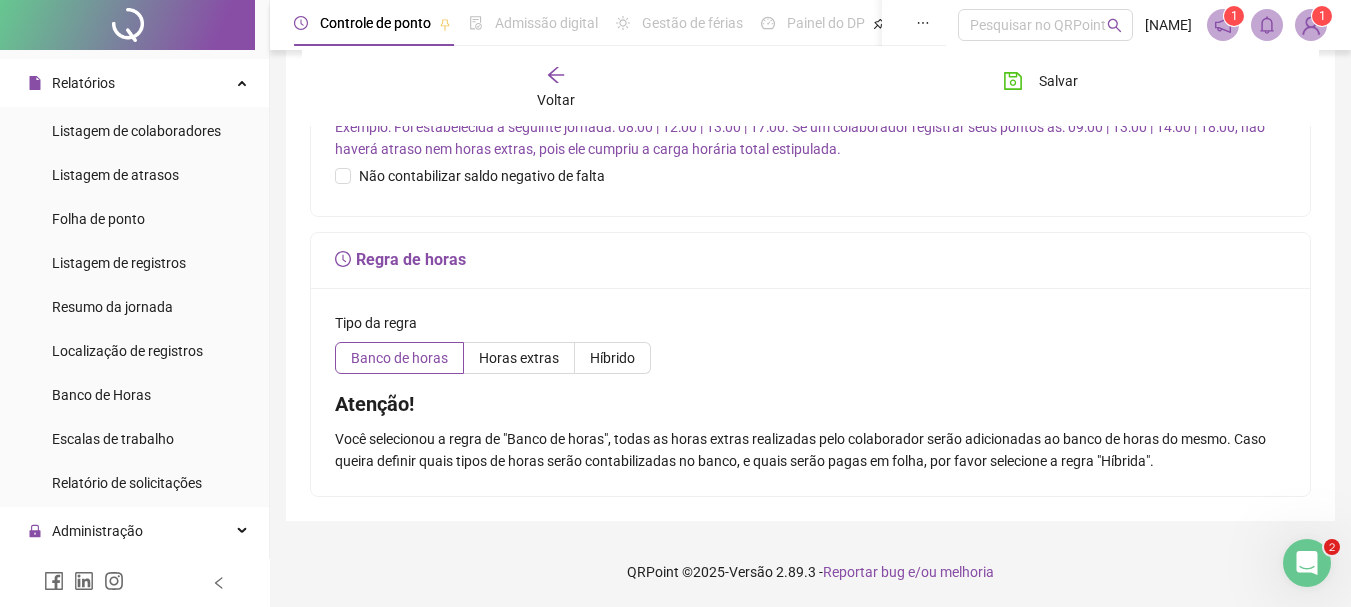 scroll, scrollTop: 681, scrollLeft: 0, axis: vertical 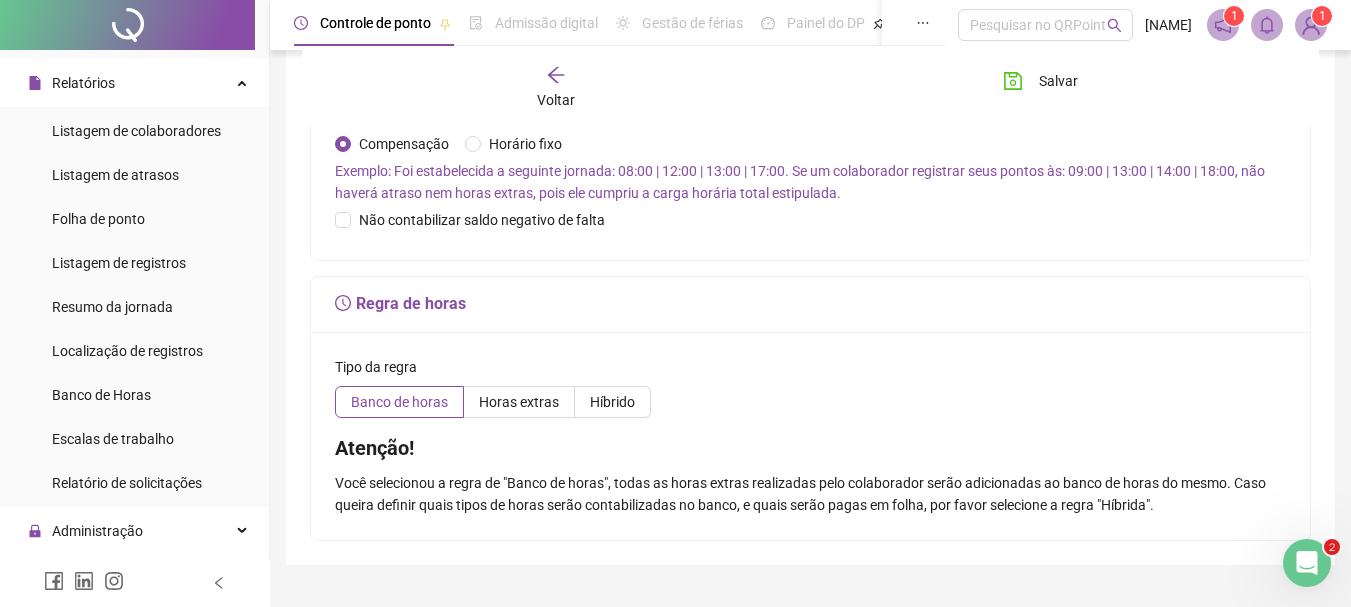 click on "Regra de horas" at bounding box center (810, 304) 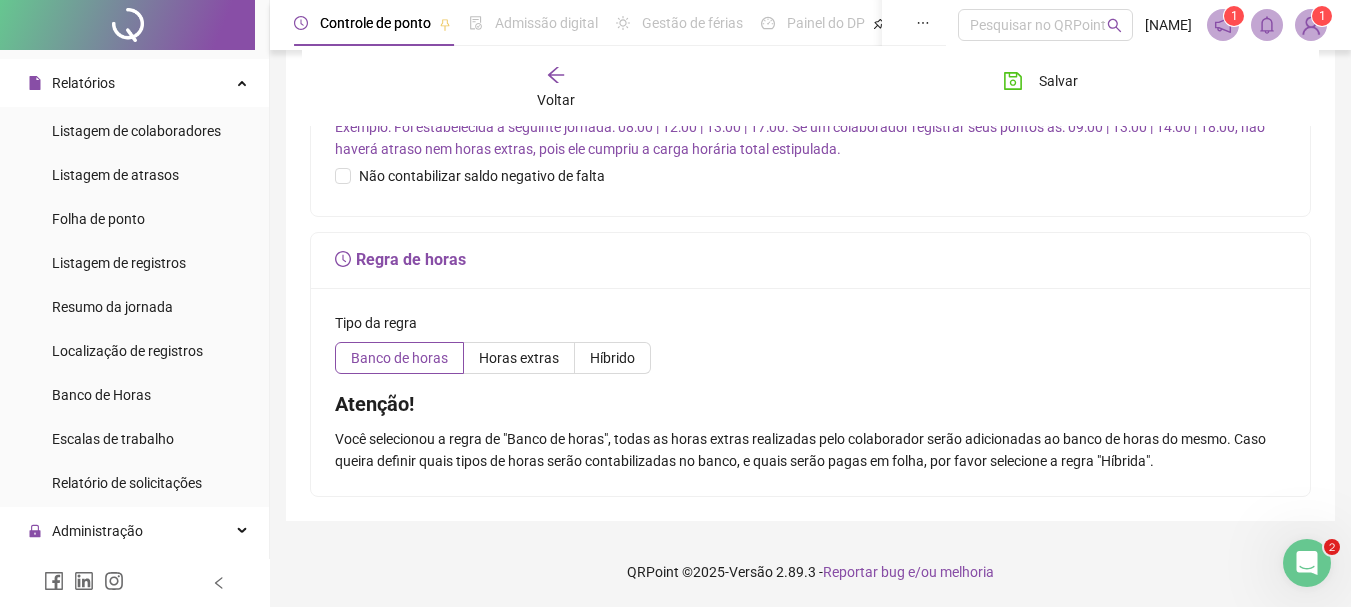 scroll, scrollTop: 781, scrollLeft: 0, axis: vertical 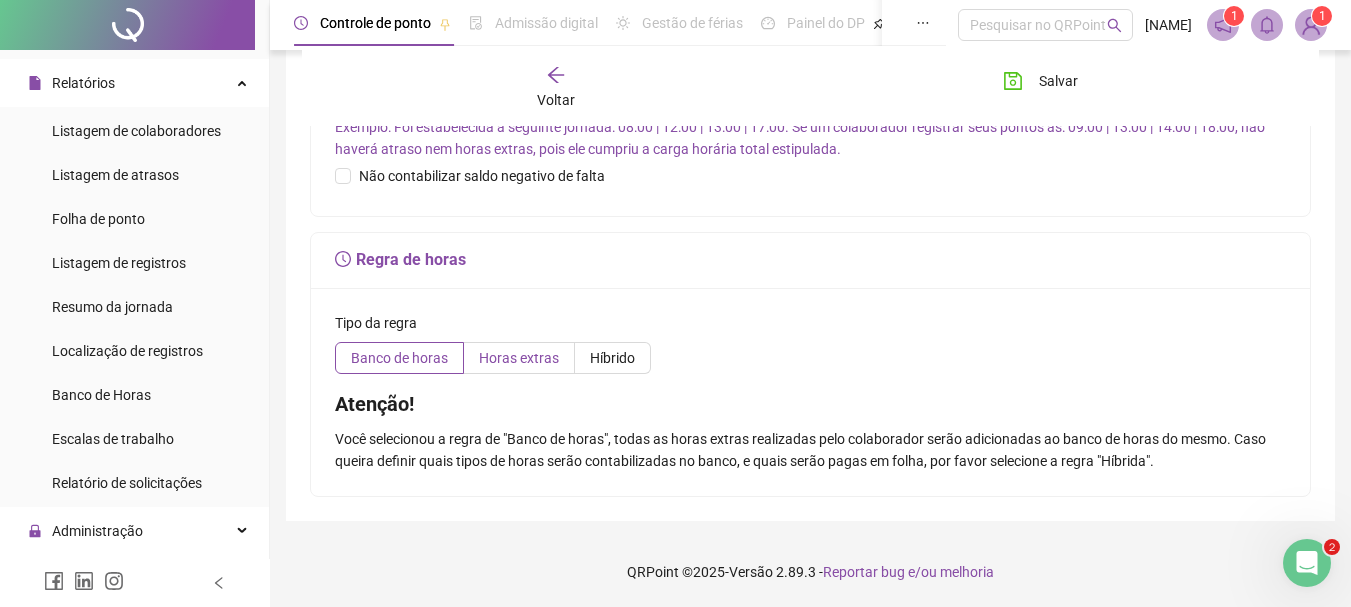click on "Horas extras" at bounding box center [519, 358] 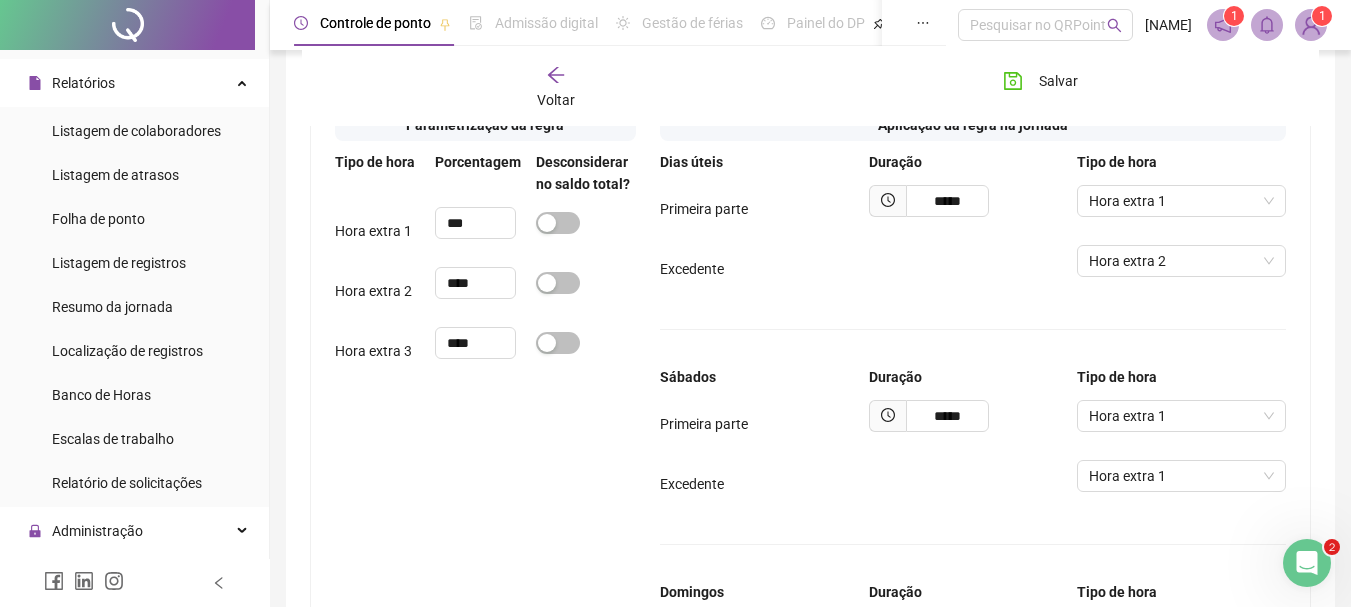 scroll, scrollTop: 981, scrollLeft: 0, axis: vertical 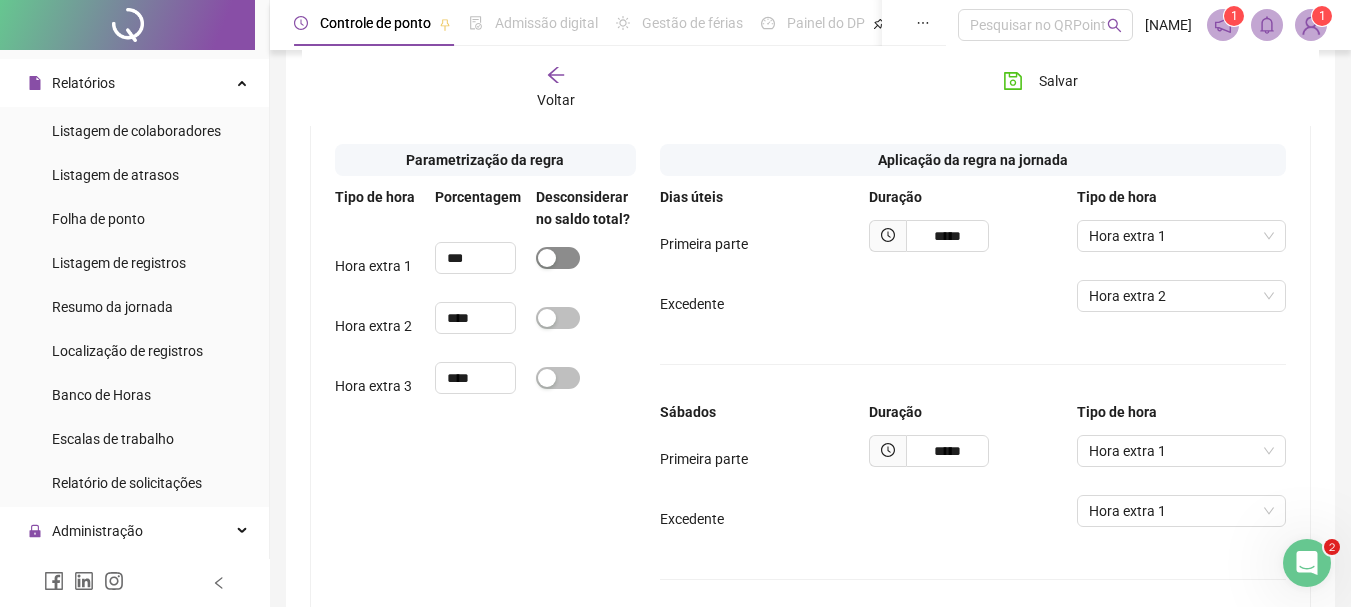 click at bounding box center (558, 258) 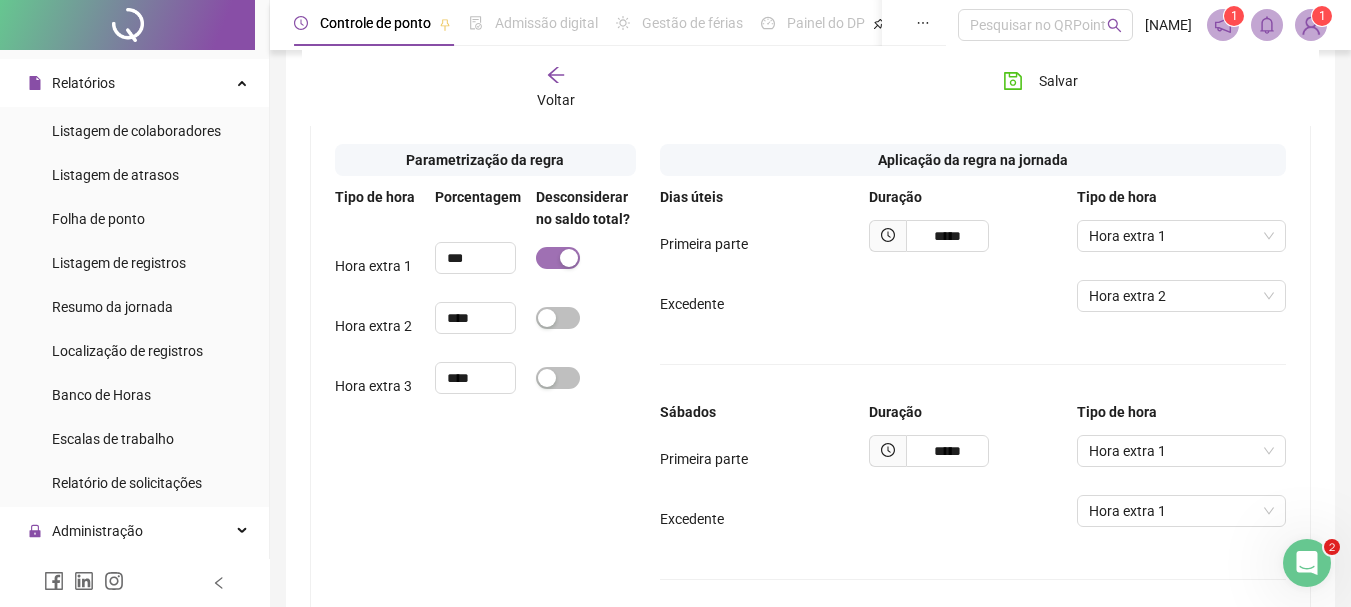 click at bounding box center [569, 258] 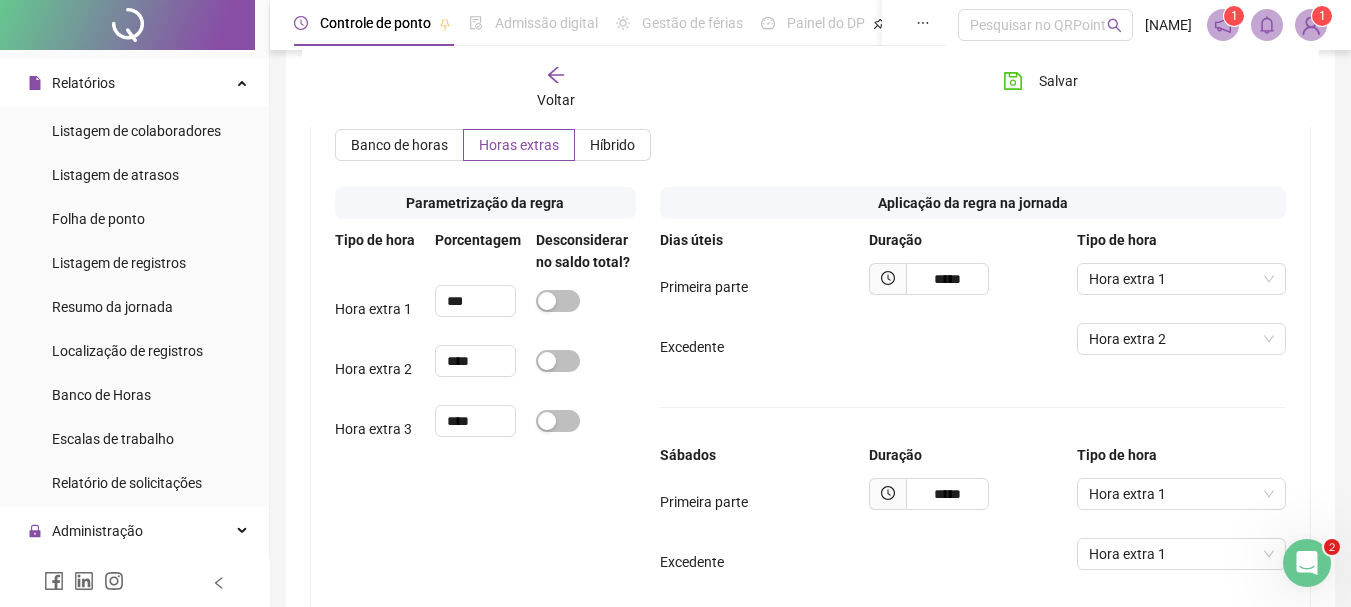 scroll, scrollTop: 838, scrollLeft: 0, axis: vertical 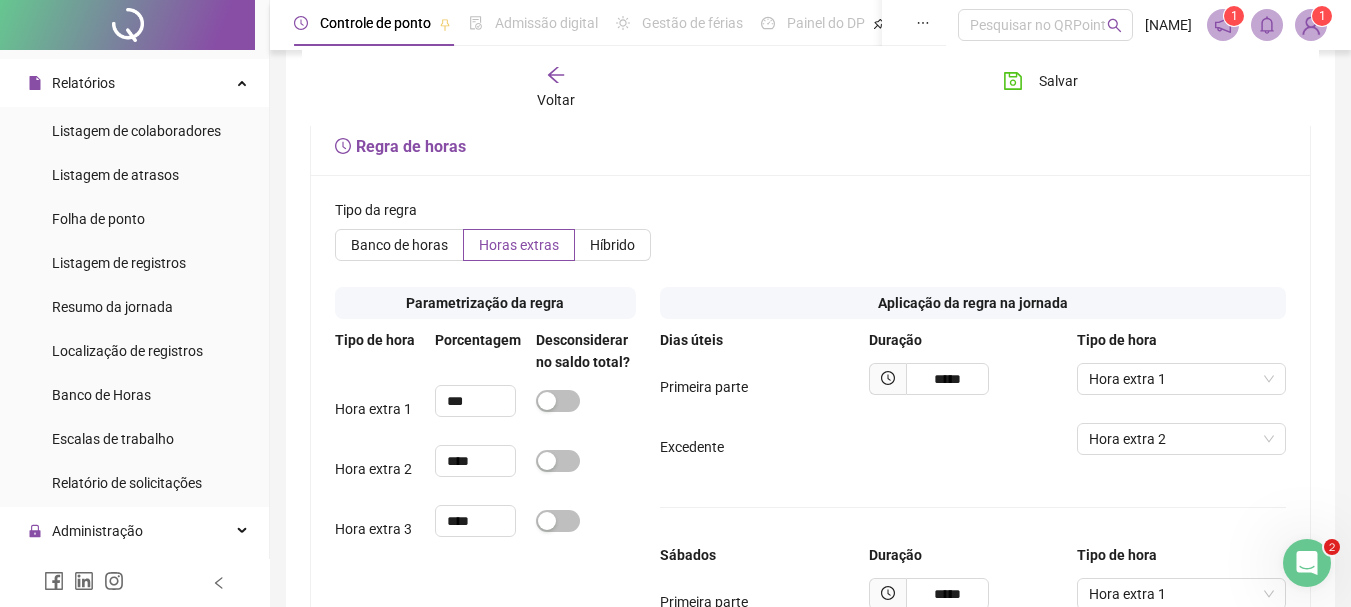 click on "Banco de horas" at bounding box center (399, 245) 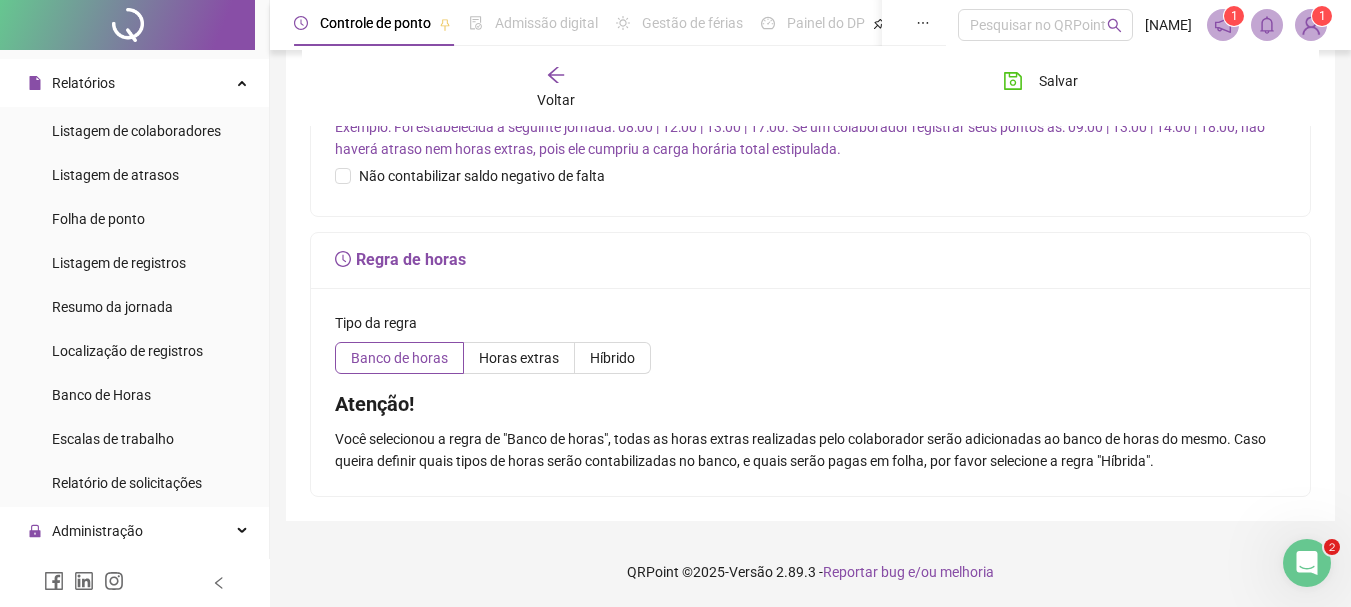 scroll, scrollTop: 781, scrollLeft: 0, axis: vertical 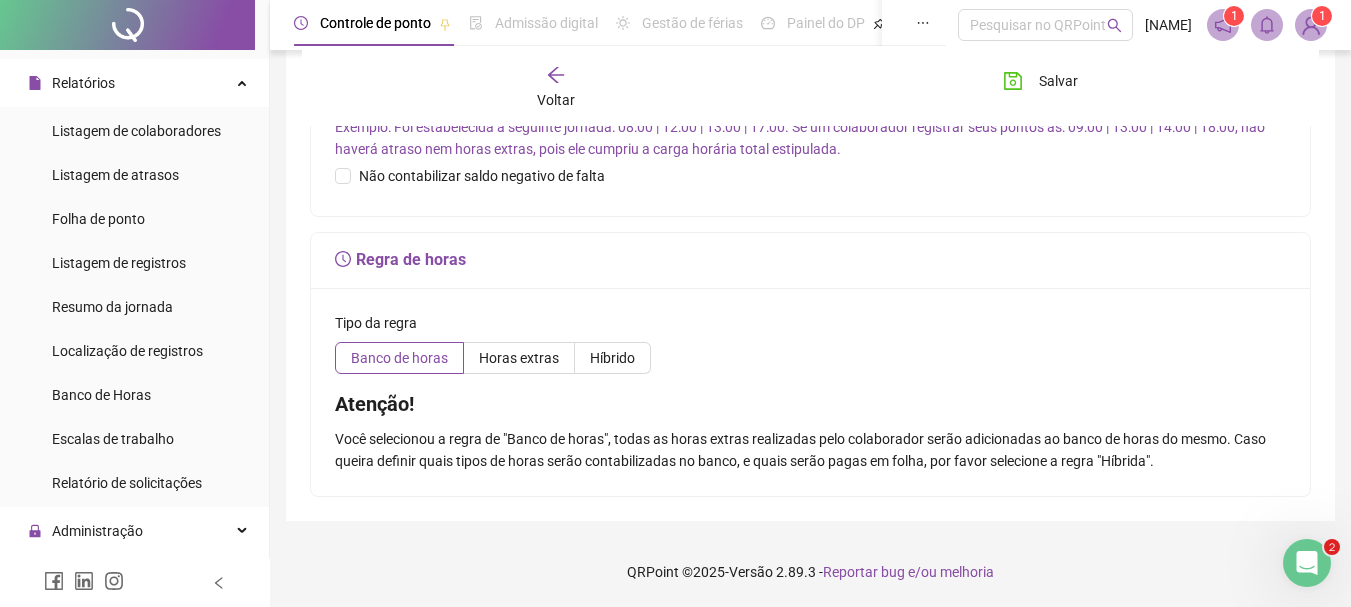 click at bounding box center [1307, 563] 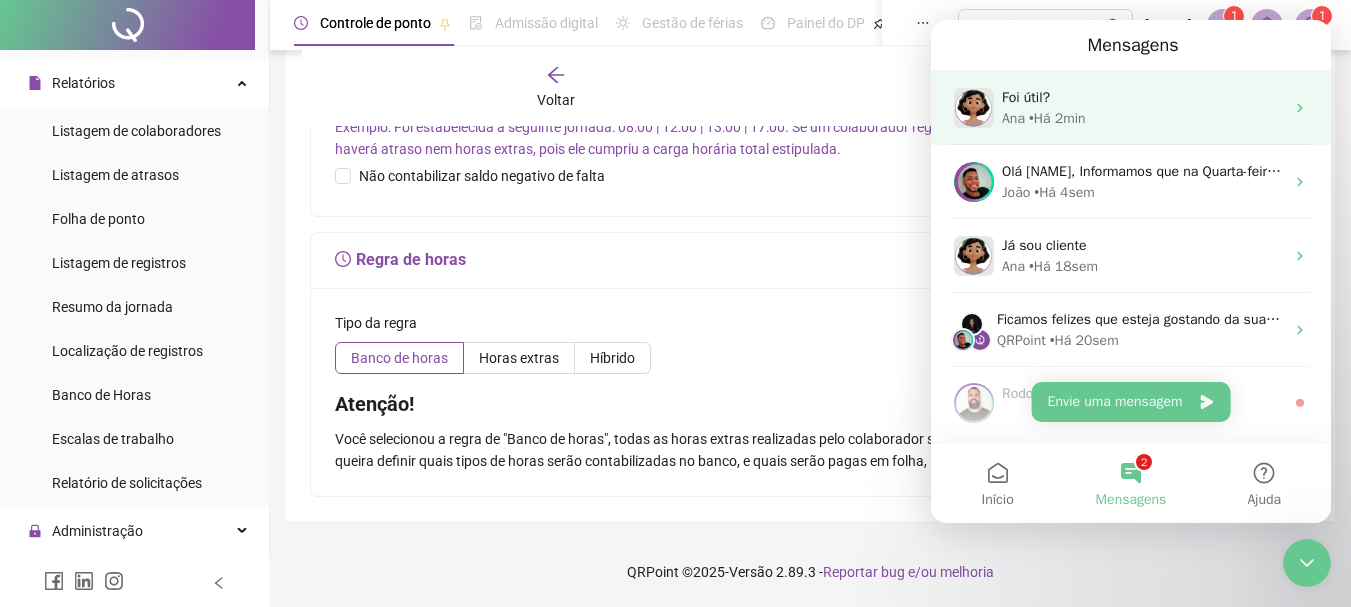 click on "Ana •  Há 2min" at bounding box center (1143, 118) 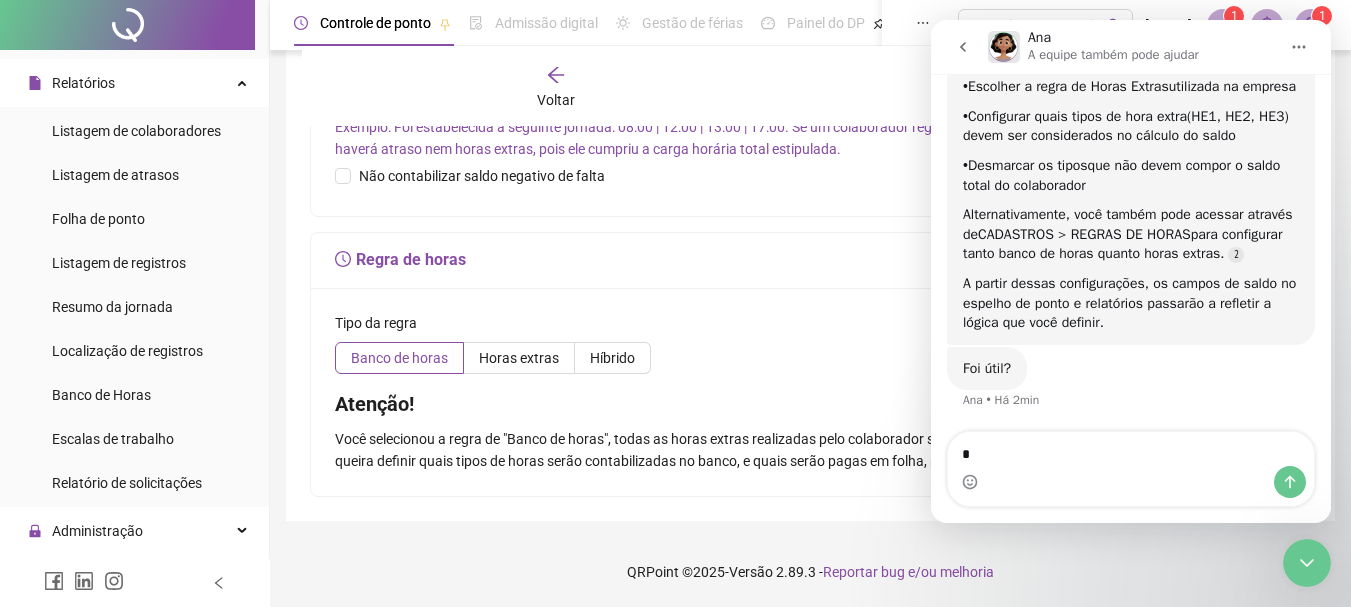 scroll, scrollTop: 3032, scrollLeft: 0, axis: vertical 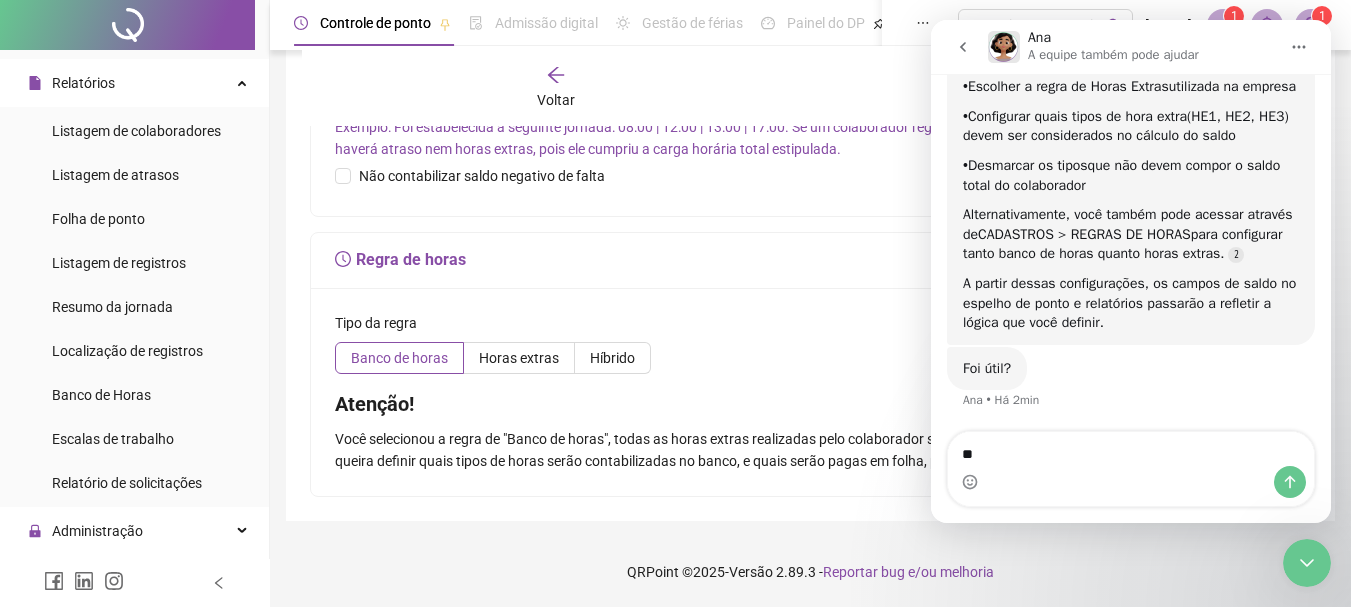 type on "***" 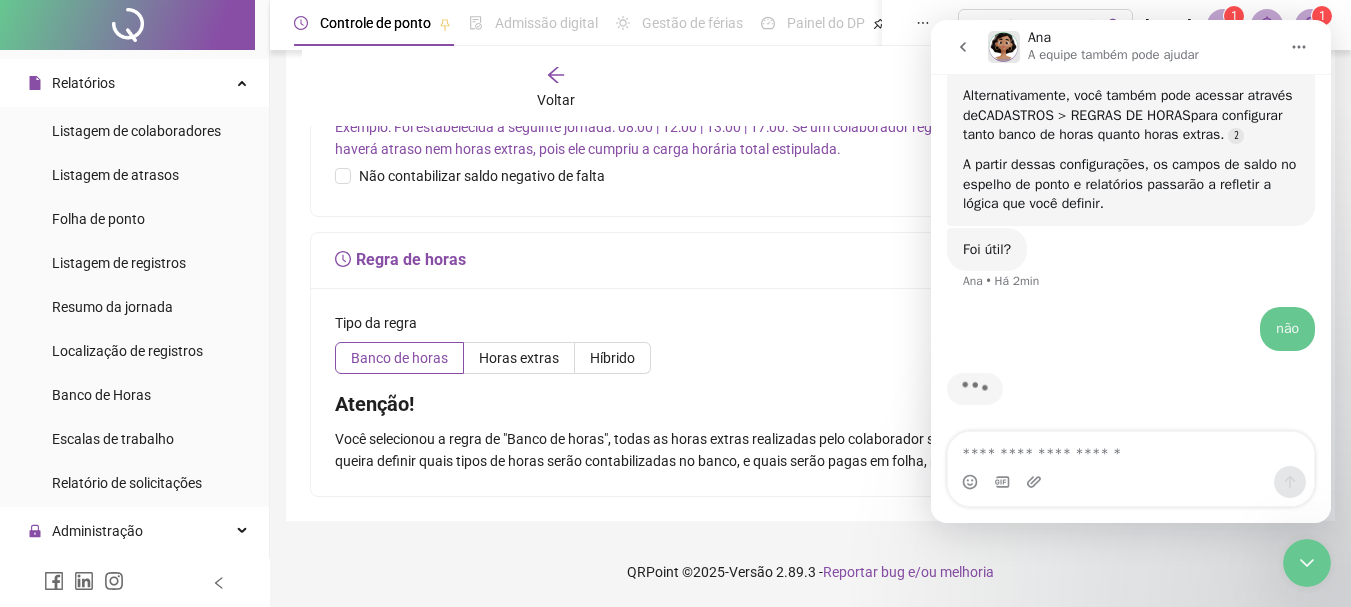 scroll, scrollTop: 3157, scrollLeft: 0, axis: vertical 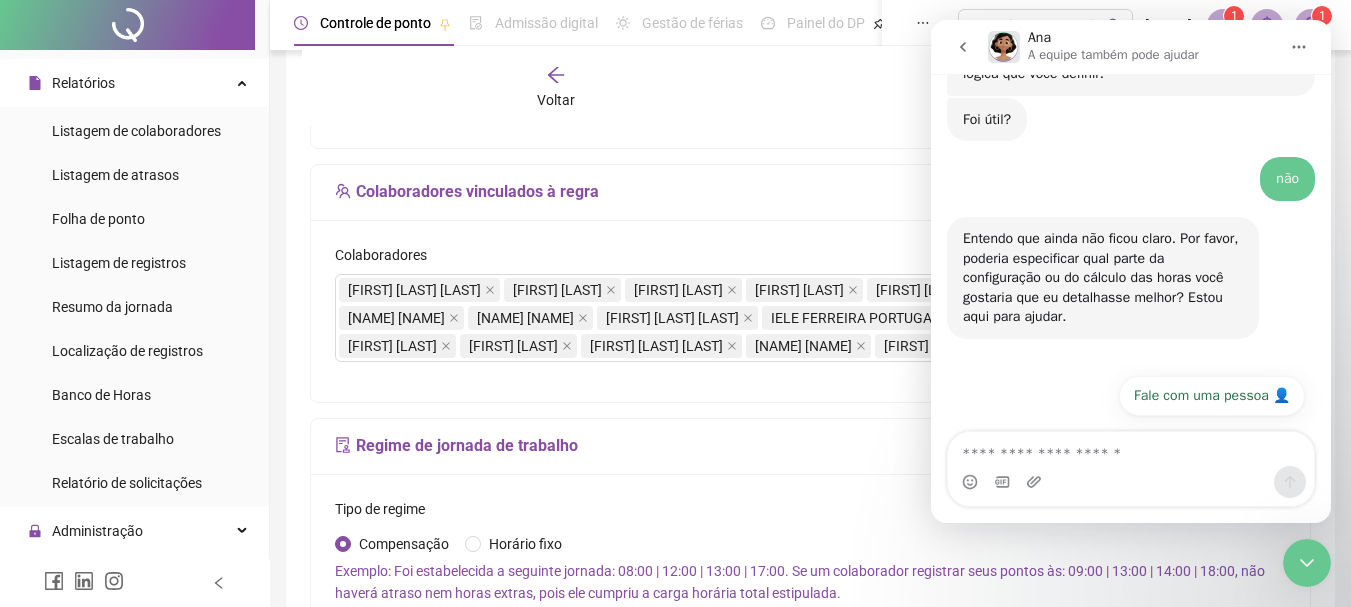 click at bounding box center [1131, 449] 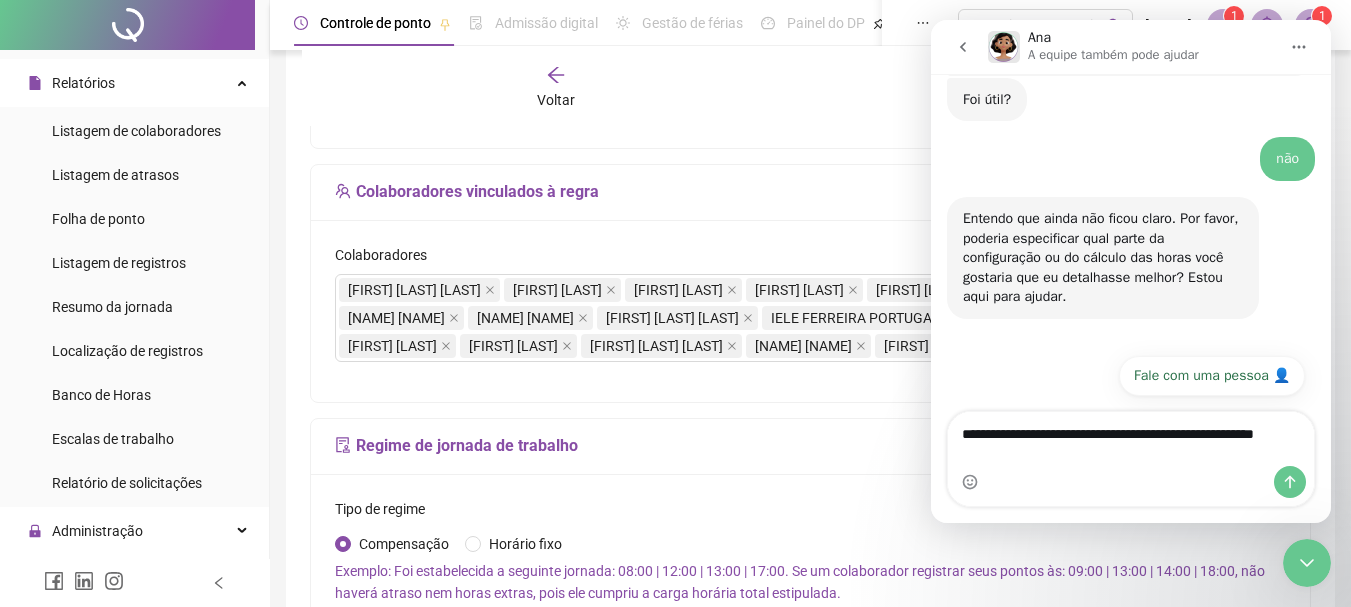 scroll, scrollTop: 3301, scrollLeft: 0, axis: vertical 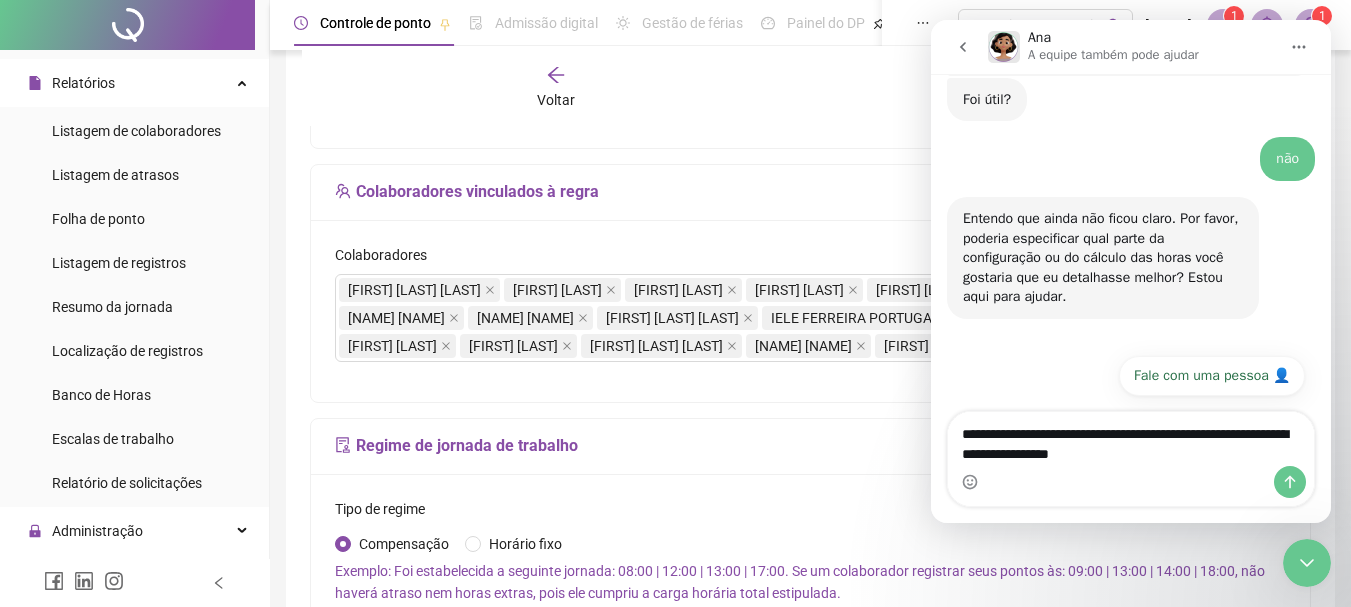 type on "**********" 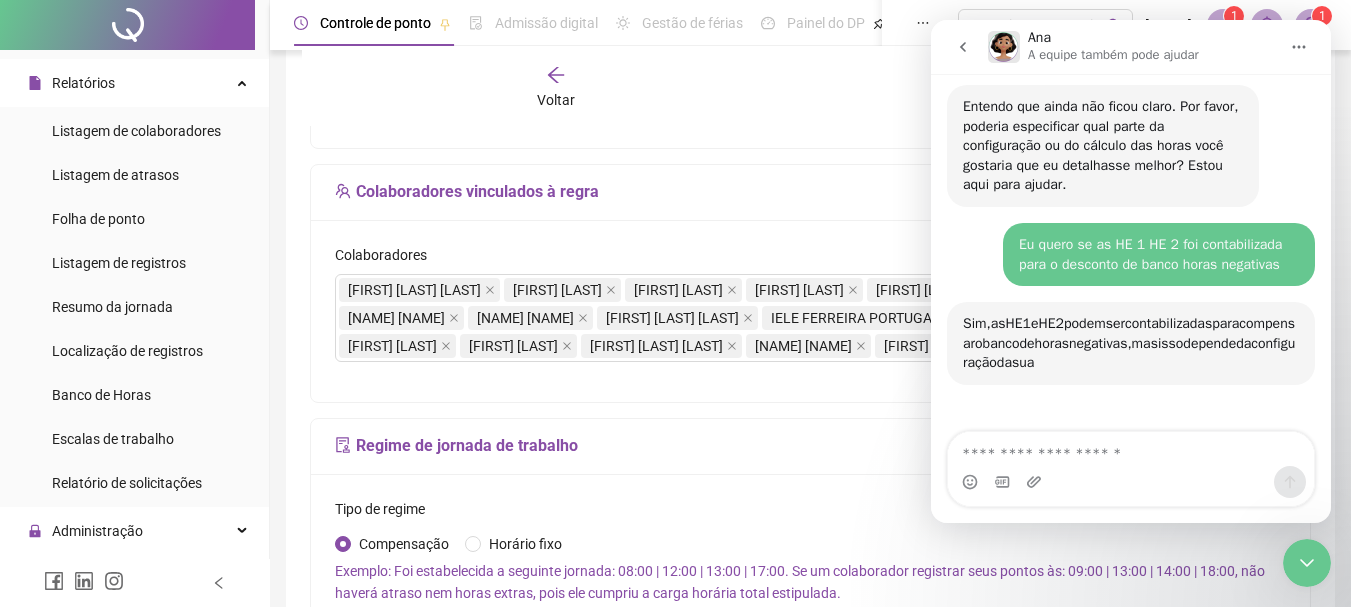 scroll, scrollTop: 3547, scrollLeft: 0, axis: vertical 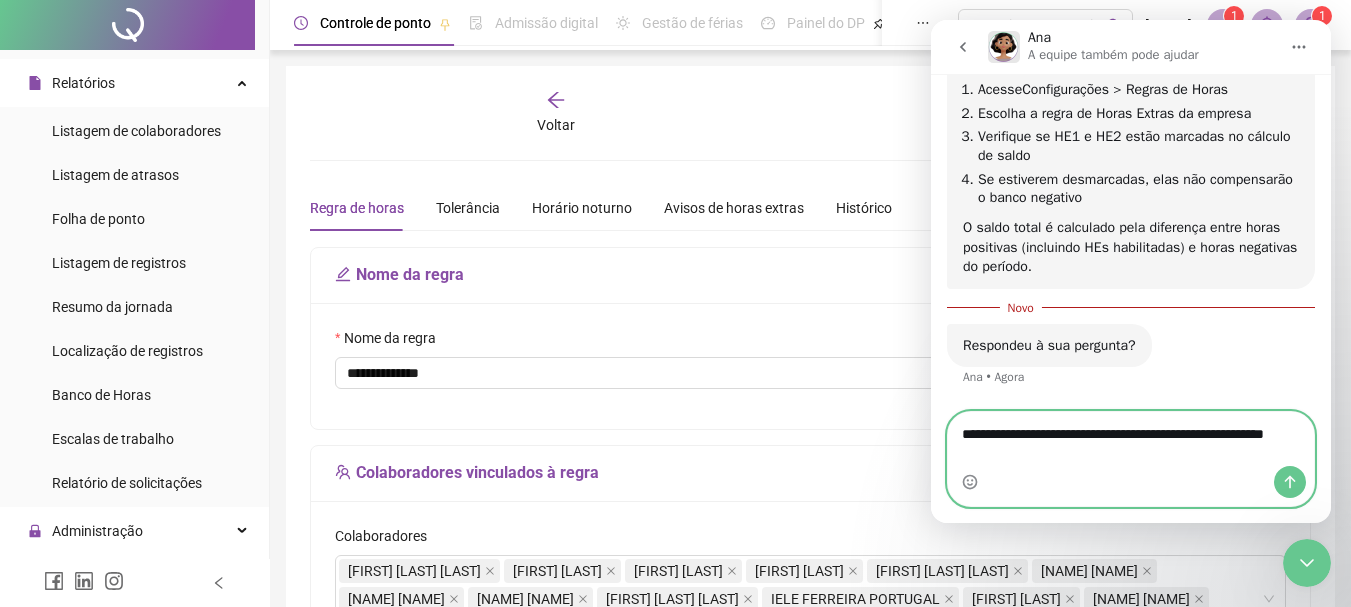 type on "**********" 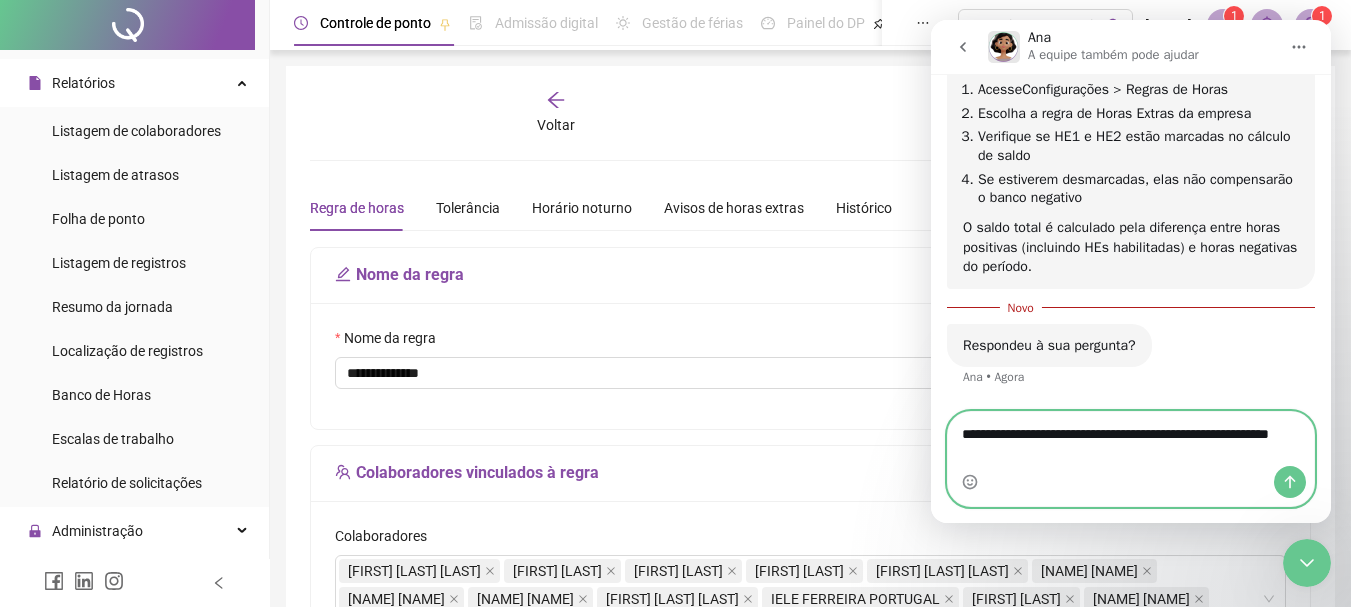 type 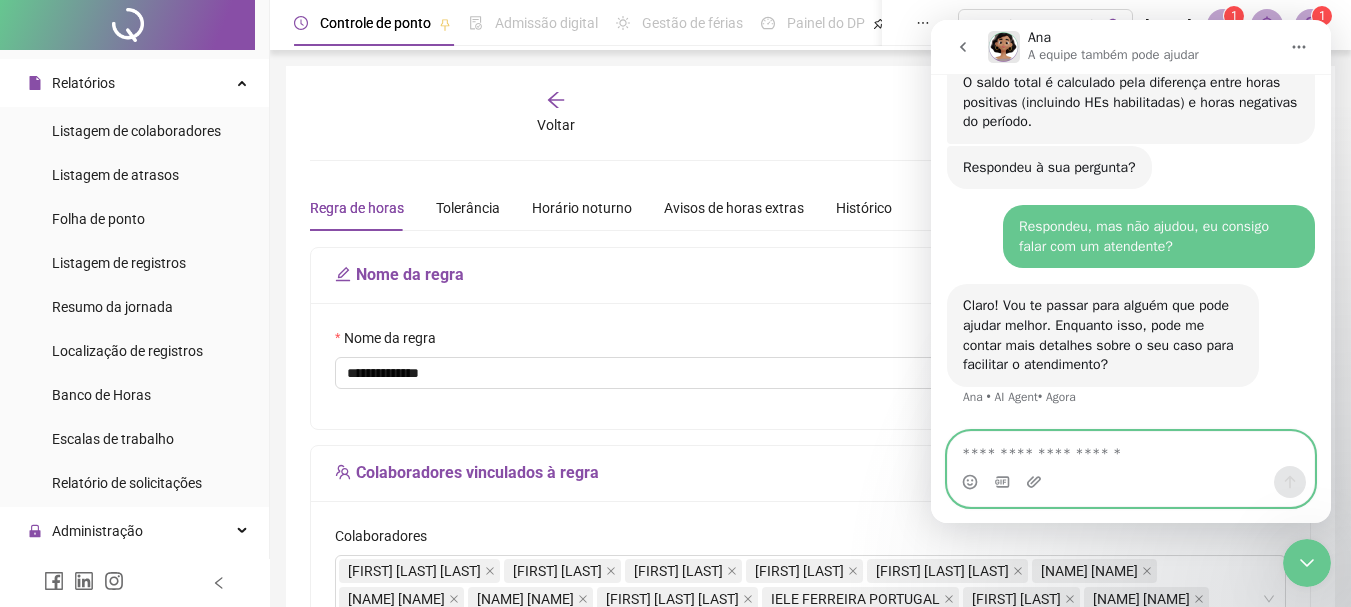 scroll, scrollTop: 4063, scrollLeft: 0, axis: vertical 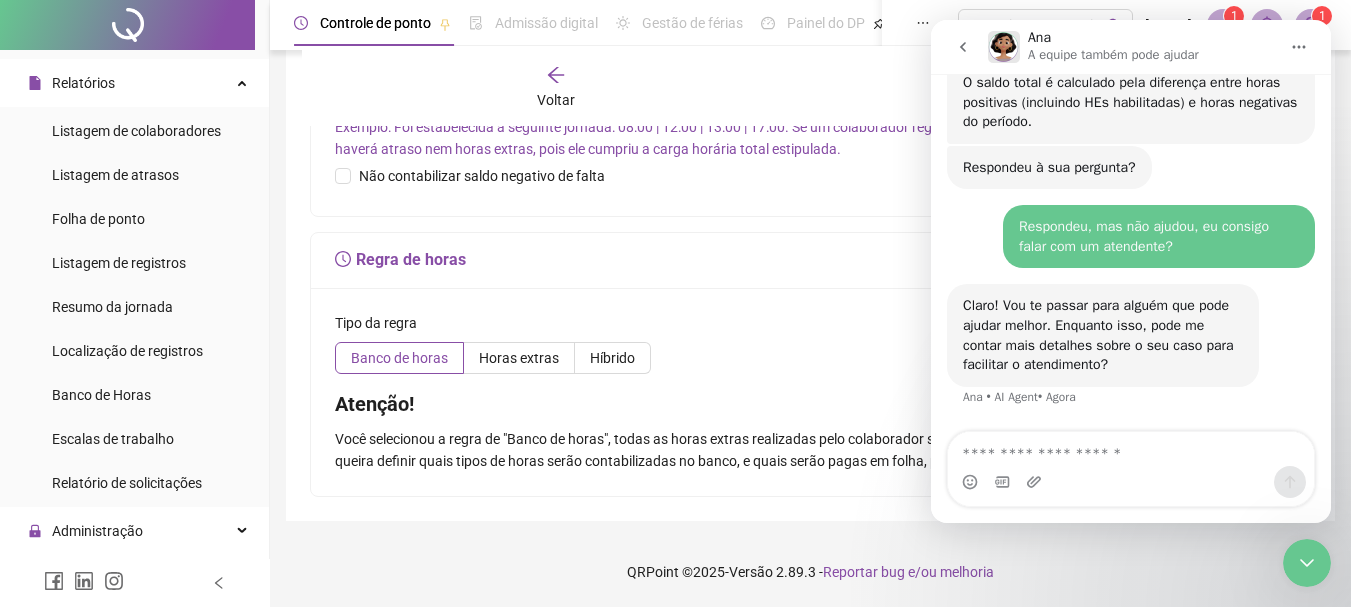 click on "Tipo da regra" at bounding box center (810, 327) 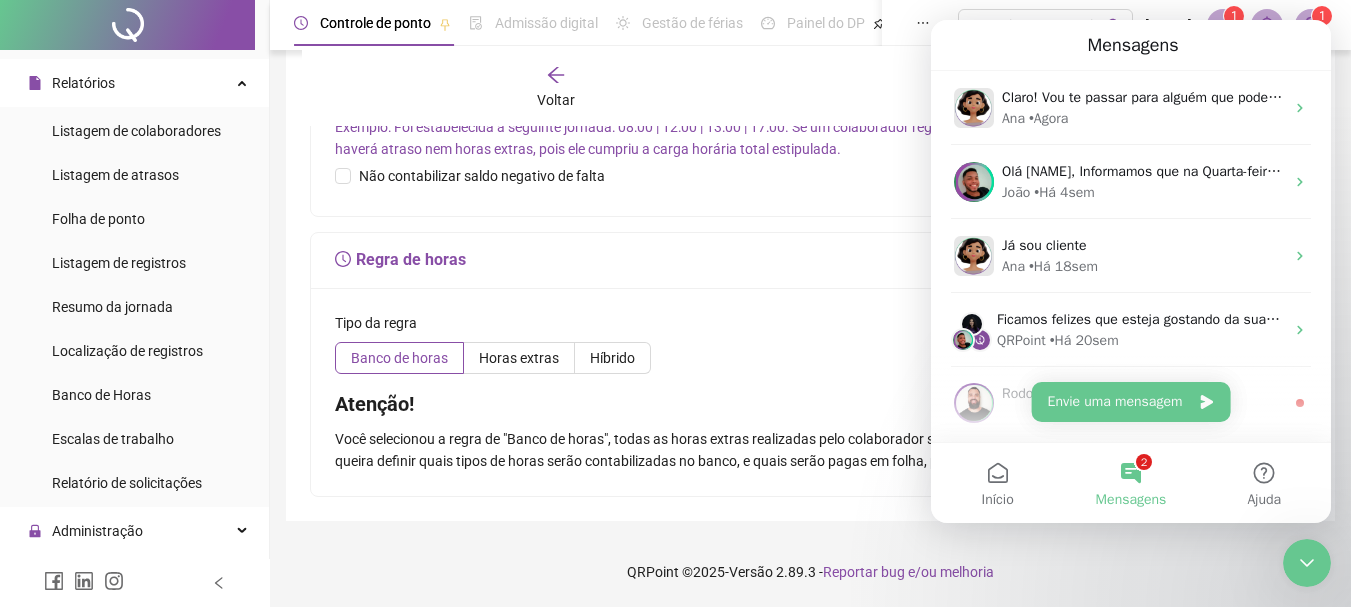 scroll, scrollTop: 3556, scrollLeft: 0, axis: vertical 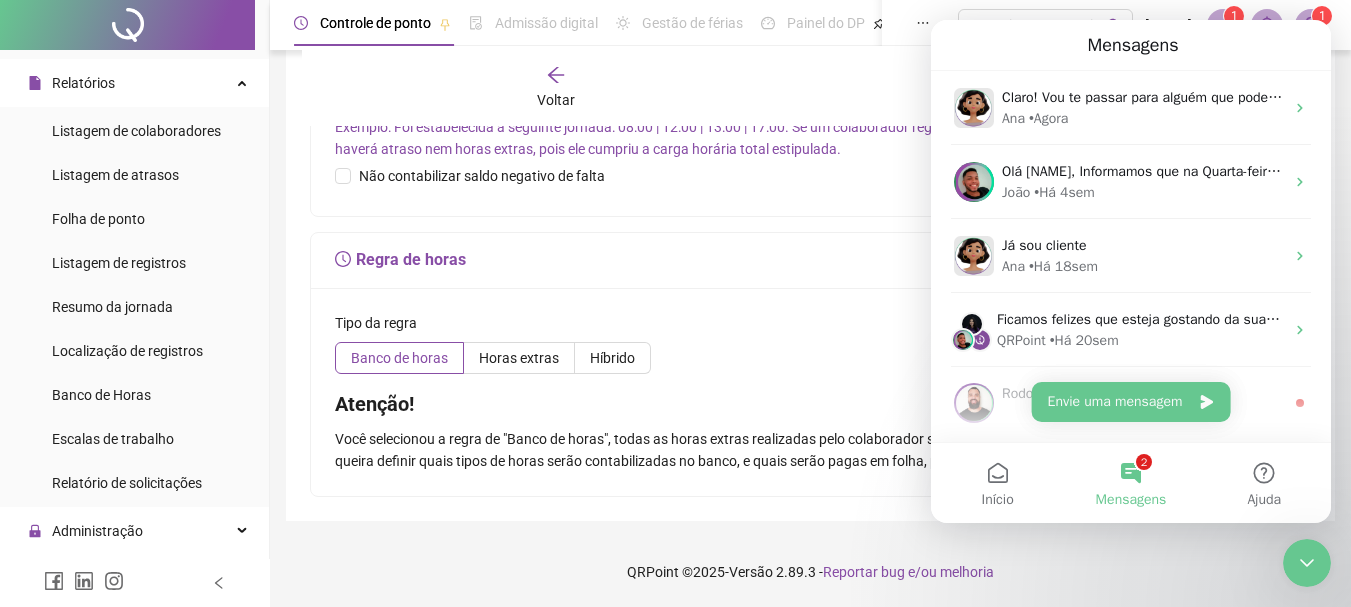 click on "Regra de horas" at bounding box center [810, 261] 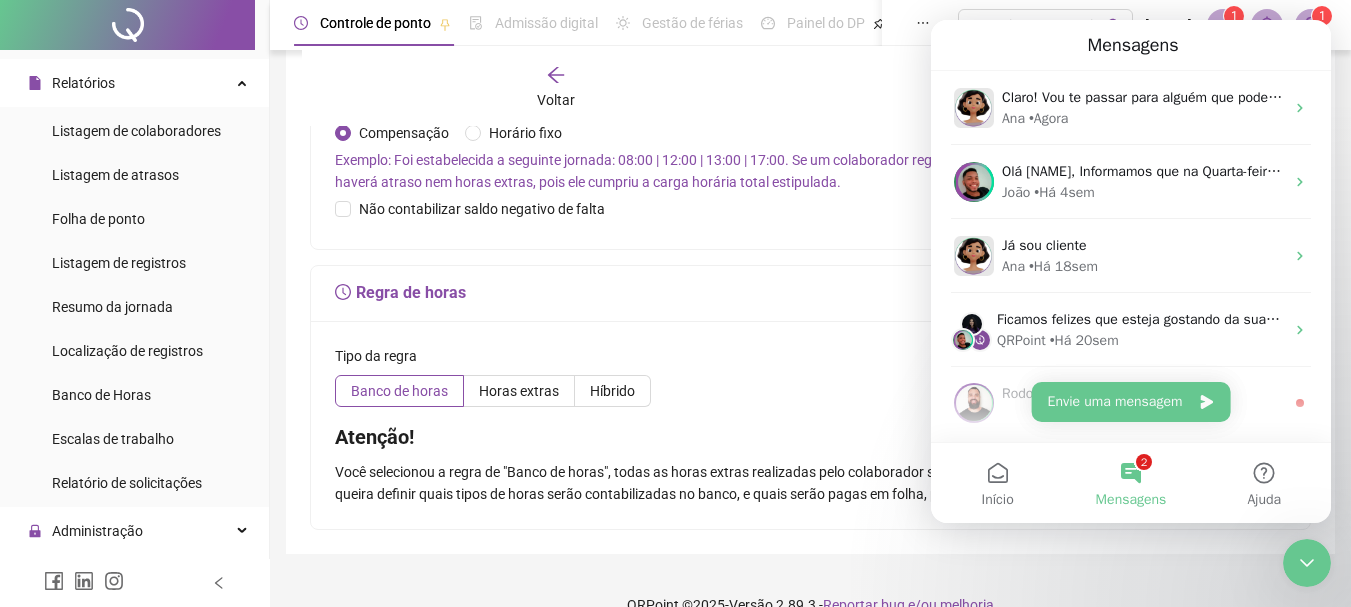 scroll, scrollTop: 781, scrollLeft: 0, axis: vertical 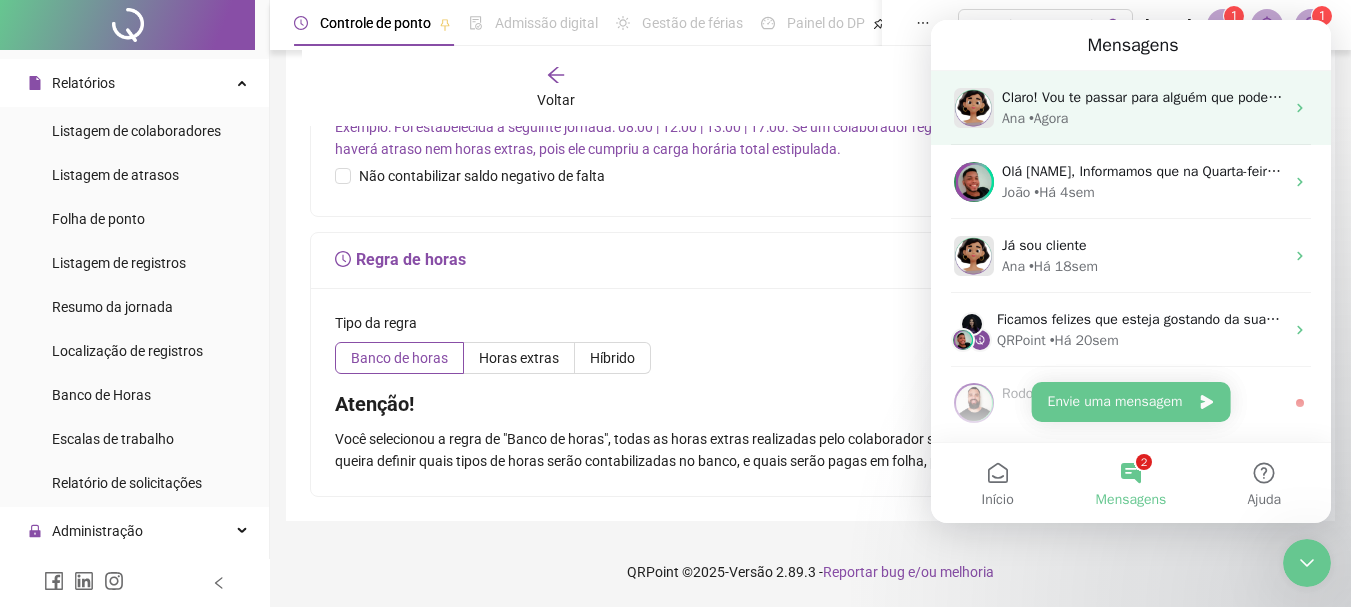 click on "Claro! Vou te passar para alguém que pode ajudar melhor. Enquanto isso, pode me contar mais detalhes sobre o seu caso para facilitar o atendimento?" at bounding box center [1470, 97] 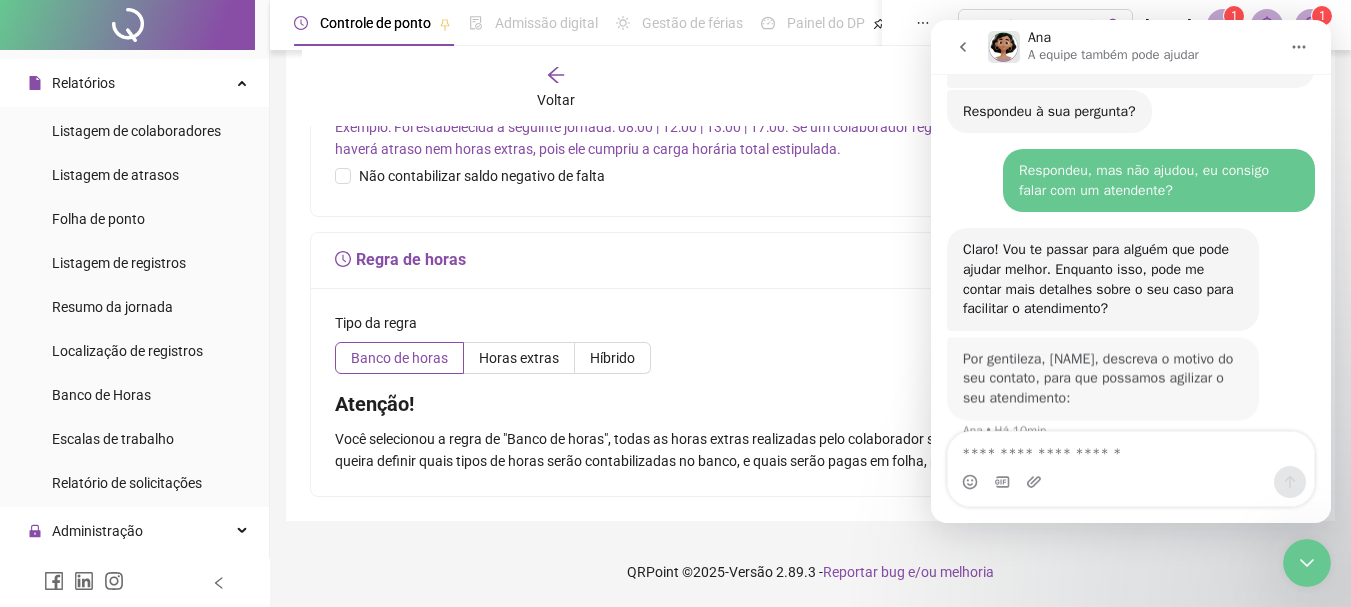 scroll, scrollTop: 4147, scrollLeft: 0, axis: vertical 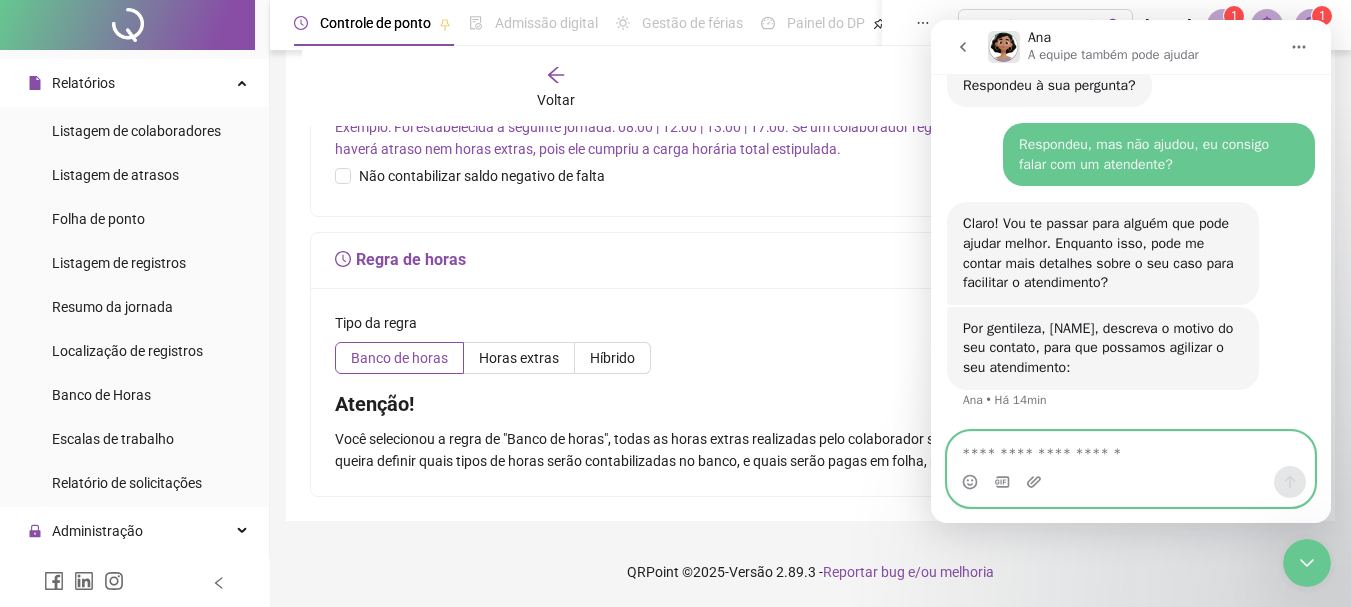click at bounding box center [1131, 449] 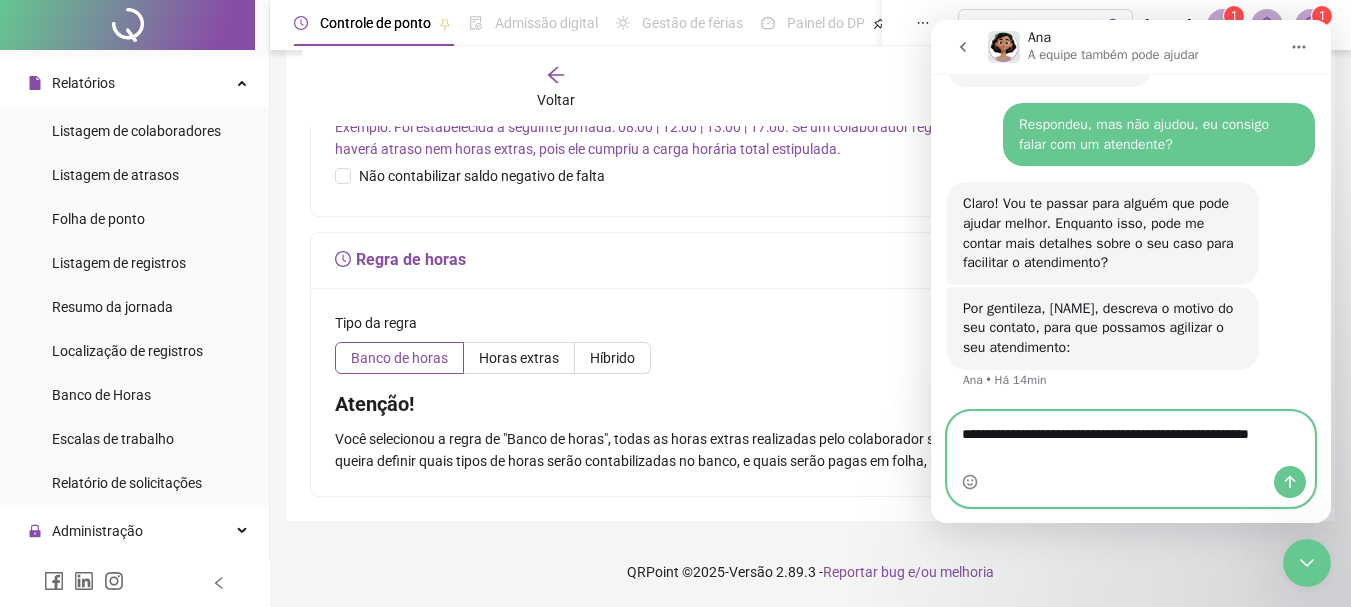 scroll, scrollTop: 4167, scrollLeft: 0, axis: vertical 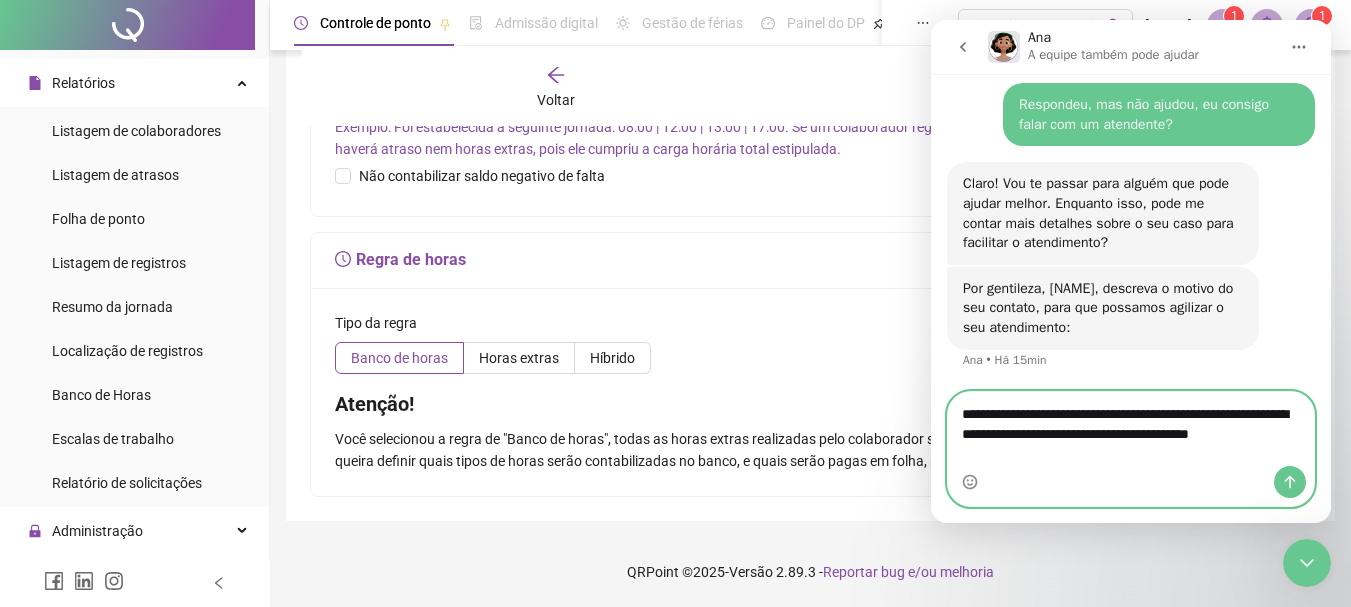 type on "**********" 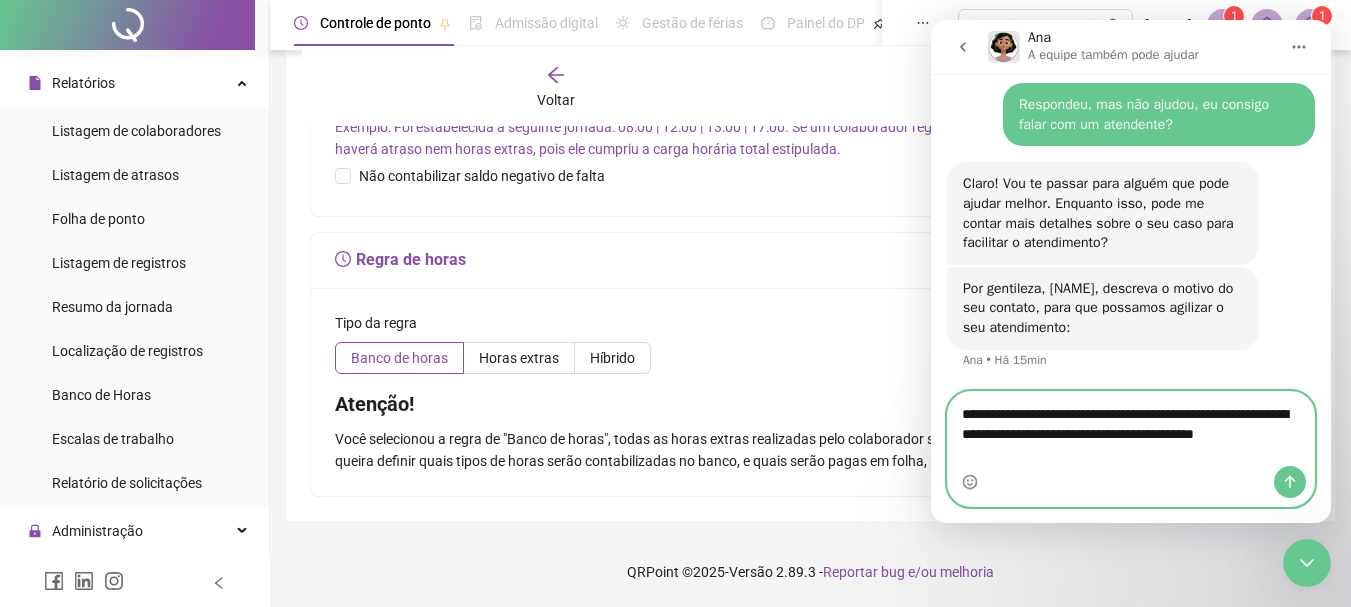 type 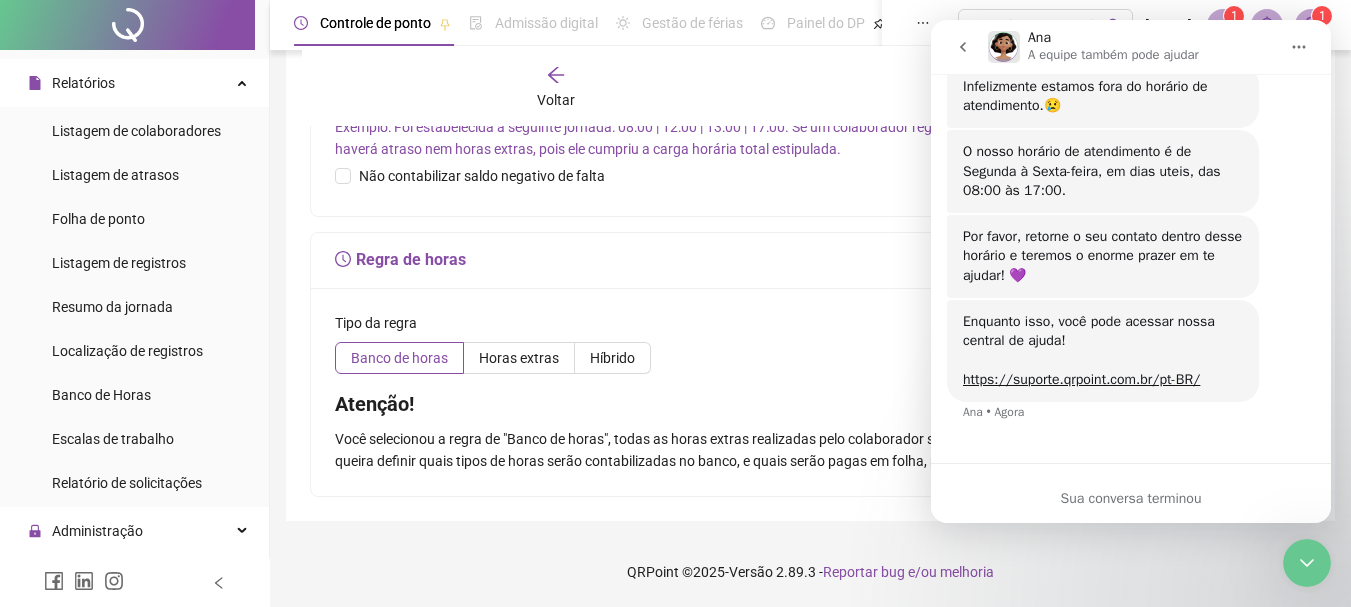 scroll, scrollTop: 4692, scrollLeft: 0, axis: vertical 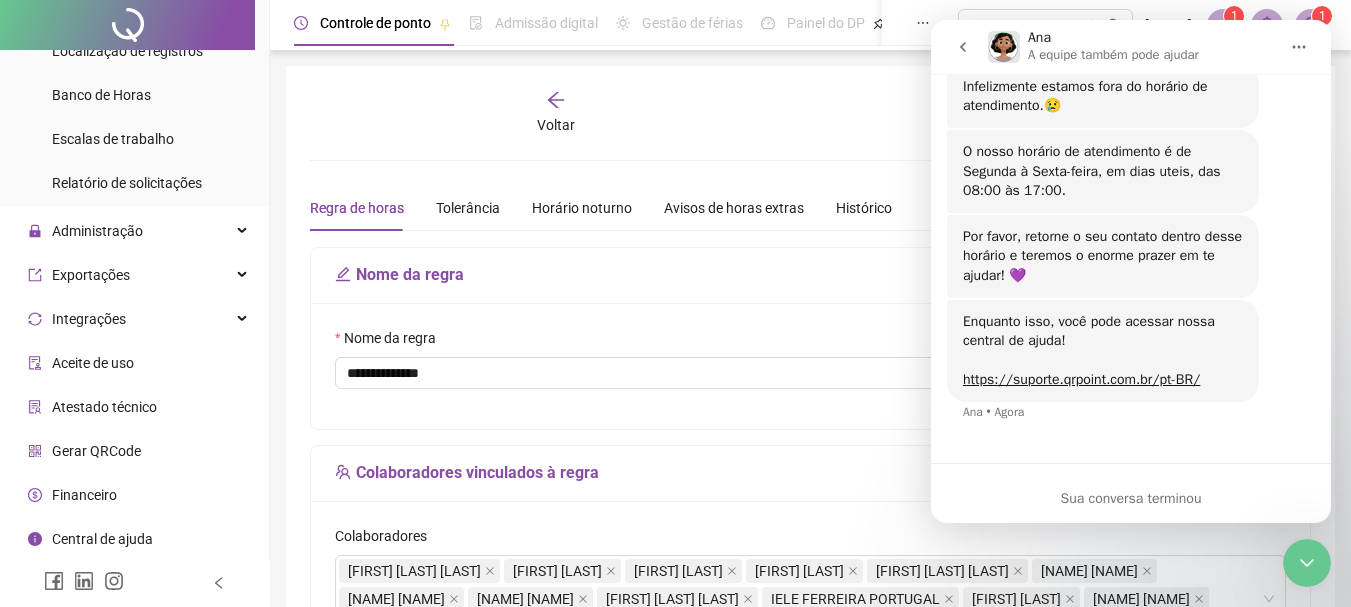click on "Pesquisar no QRPoint [NAME] 1 1" at bounding box center [810, 25] 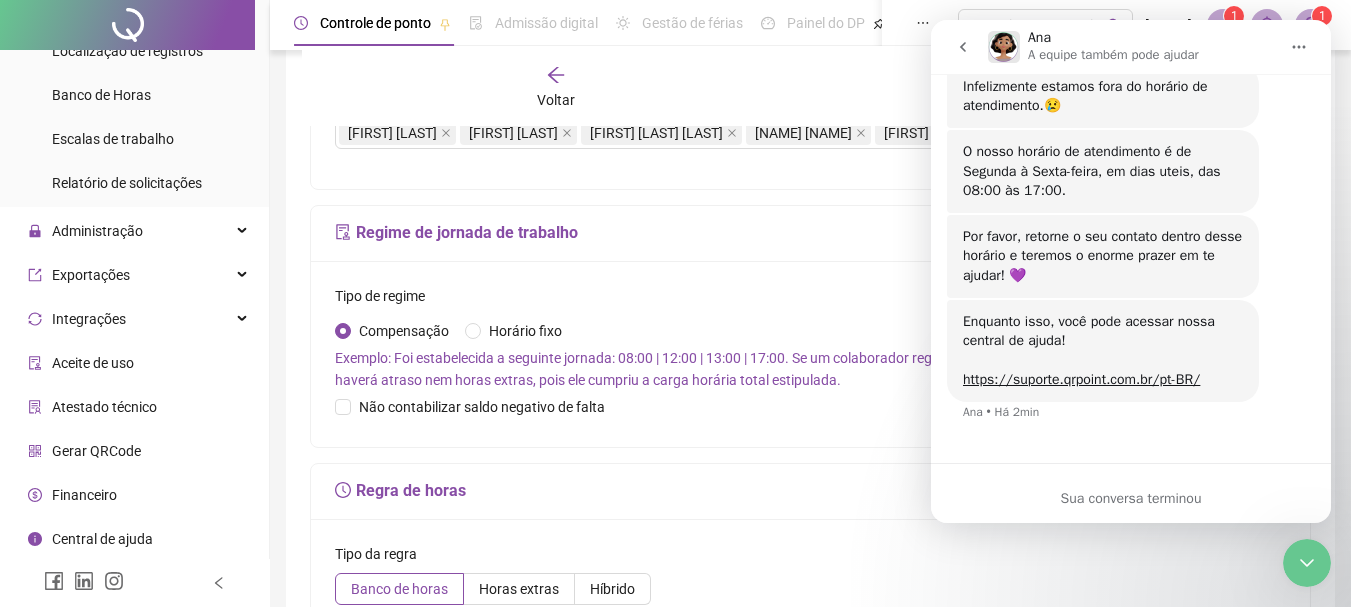 scroll, scrollTop: 181, scrollLeft: 0, axis: vertical 